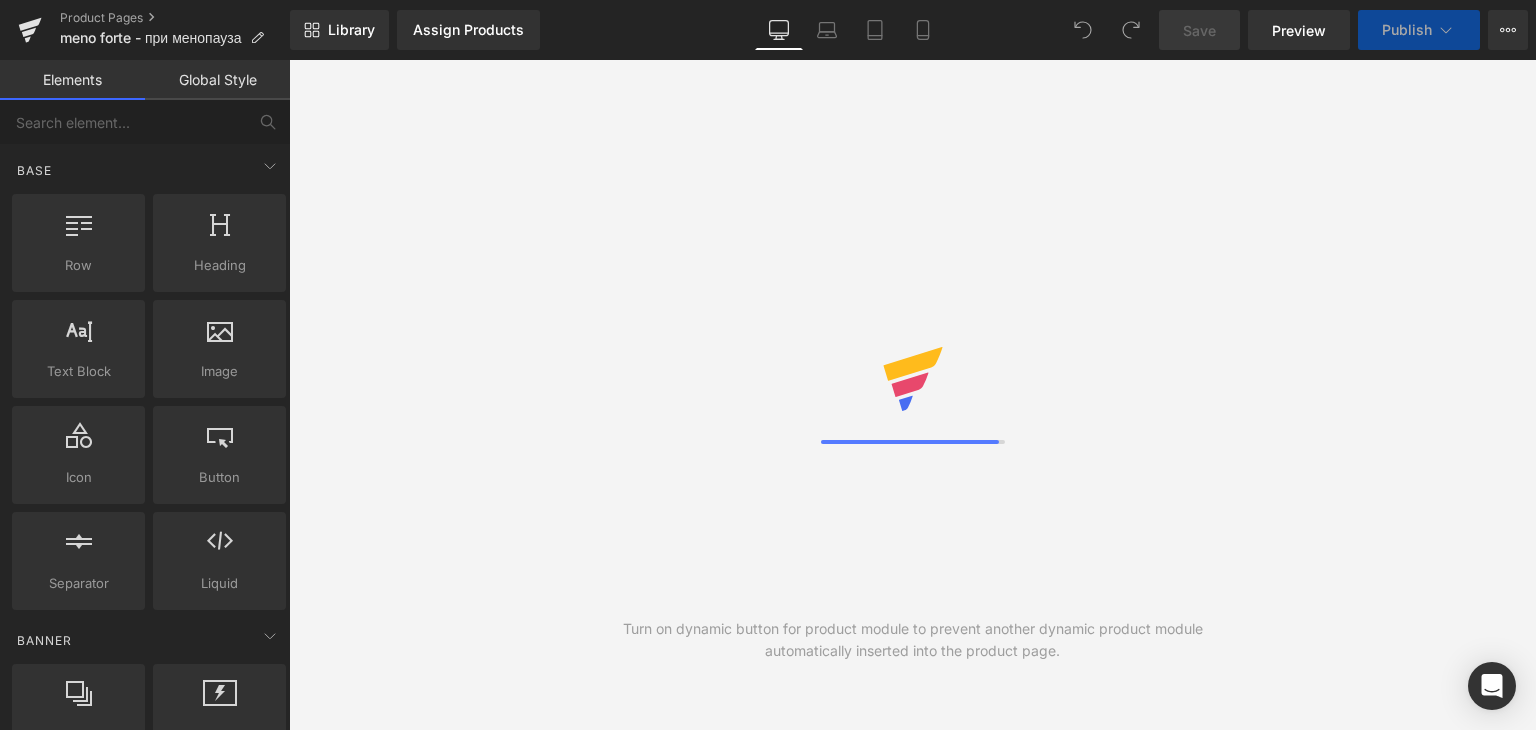 scroll, scrollTop: 0, scrollLeft: 0, axis: both 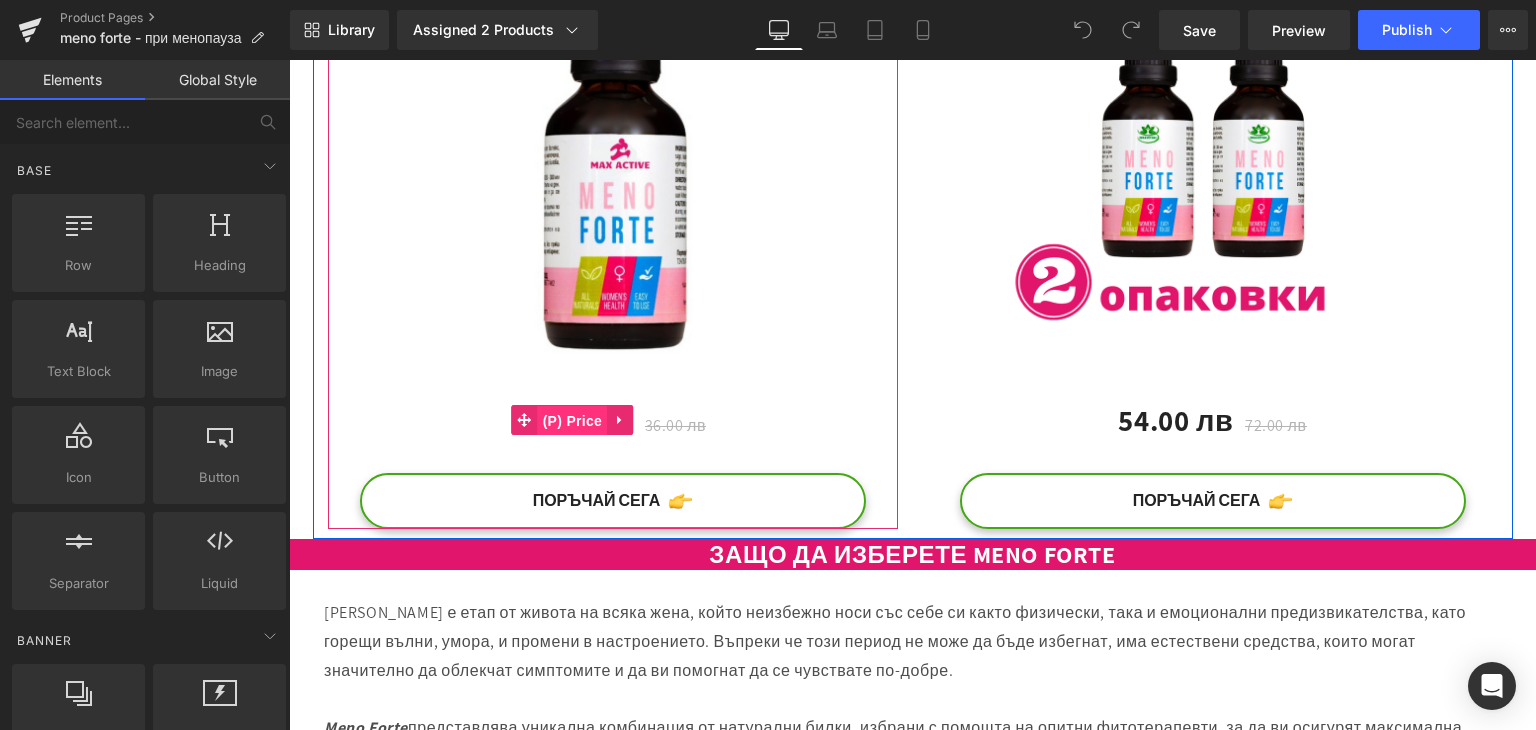 click on "(P) Price" at bounding box center [573, 421] 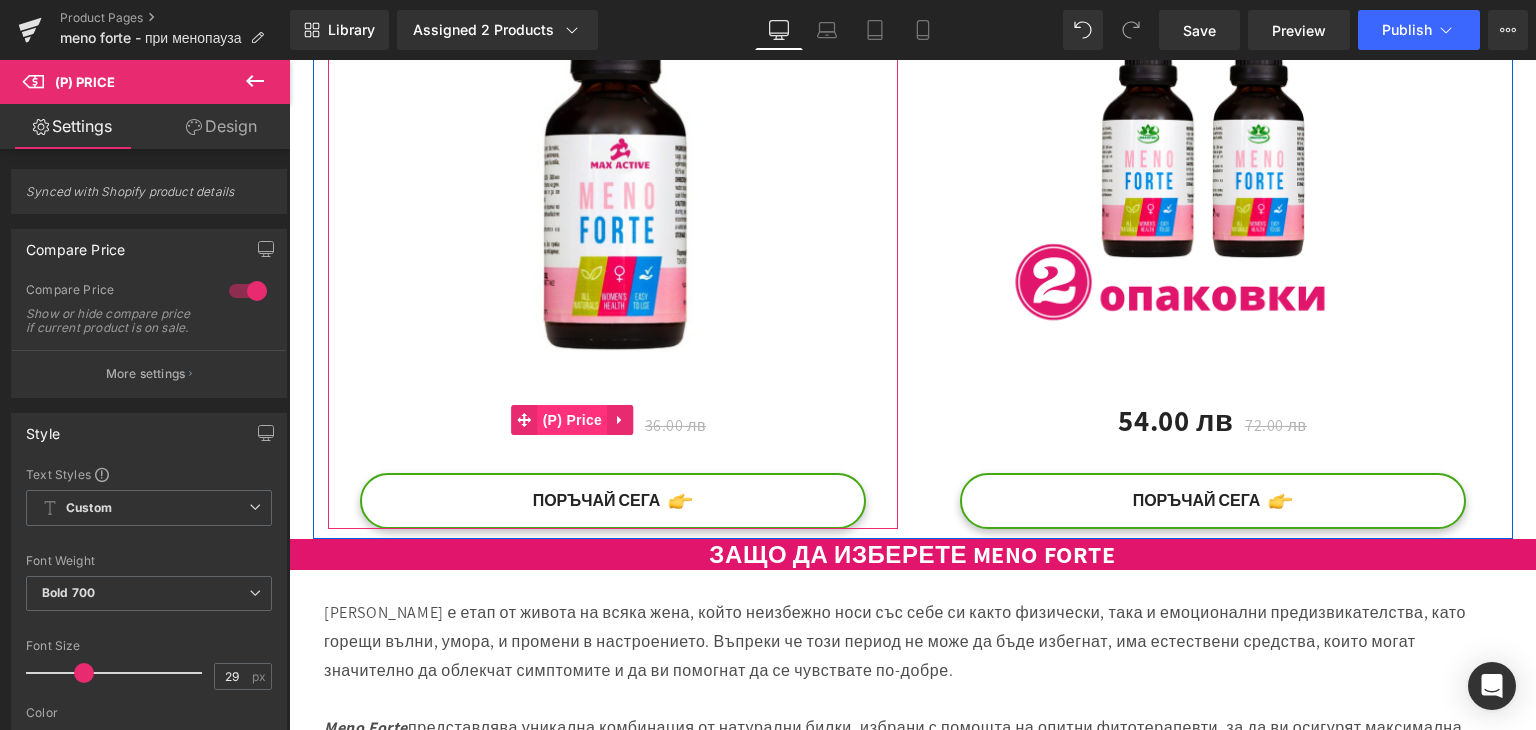 click on "(P) Price" at bounding box center [573, 420] 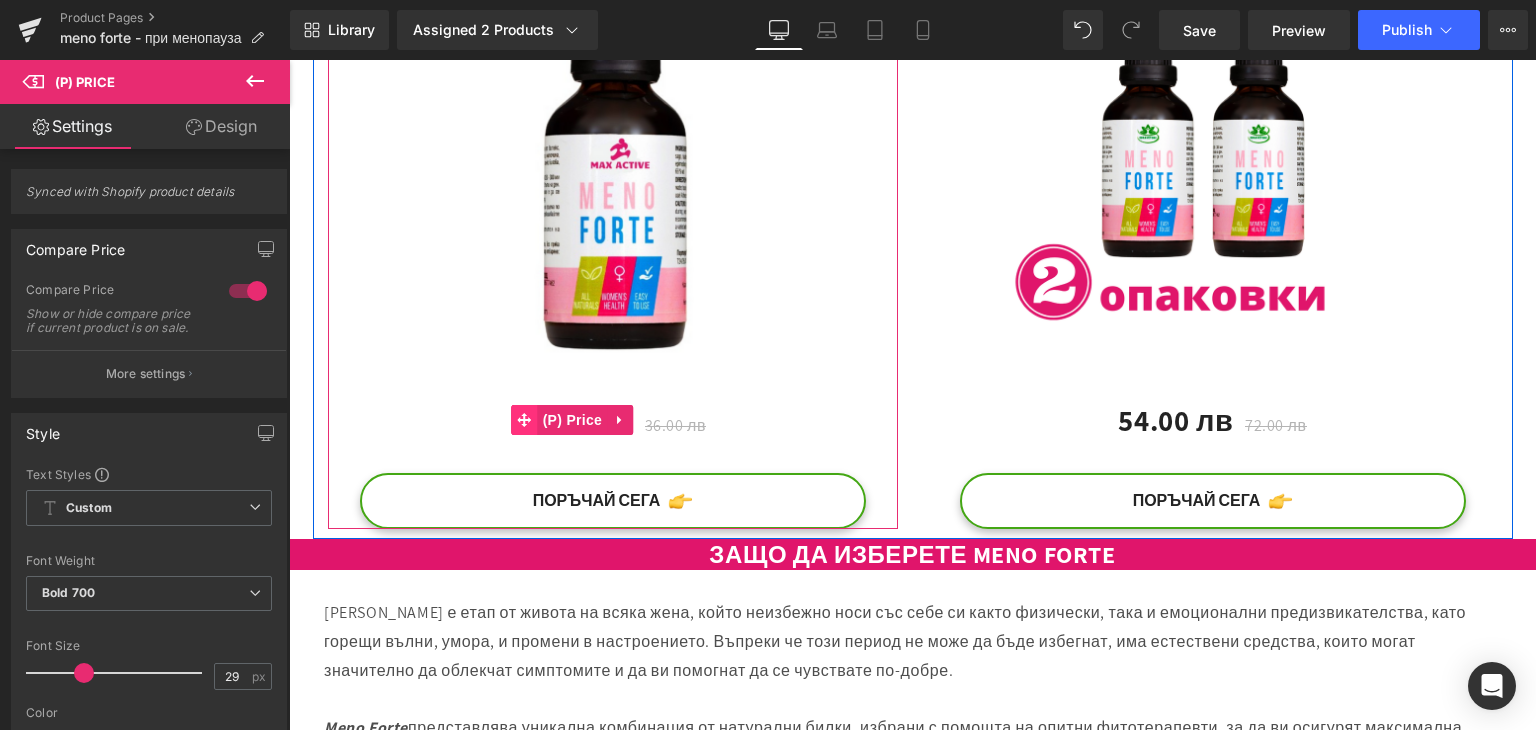 click at bounding box center [525, 420] 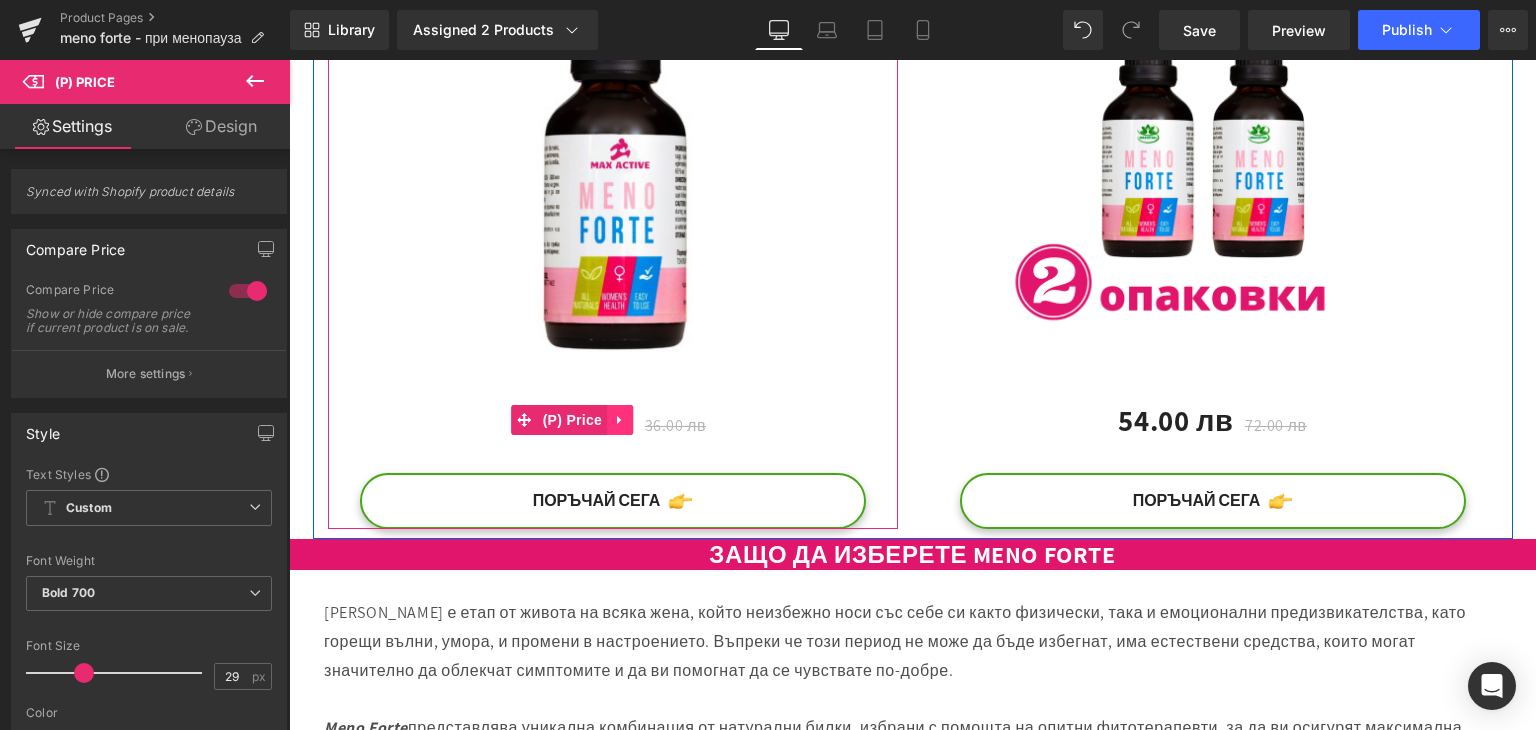 click 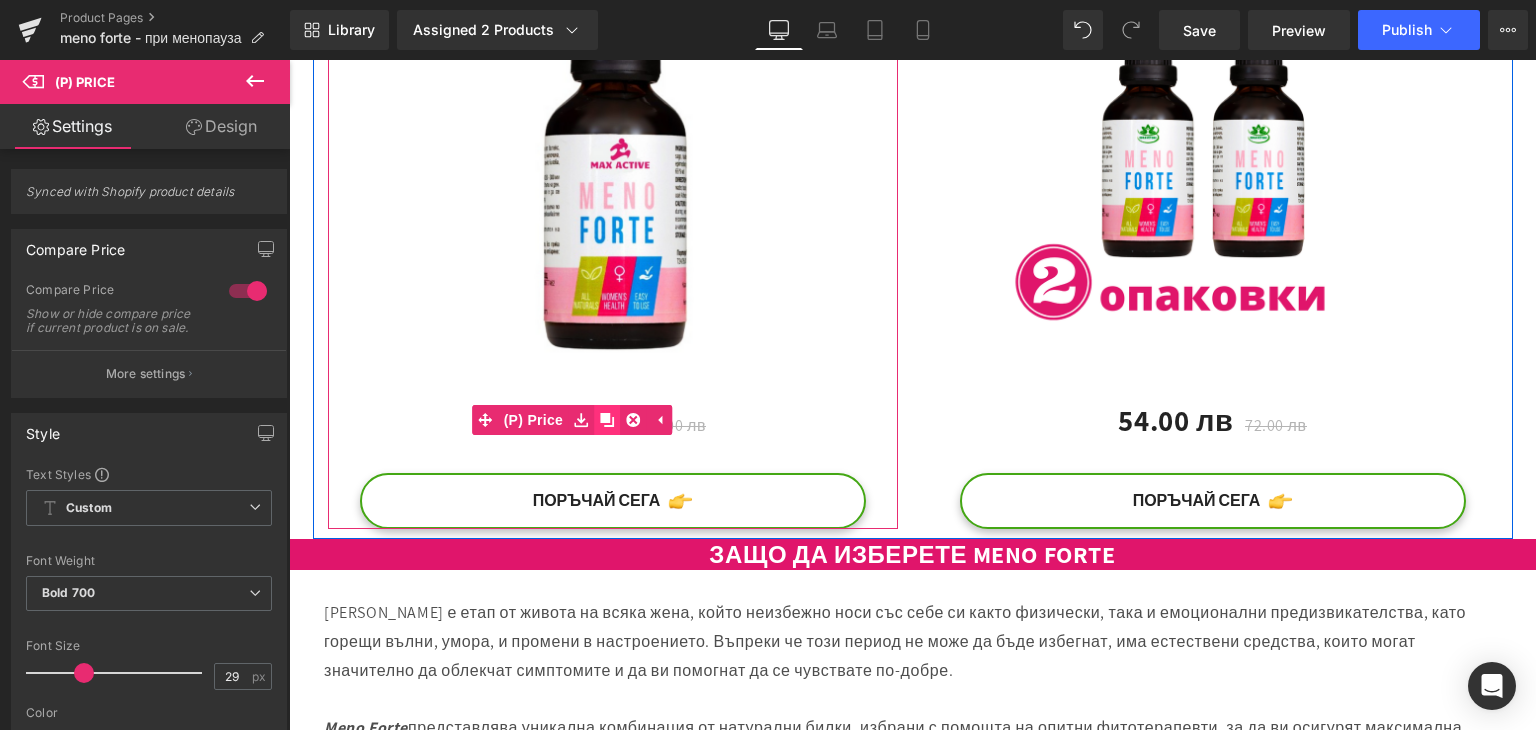 click 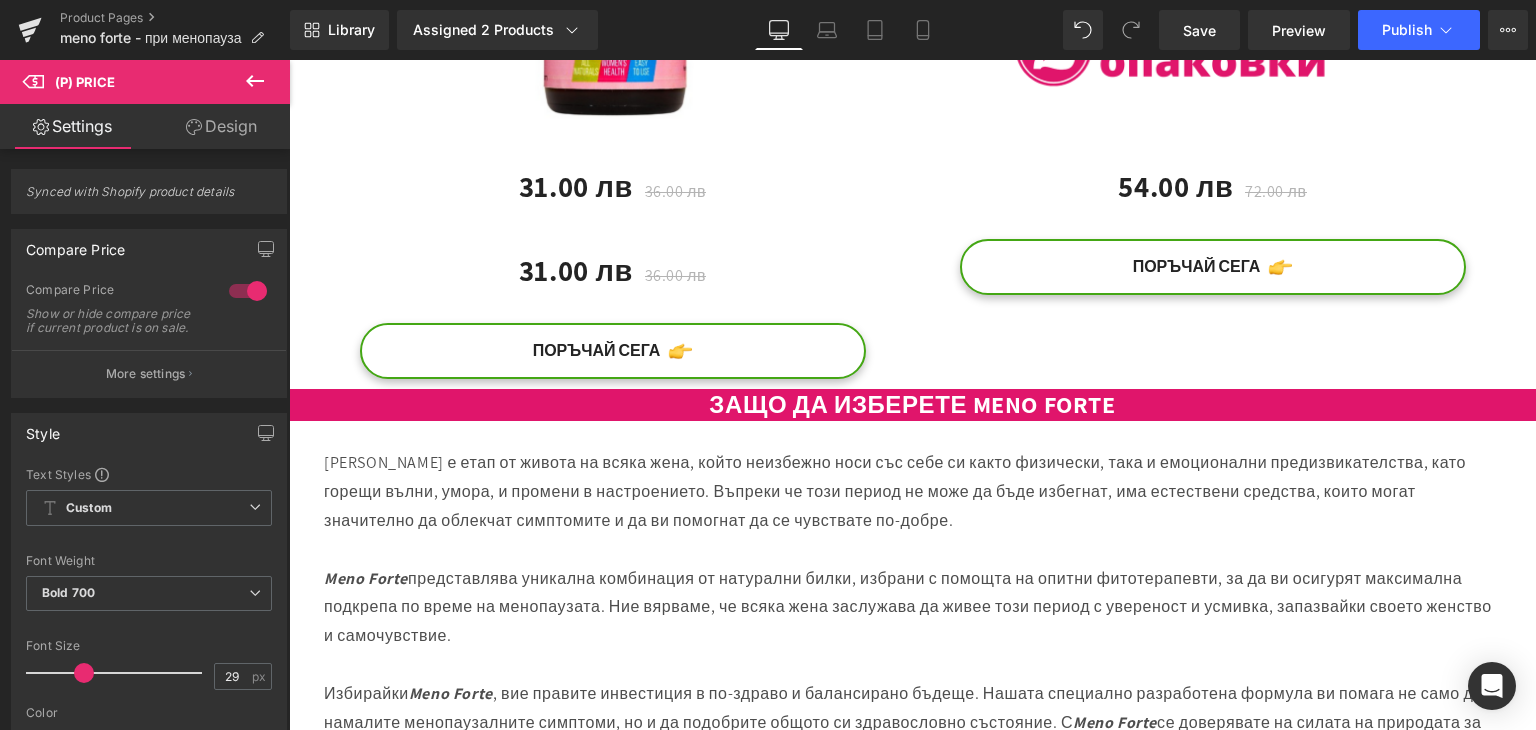 scroll, scrollTop: 2967, scrollLeft: 0, axis: vertical 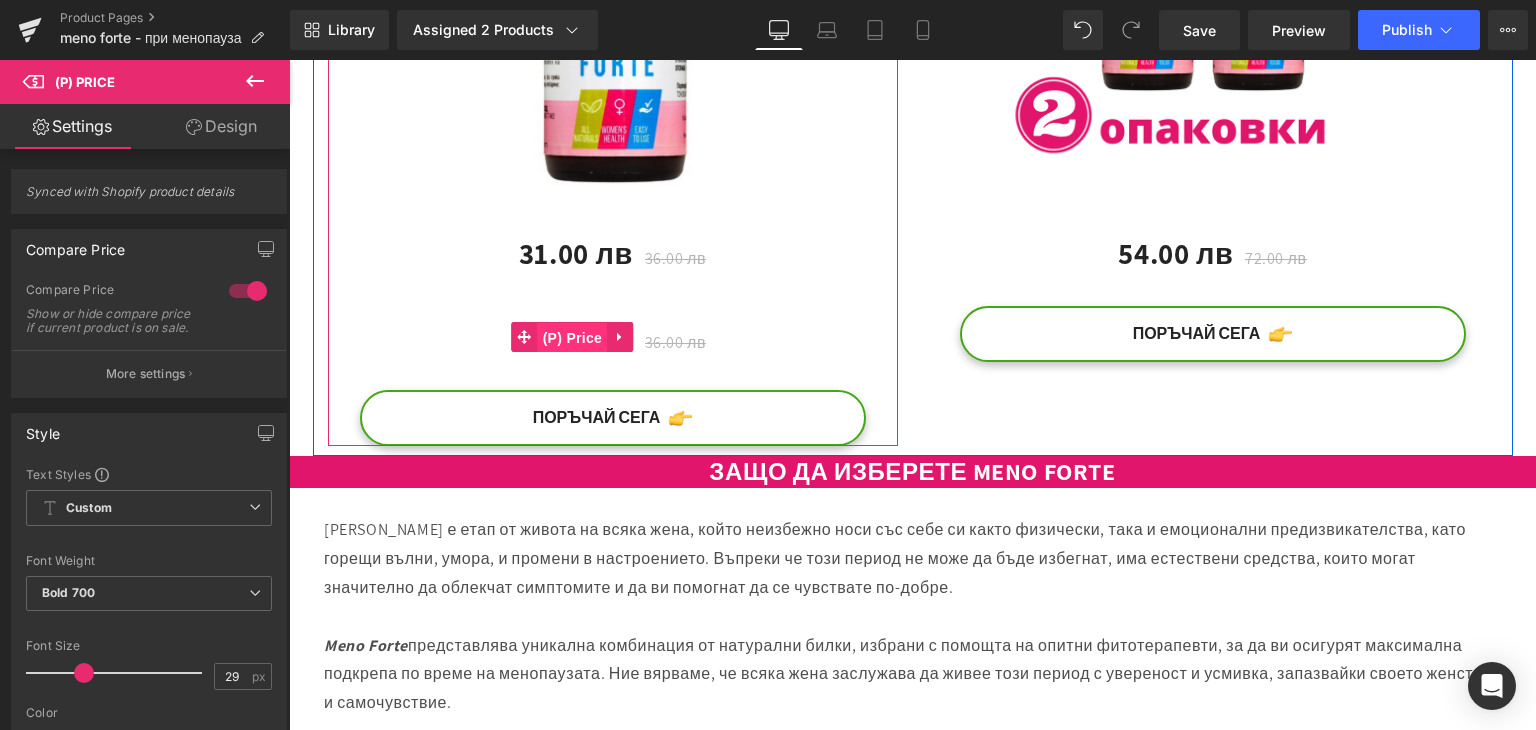click on "(P) Price" at bounding box center (573, 338) 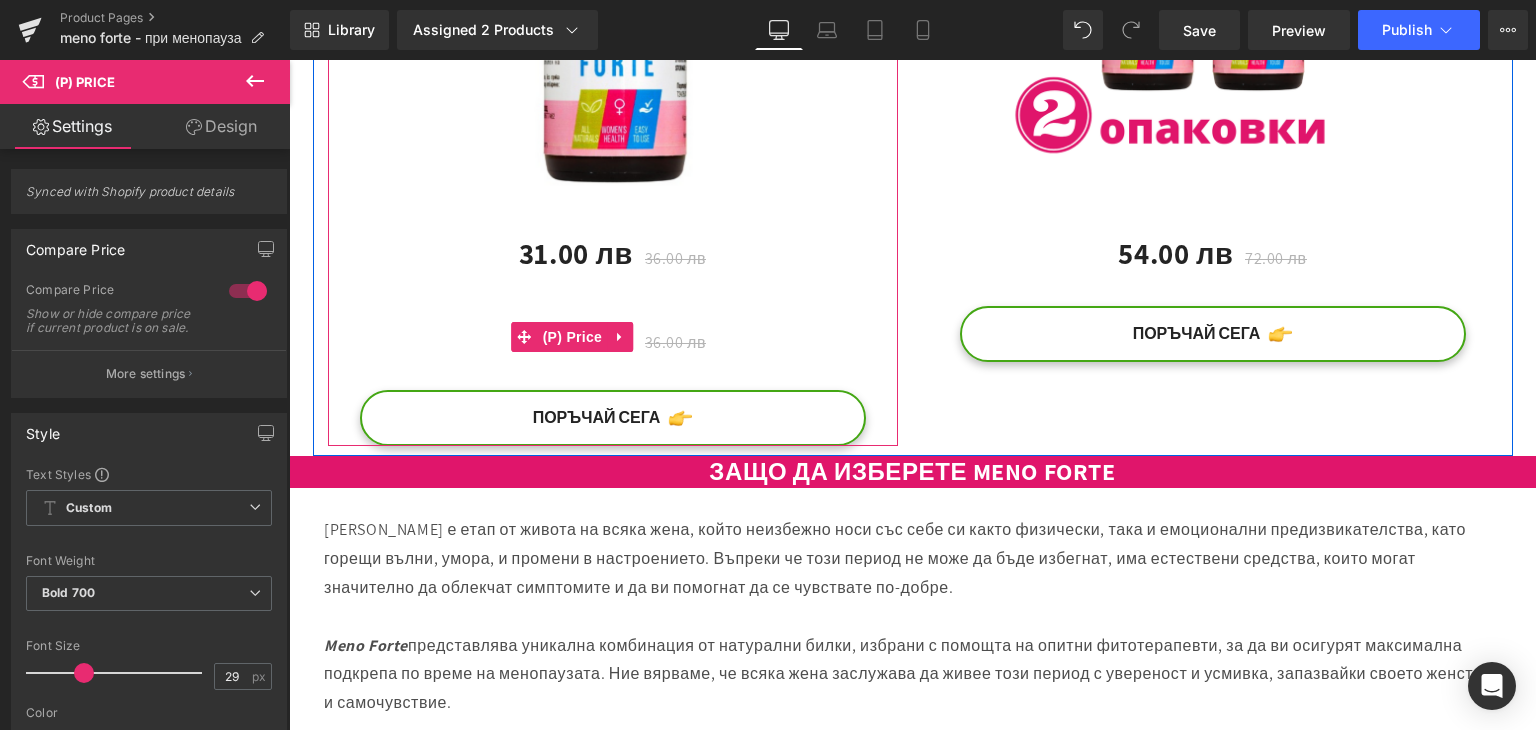 click on "31.00 лв
36.00 лв" at bounding box center (613, 337) 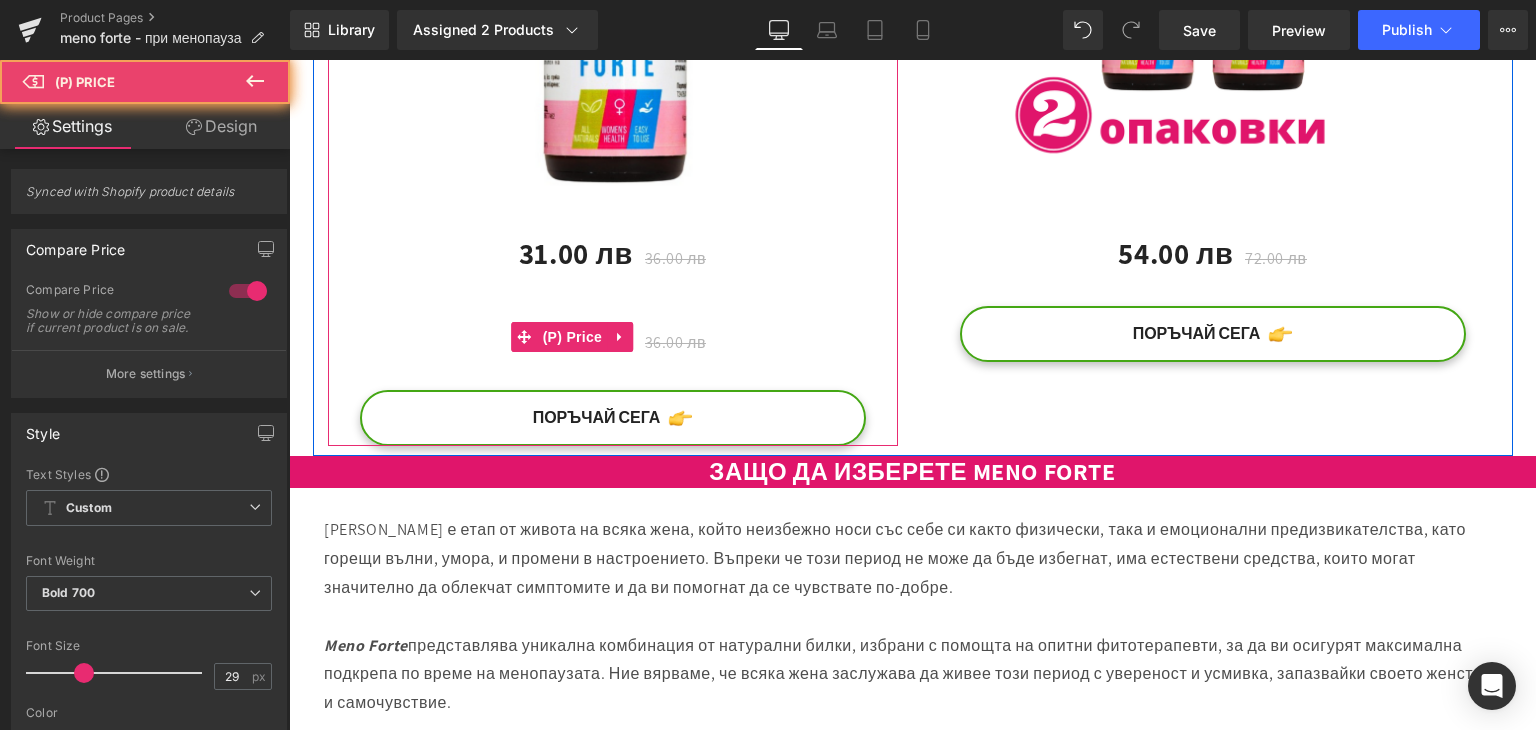 click on "31.00 лв
36.00 лв" at bounding box center (613, 337) 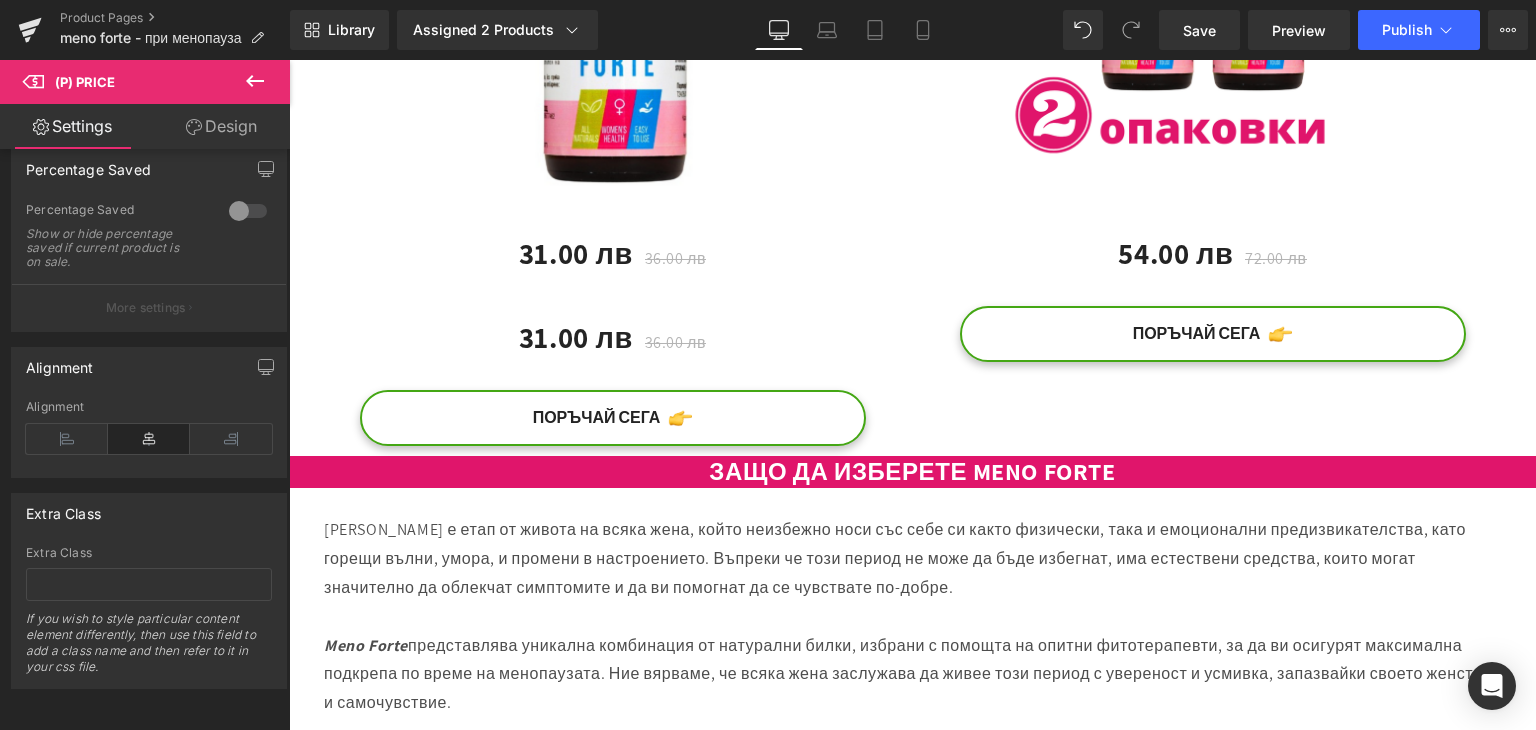 scroll, scrollTop: 847, scrollLeft: 0, axis: vertical 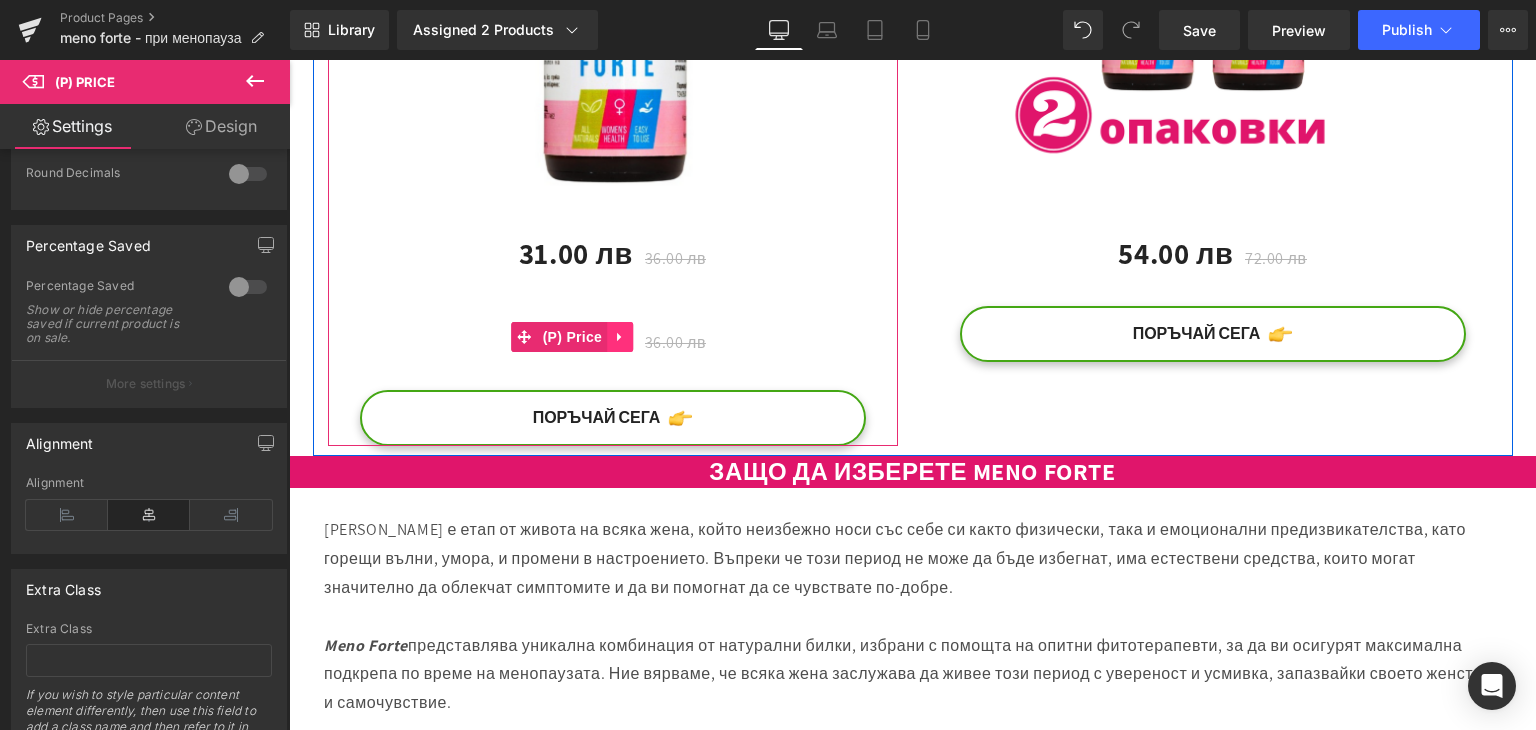 click 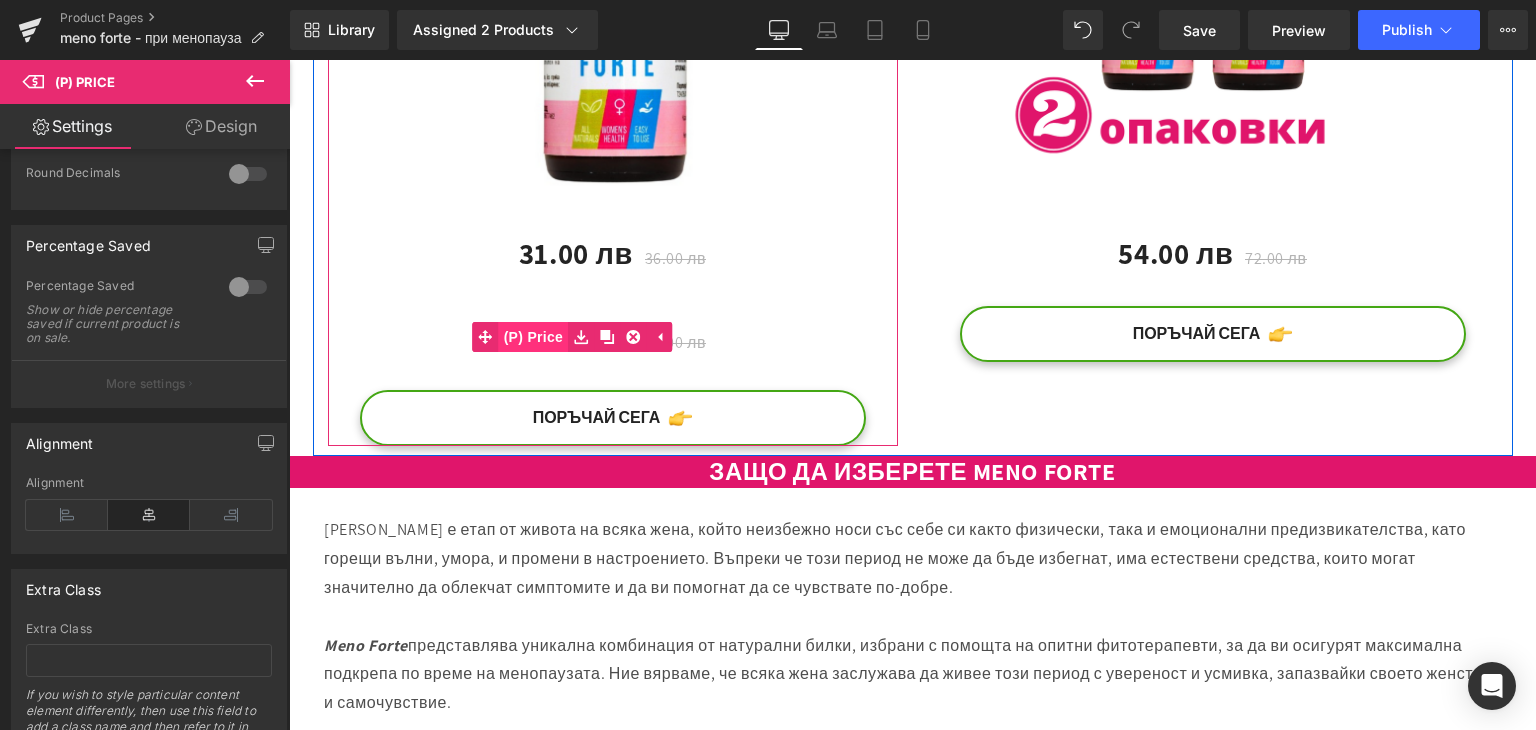 click on "(P) Price" at bounding box center [521, 337] 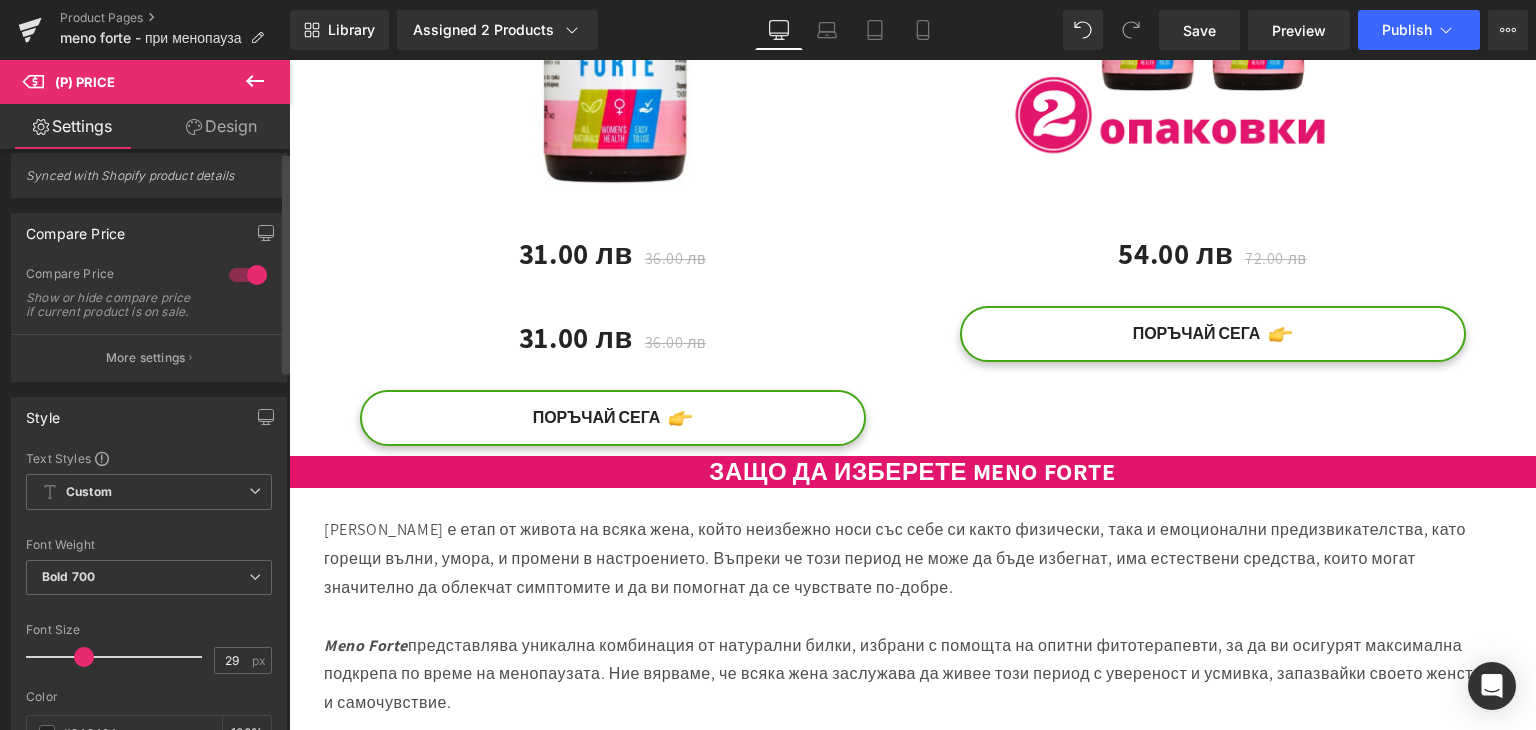 scroll, scrollTop: 0, scrollLeft: 0, axis: both 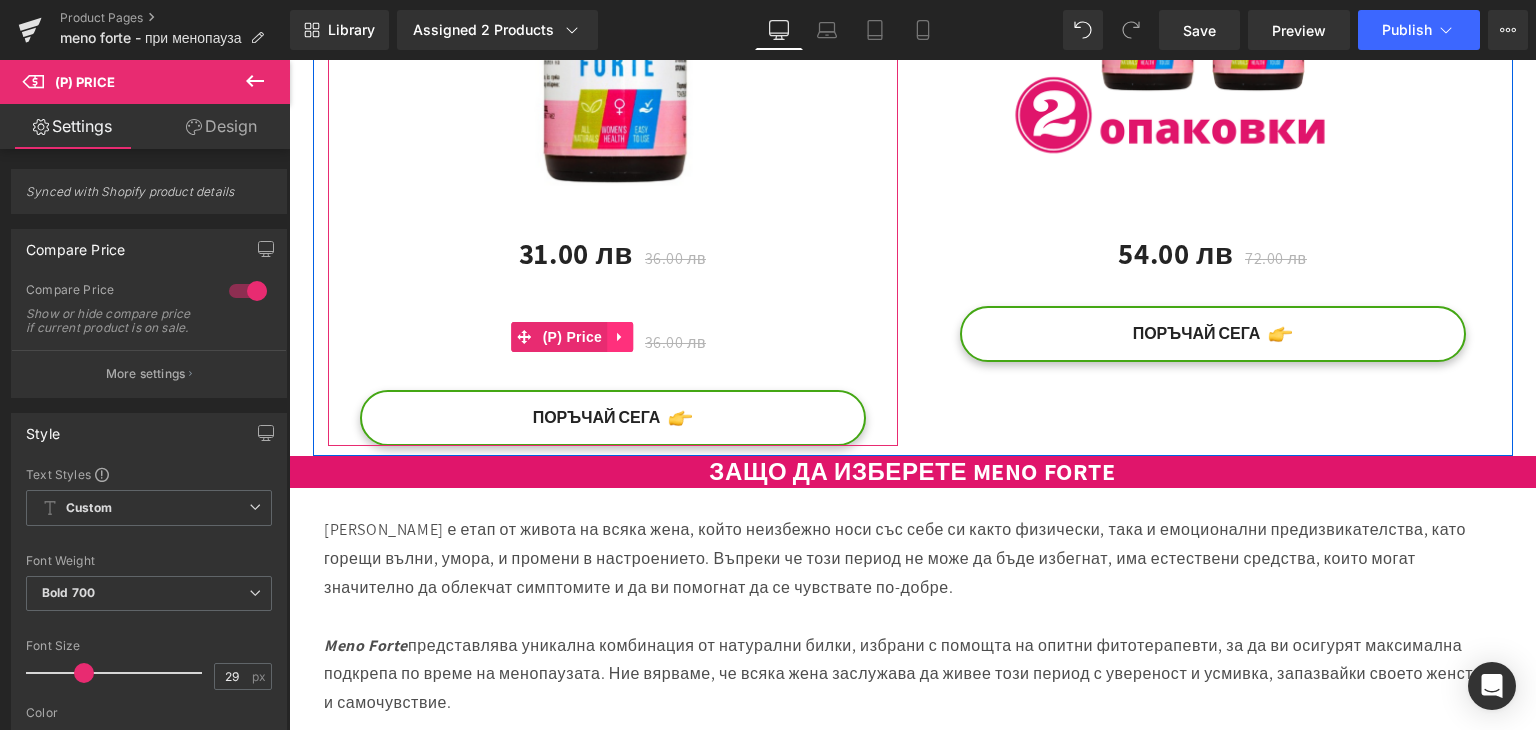 click at bounding box center [620, 337] 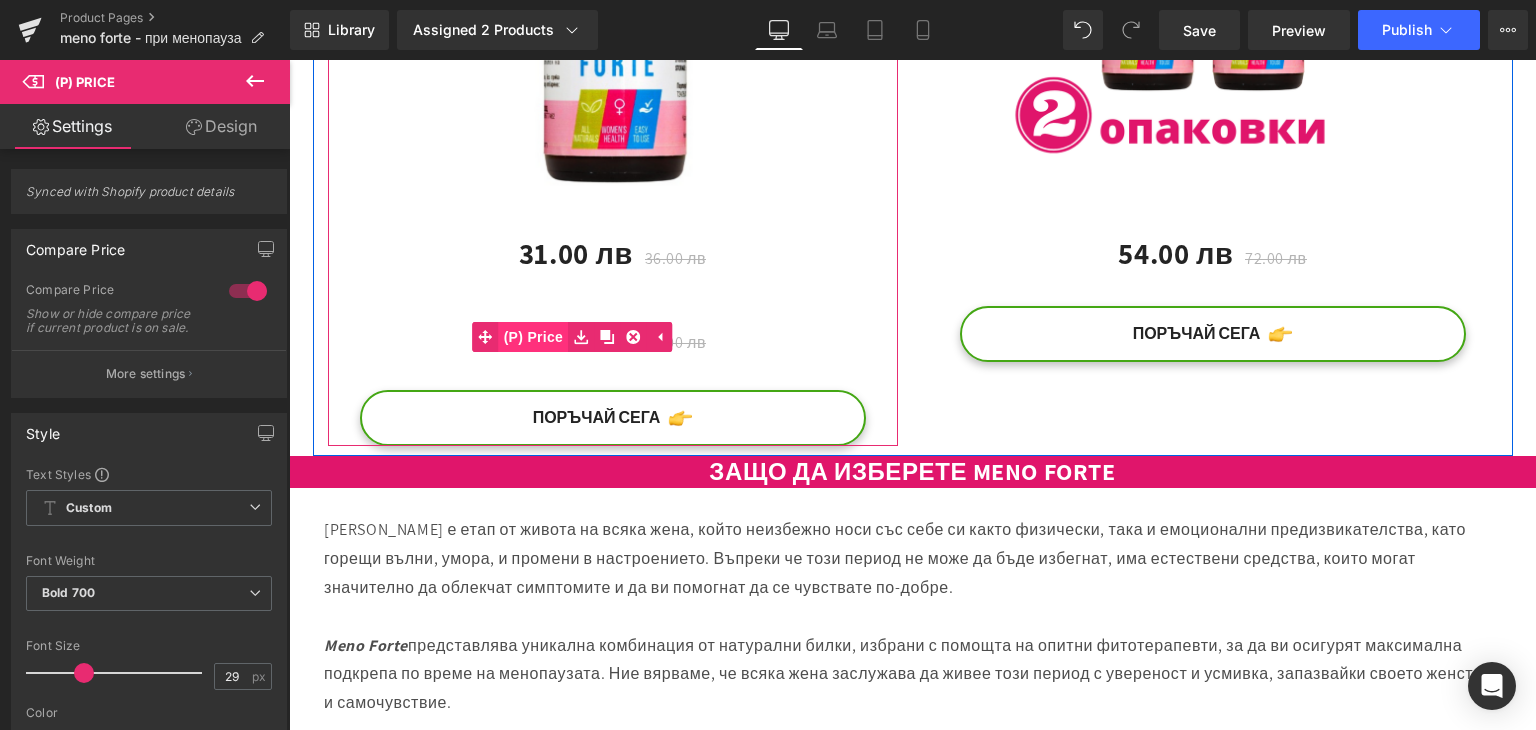click on "(P) Price" at bounding box center [521, 337] 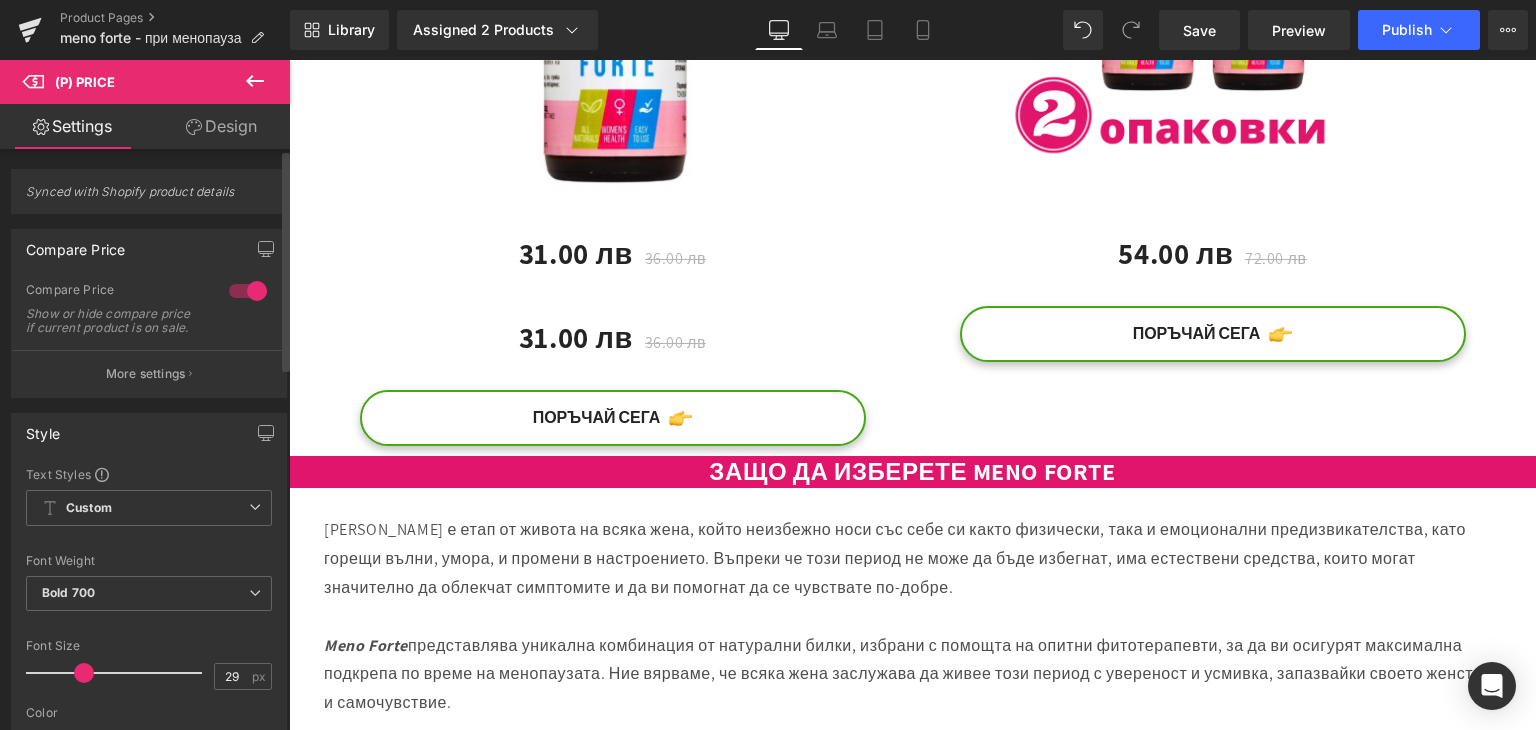click at bounding box center (248, 291) 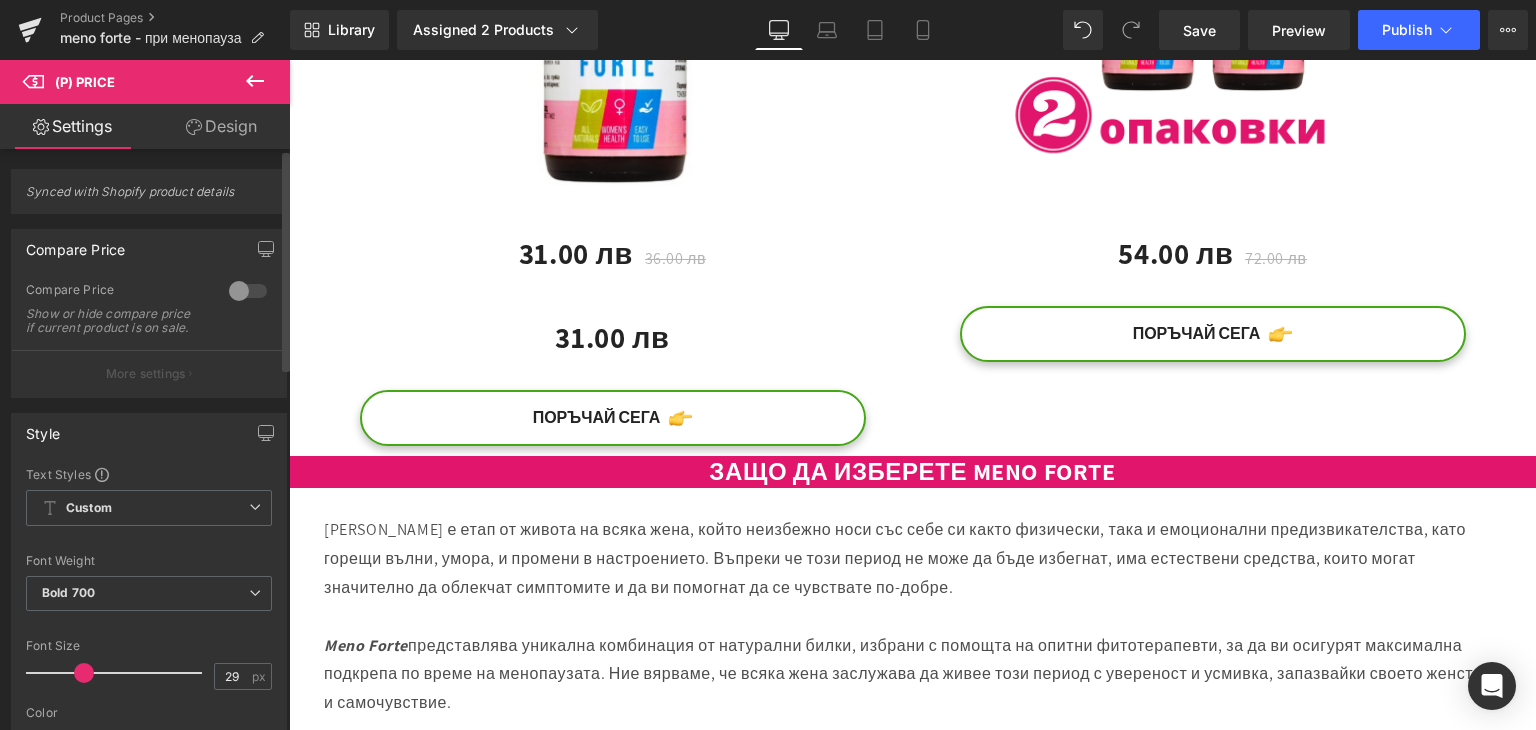 click at bounding box center (248, 291) 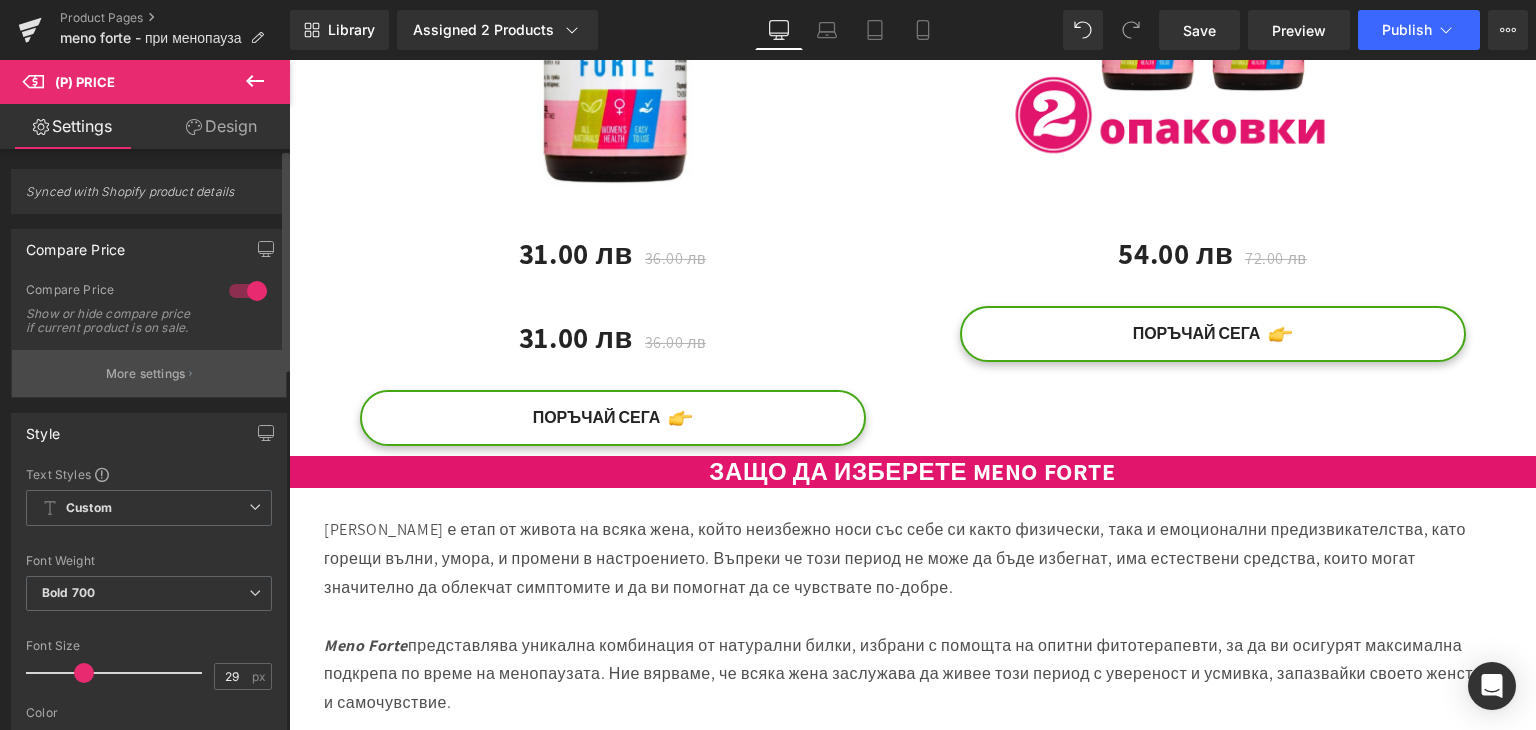 click on "More settings" at bounding box center (146, 374) 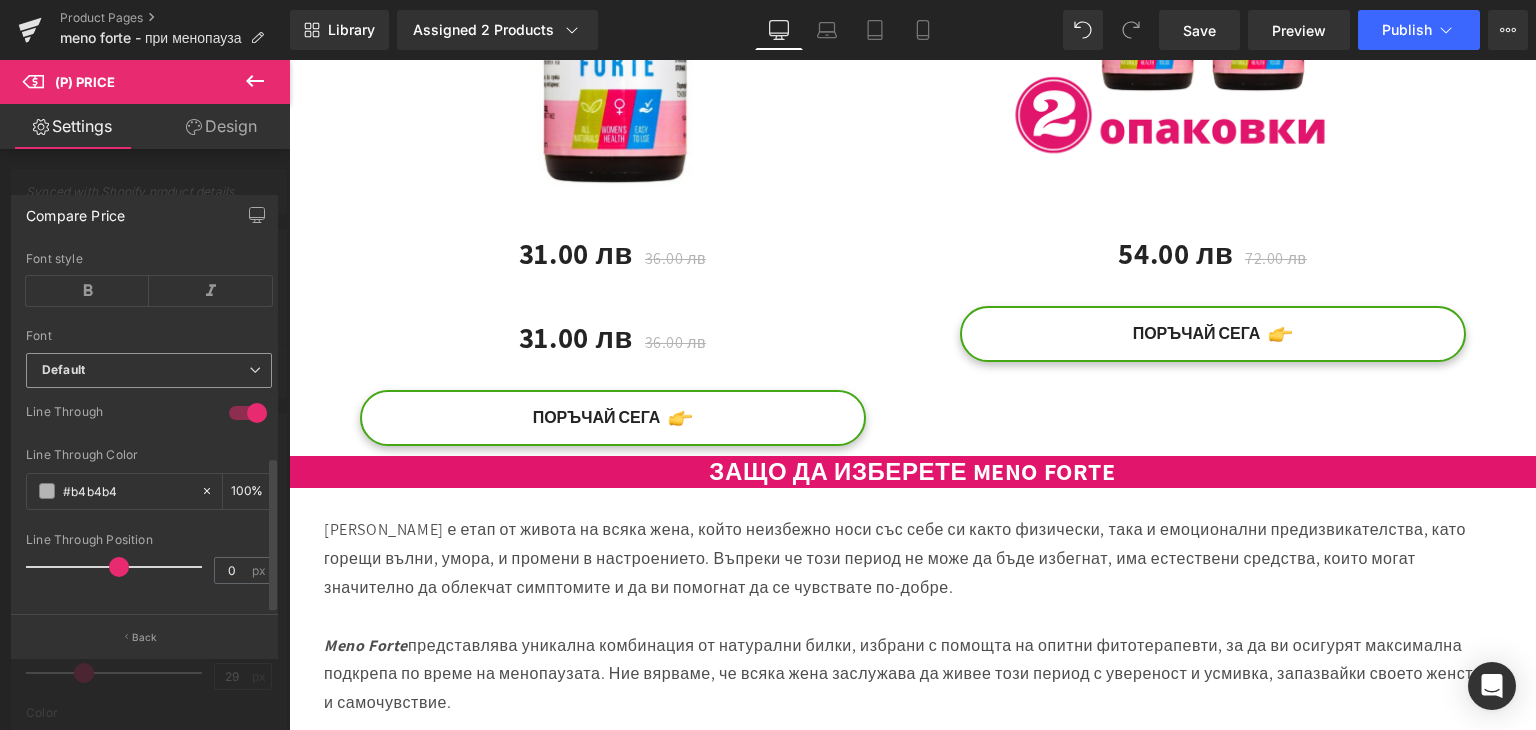 scroll, scrollTop: 487, scrollLeft: 0, axis: vertical 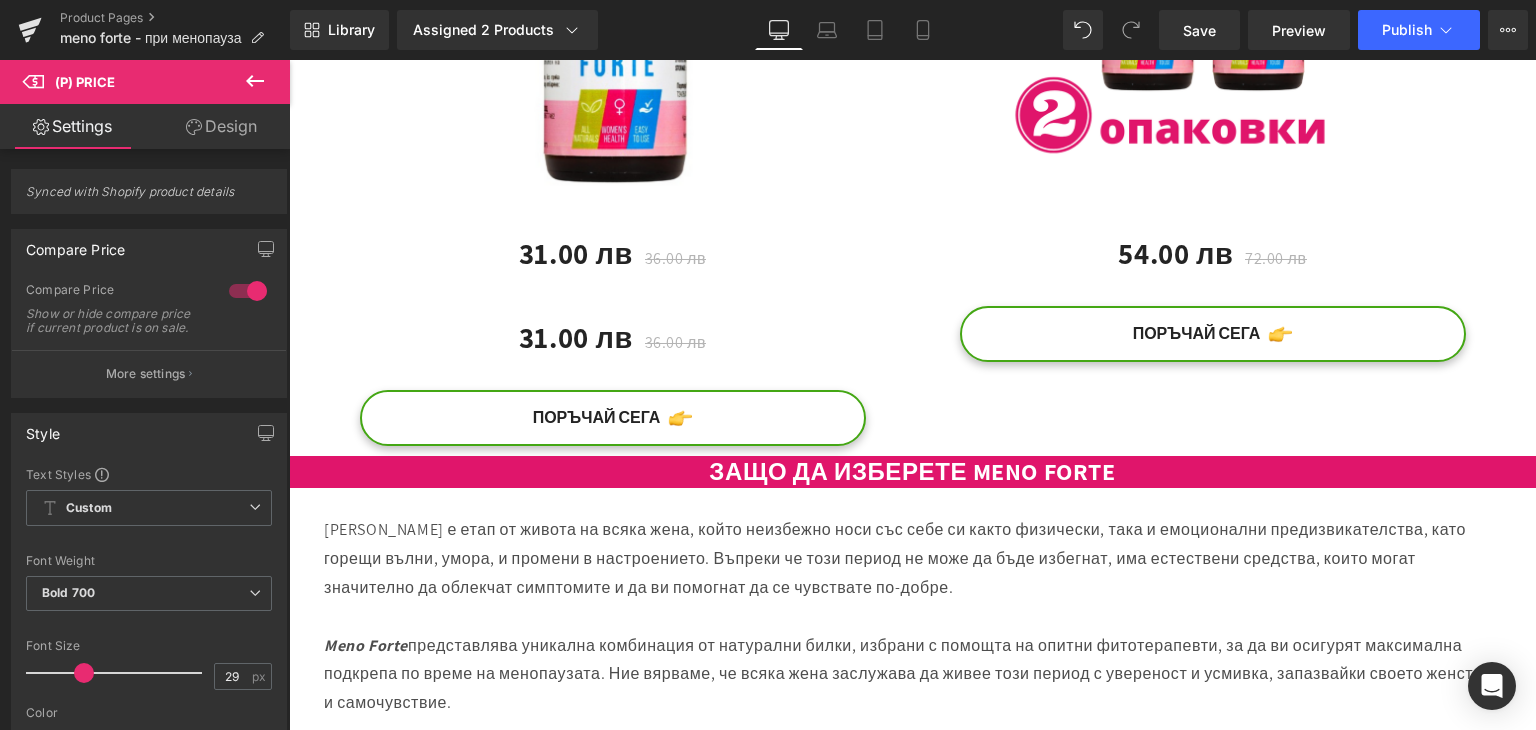 click on "Преминаване към съдържанието
Безплатна Доставка над 89лв - Поръчай бързо и лесно:  0886 606 176
Начало
MAX ACTIVE DETOX КАПКИ
MAX ACTIVE DETOX ЧАЙ
WATER DREN
СТАВИ РЕСТ
ПОДАГРИТ
ХИПЕРТО ЛЕК" at bounding box center [912, 412] 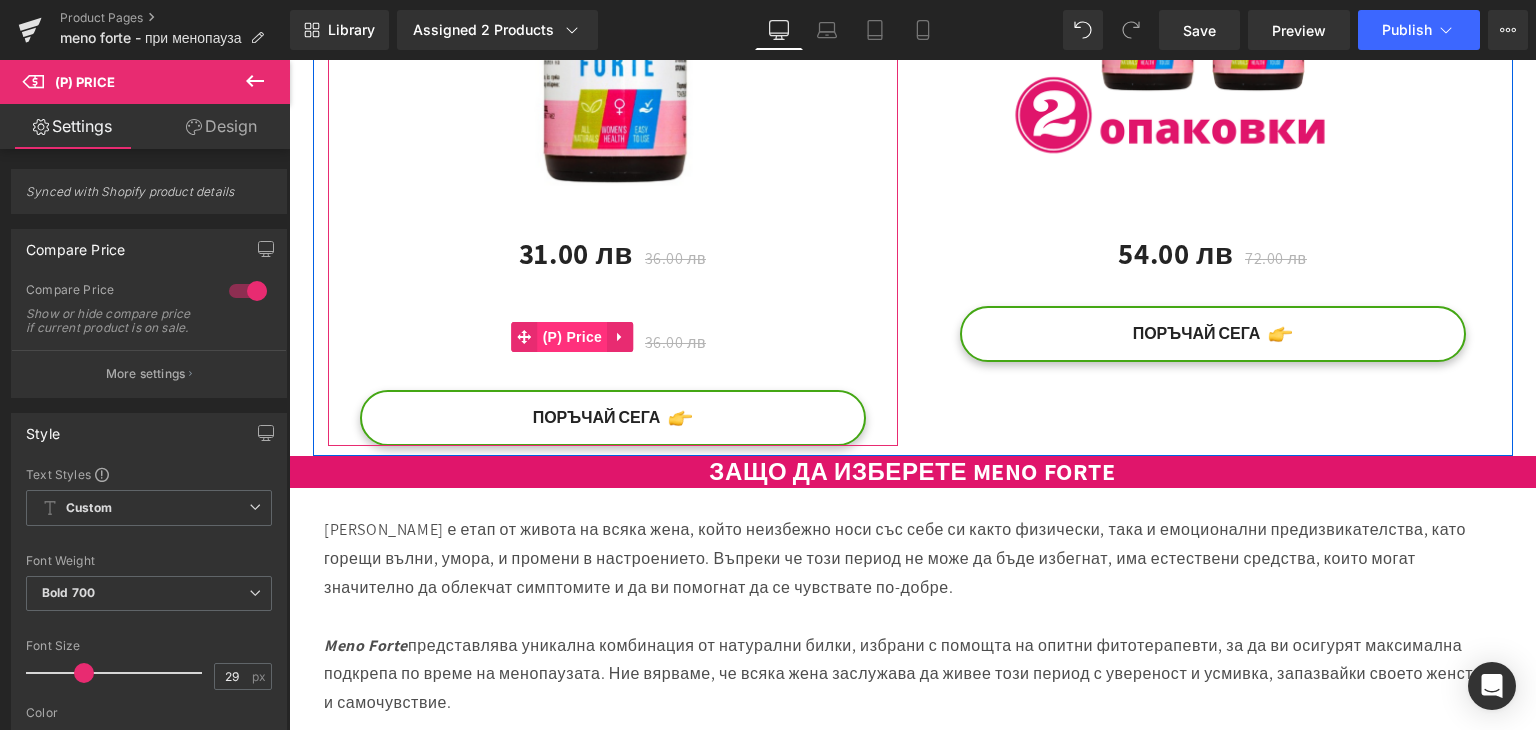 click on "(P) Price" at bounding box center [573, 337] 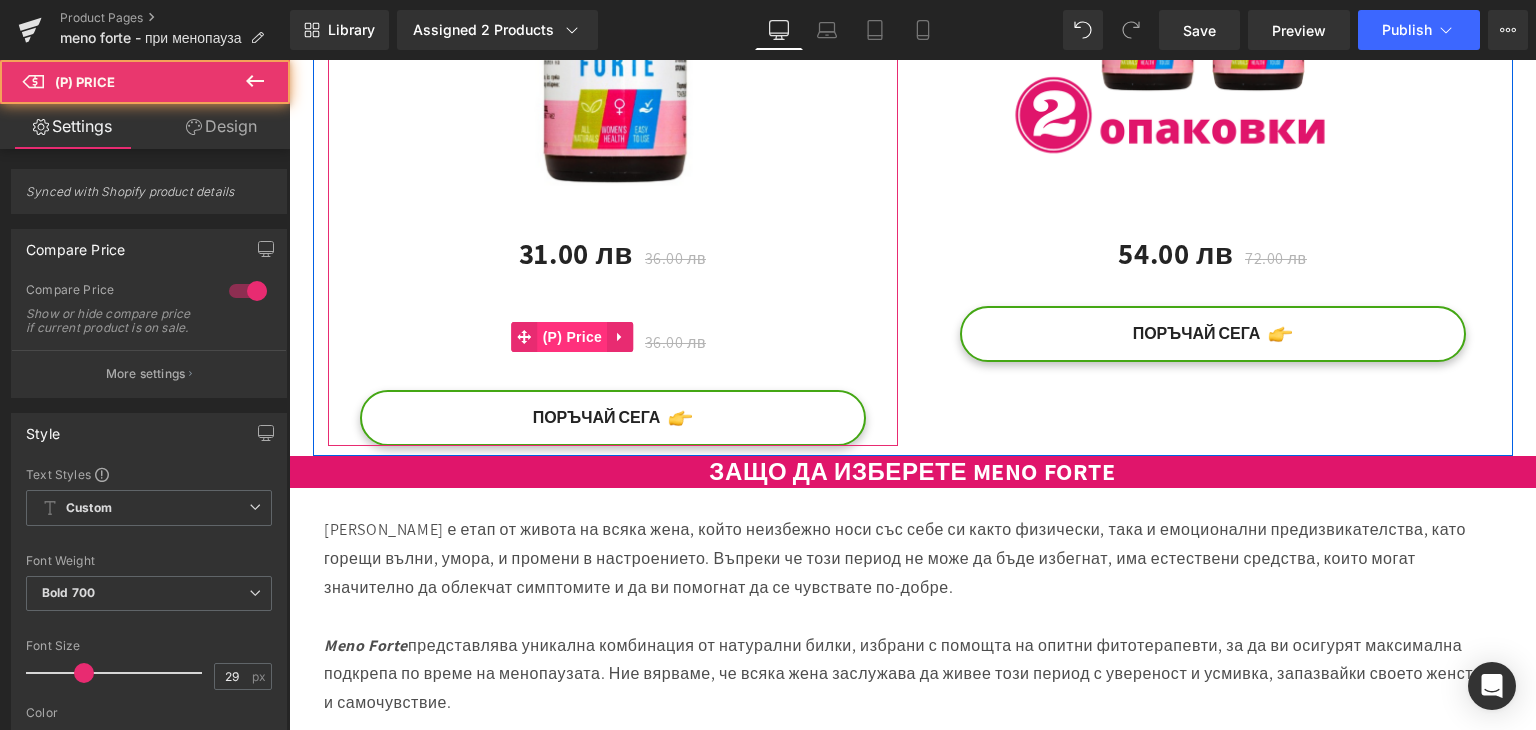 click on "(P) Price" at bounding box center [573, 337] 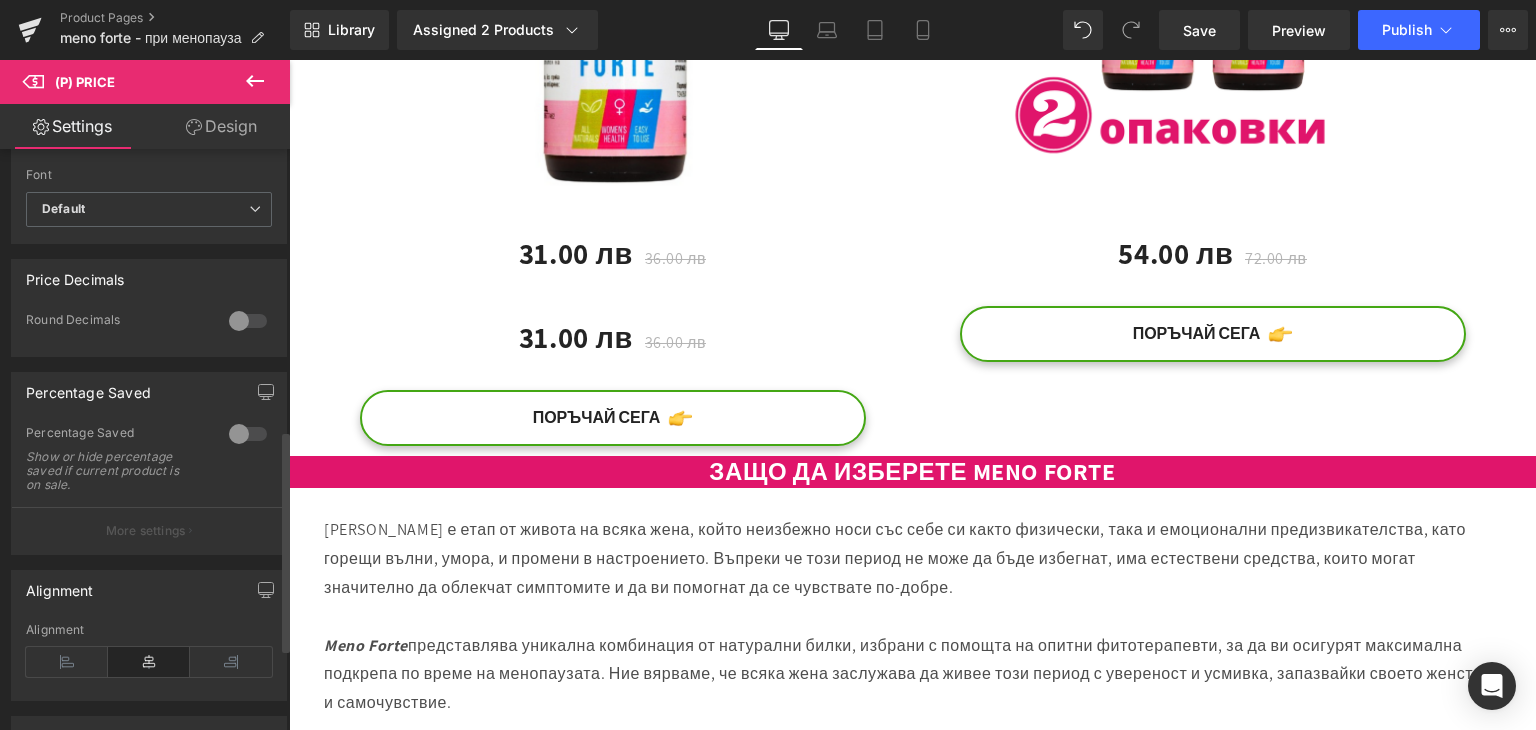 scroll, scrollTop: 647, scrollLeft: 0, axis: vertical 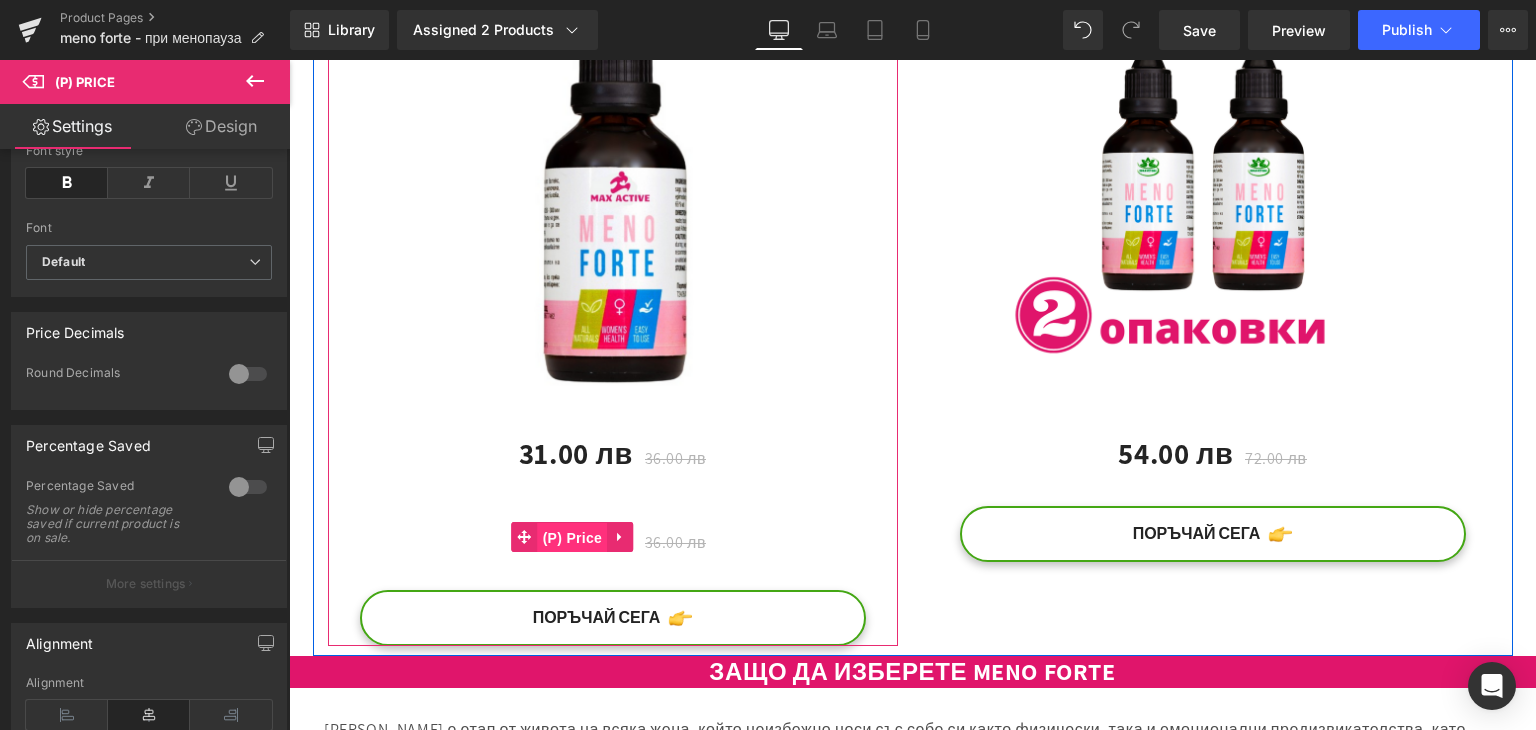 click on "(P) Price" at bounding box center [573, 538] 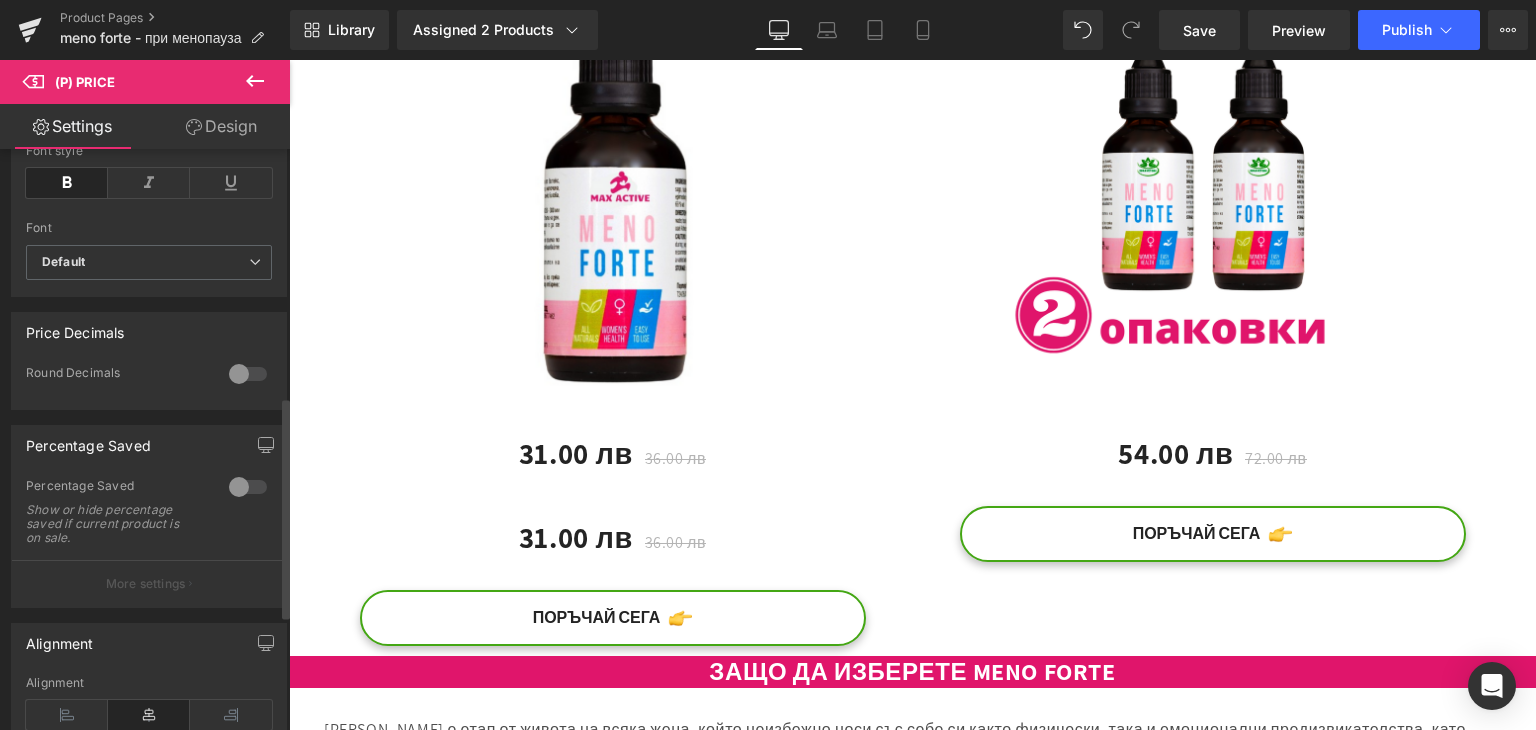 click at bounding box center [248, 374] 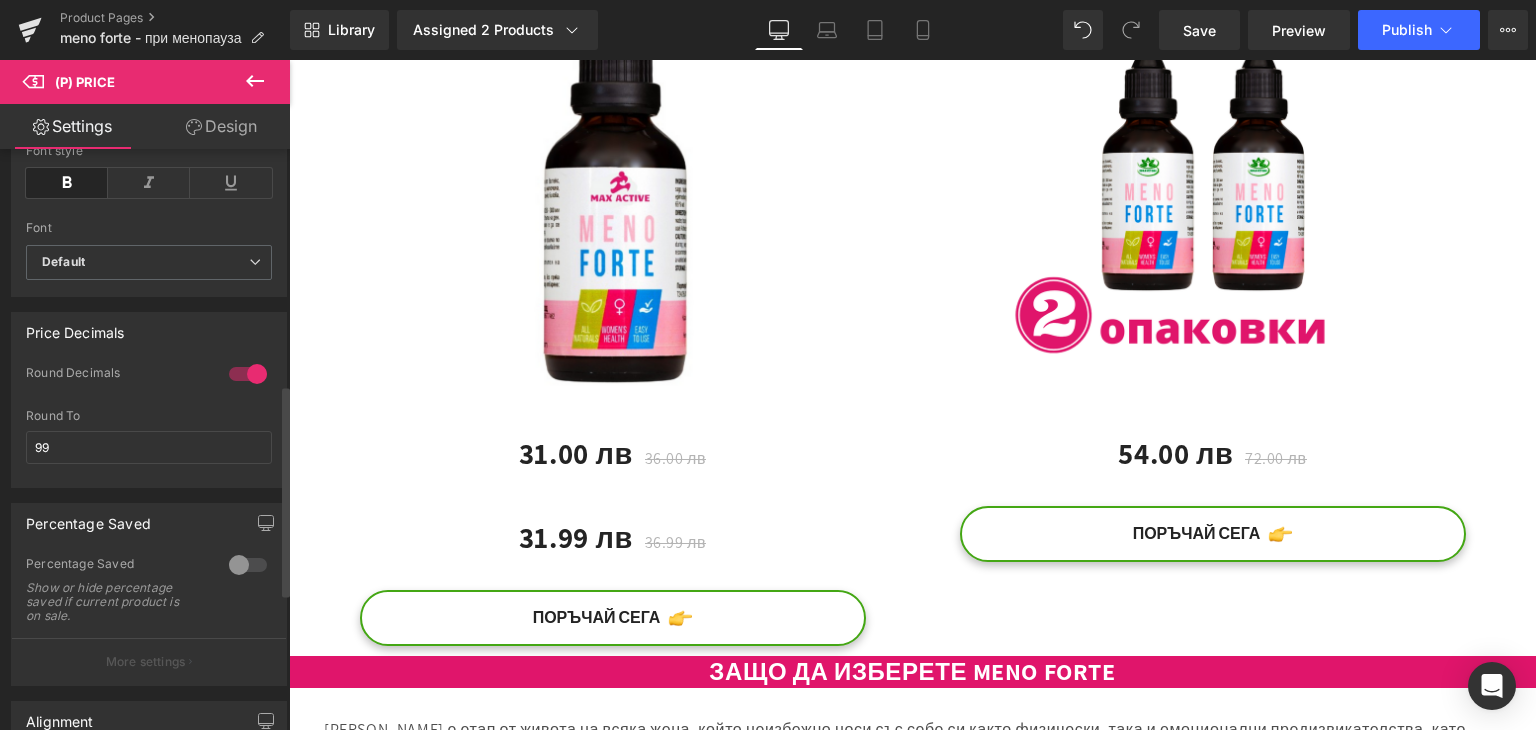 click at bounding box center (248, 374) 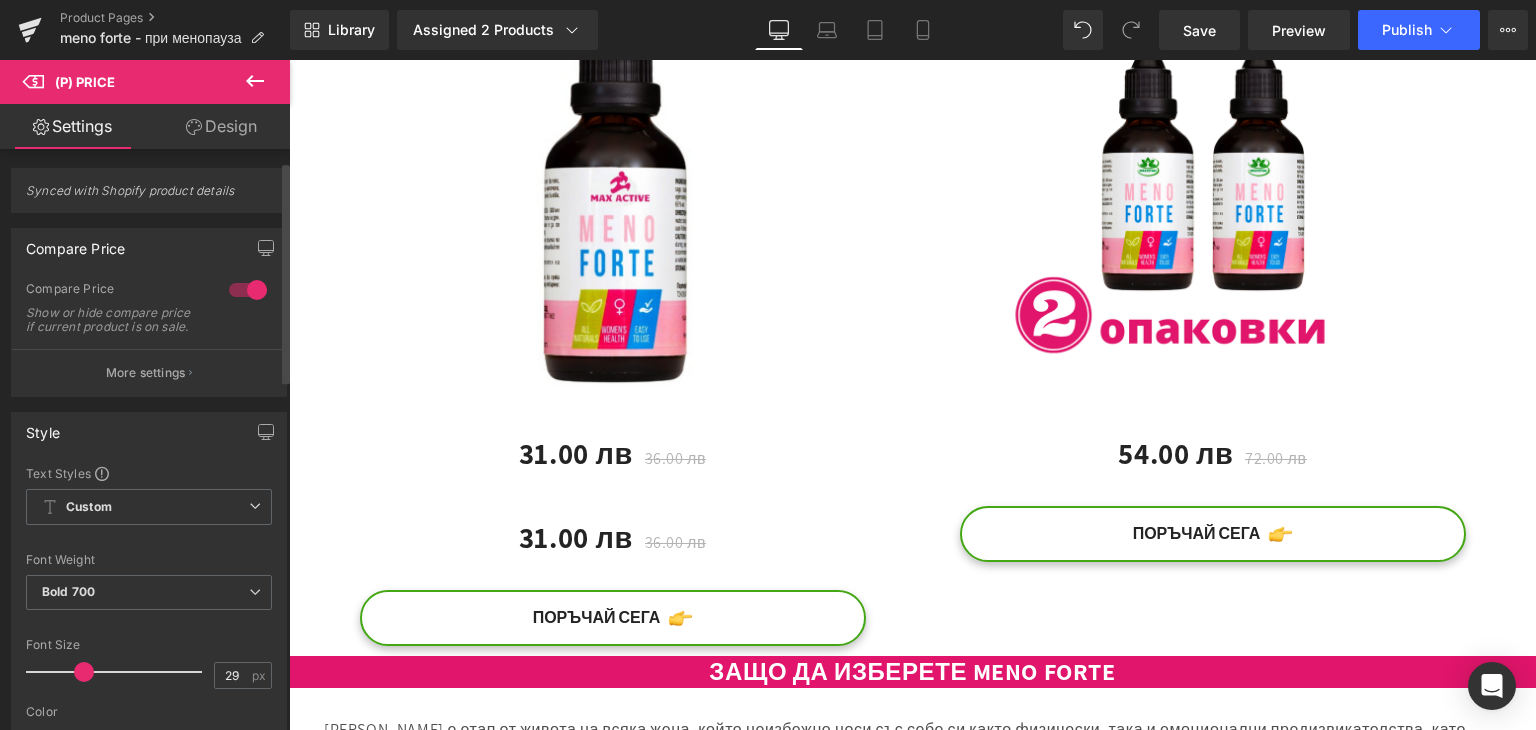scroll, scrollTop: 0, scrollLeft: 0, axis: both 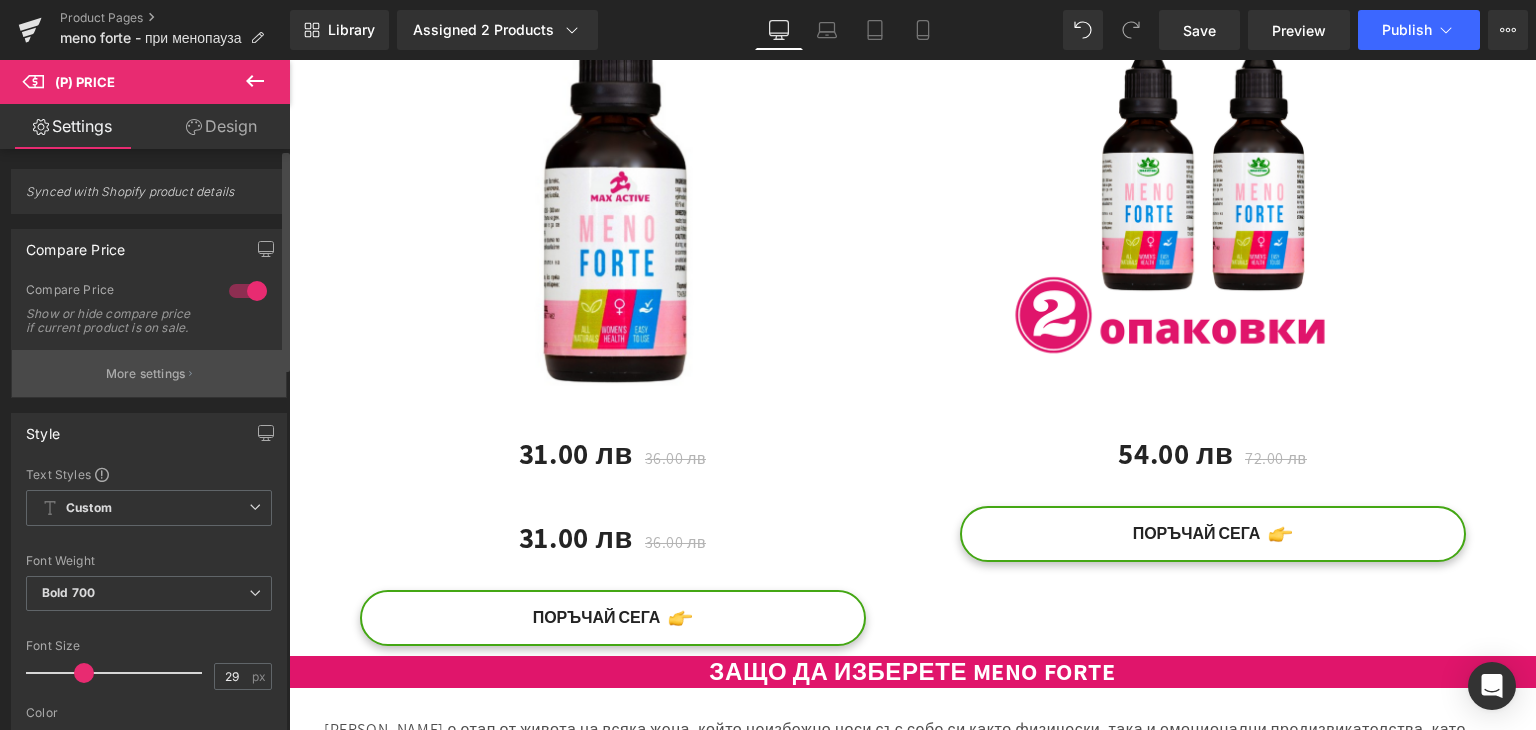 click on "More settings" at bounding box center [149, 373] 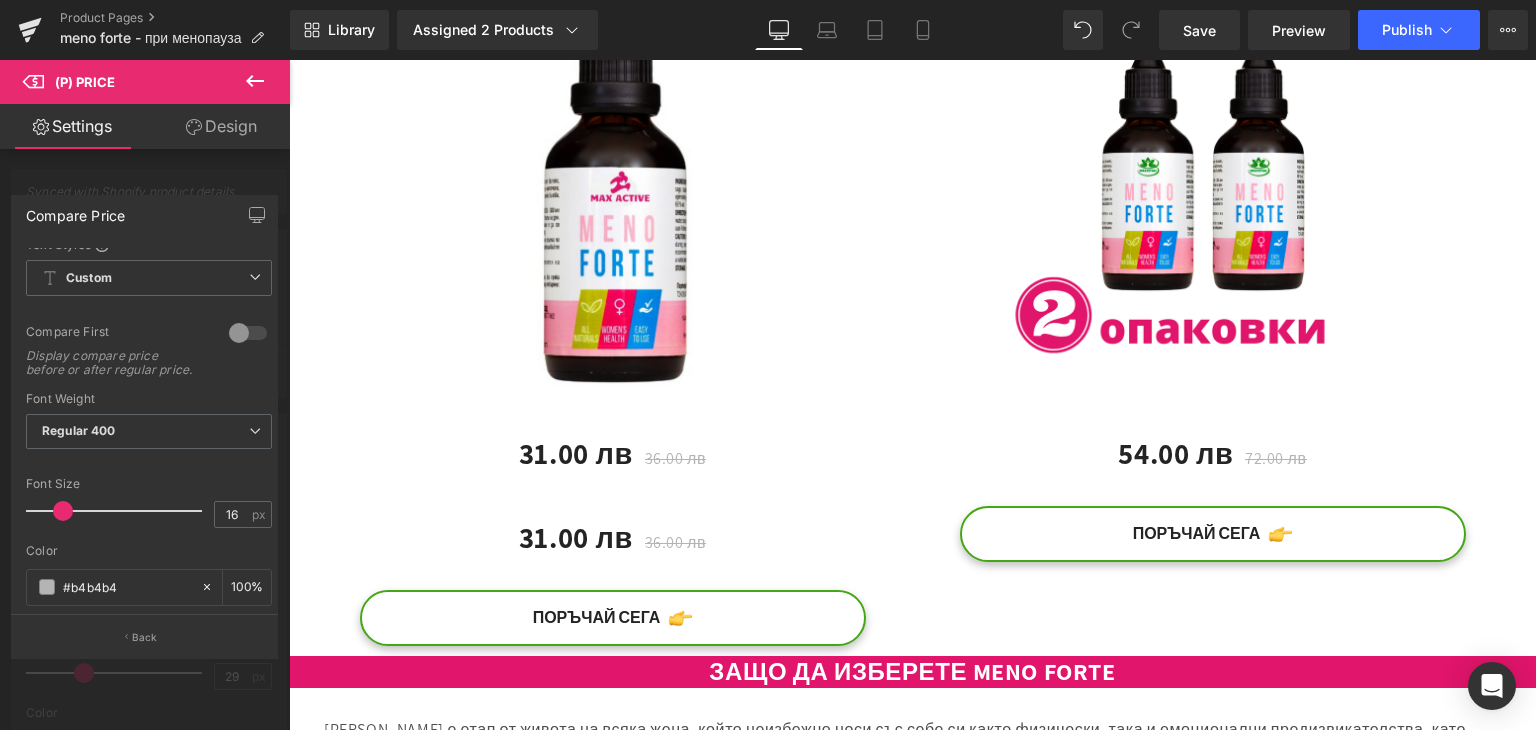 scroll, scrollTop: 0, scrollLeft: 0, axis: both 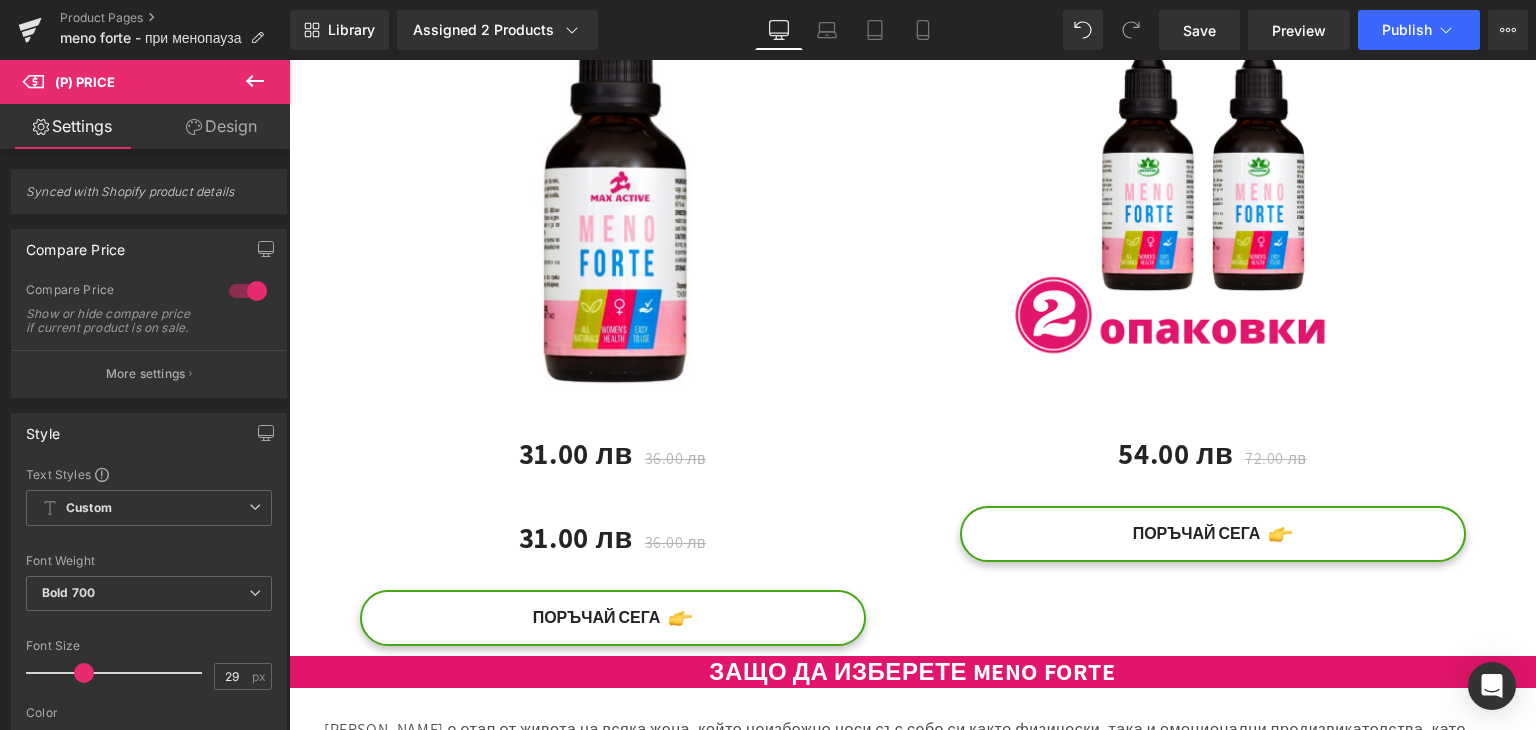 click on "Преминаване към съдържанието
Безплатна Доставка над 89лв - Поръчай бързо и лесно:  0886 606 176
Начало
MAX ACTIVE DETOX КАПКИ
MAX ACTIVE DETOX ЧАЙ
WATER DREN
СТАВИ РЕСТ
ПОДАГРИТ
ХИПЕРТО ЛЕК" at bounding box center (912, 612) 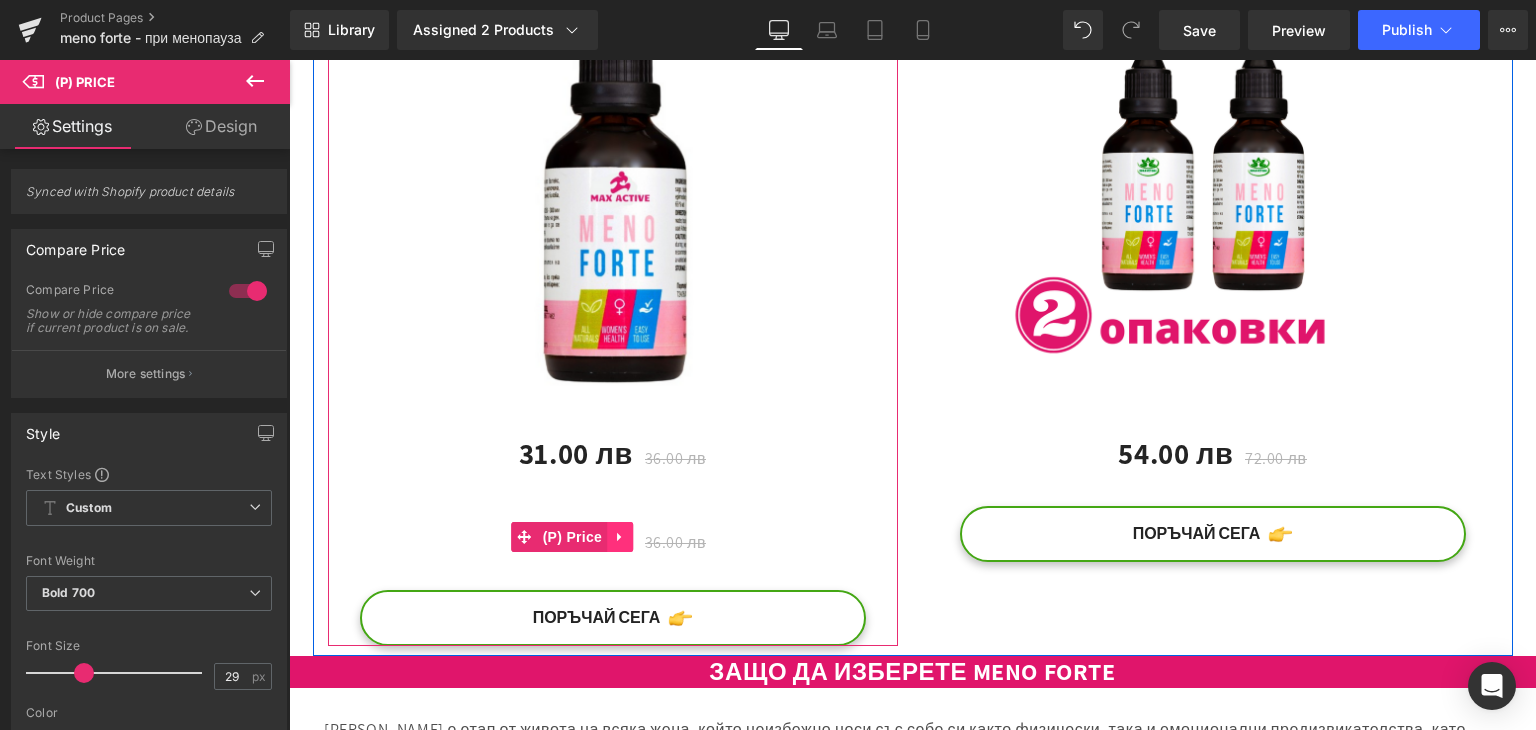 click at bounding box center (620, 537) 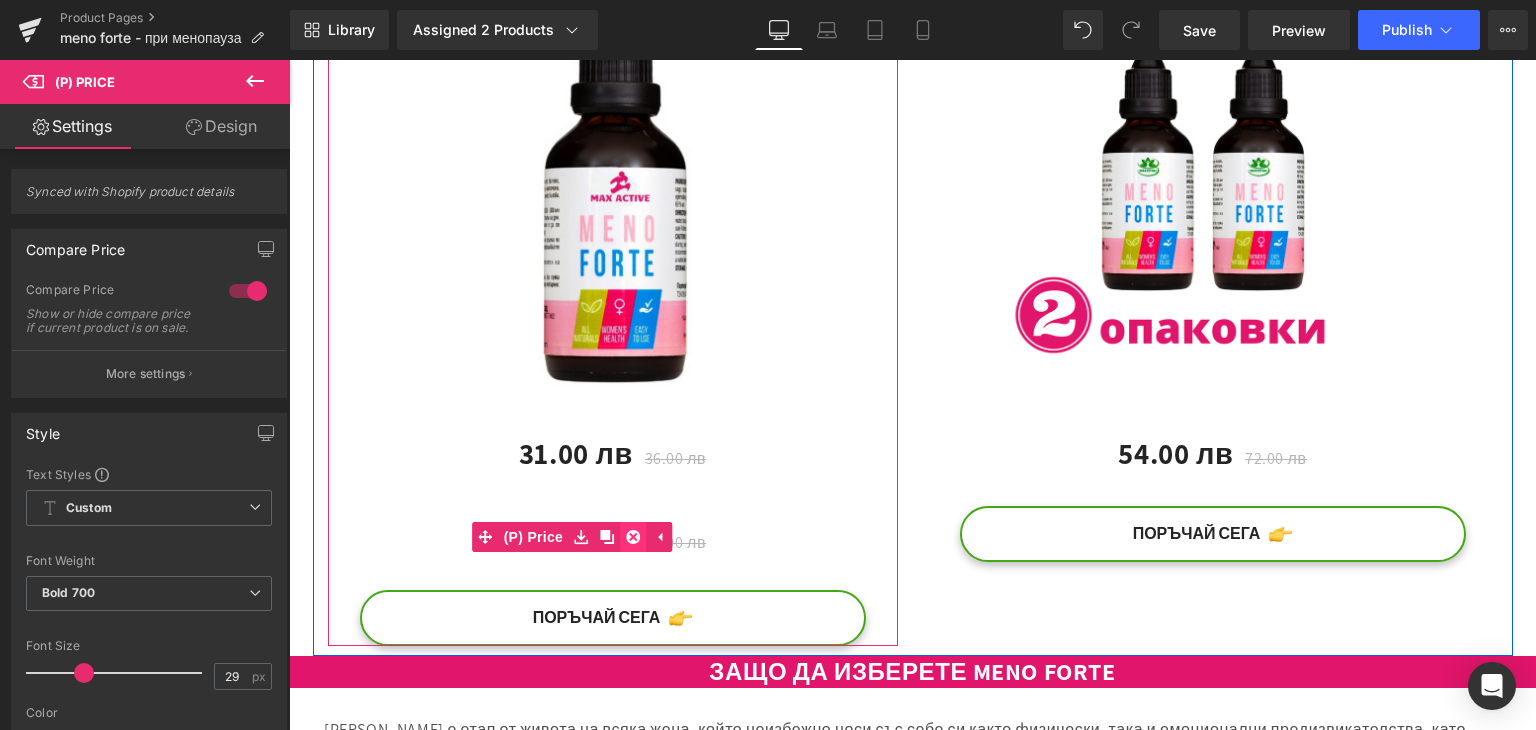 click 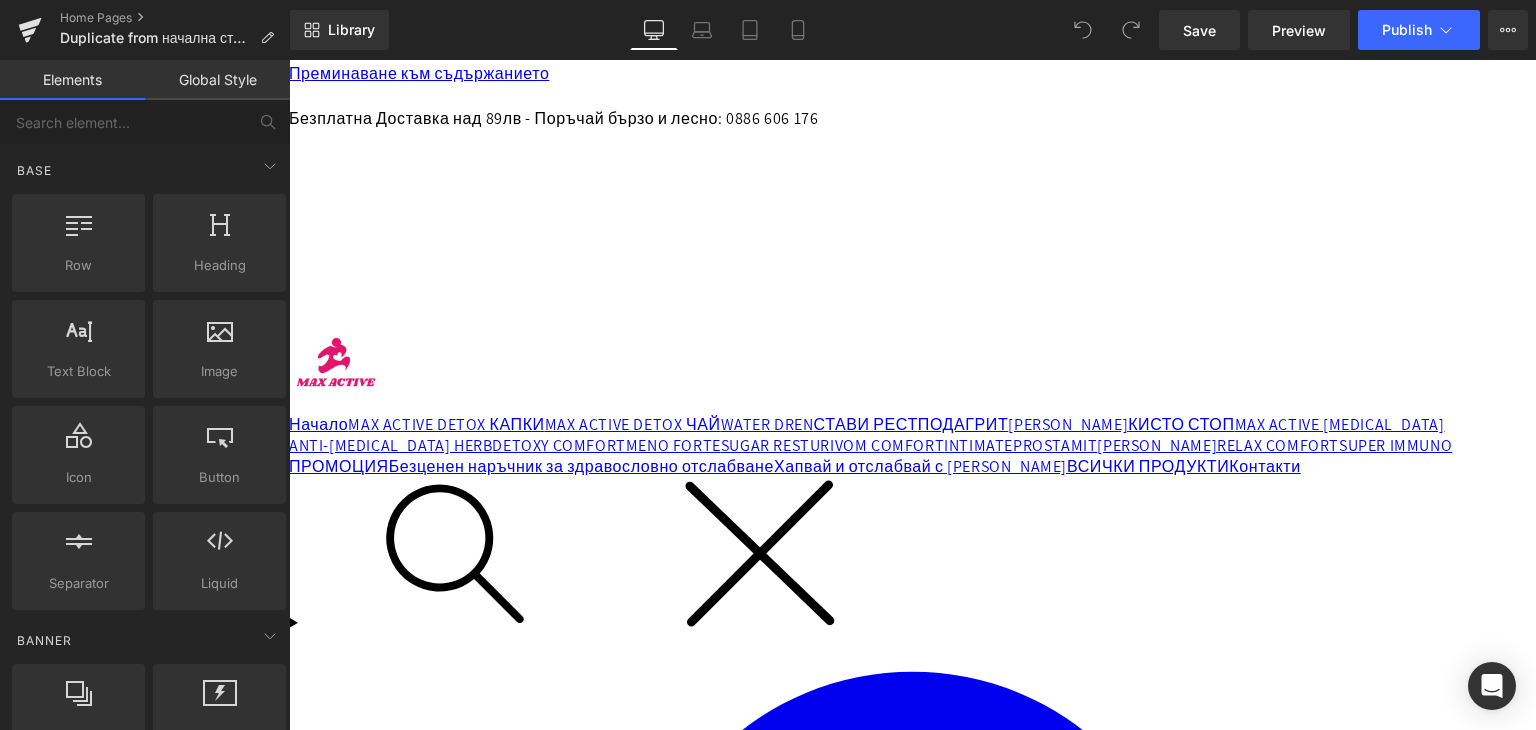scroll, scrollTop: 0, scrollLeft: 0, axis: both 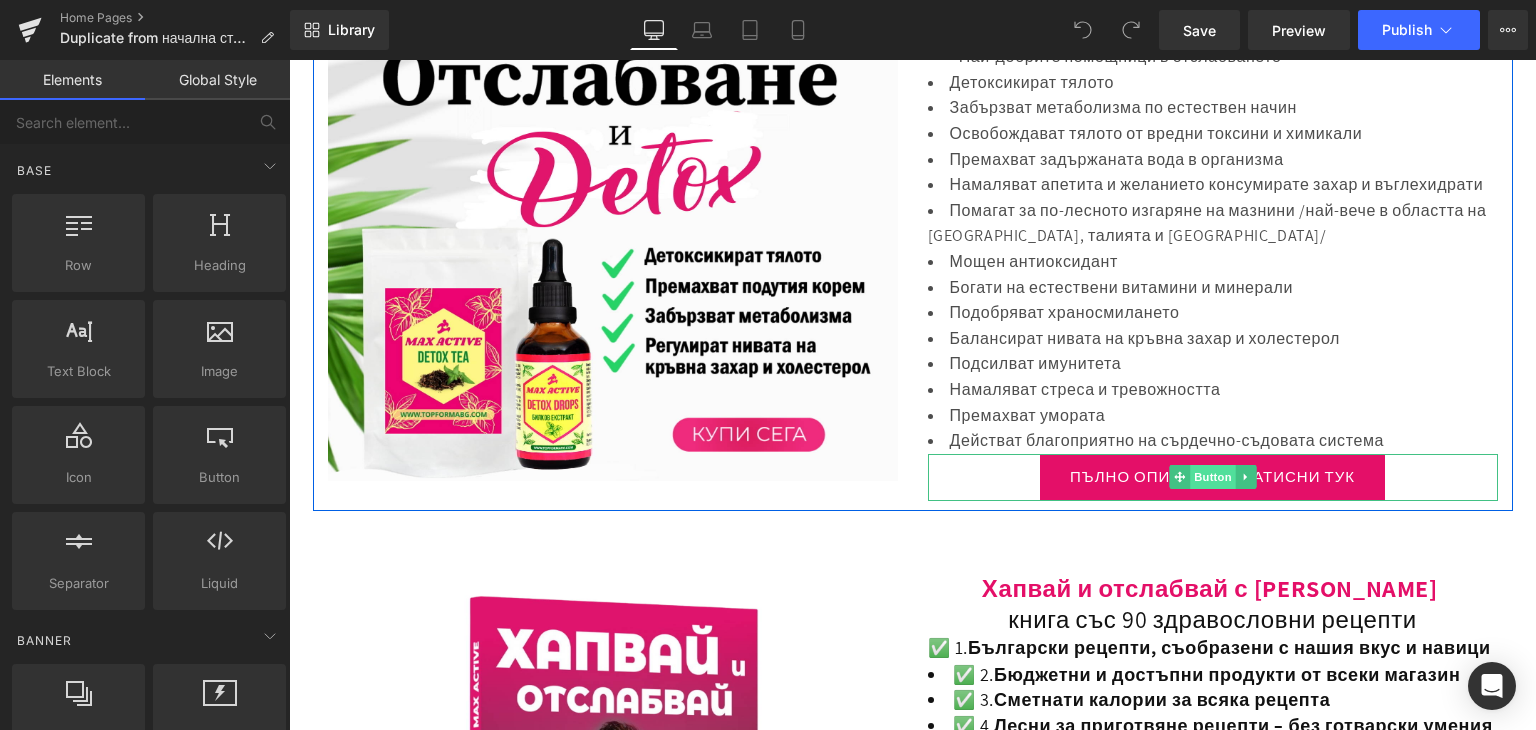 click on "Button" at bounding box center (1213, 477) 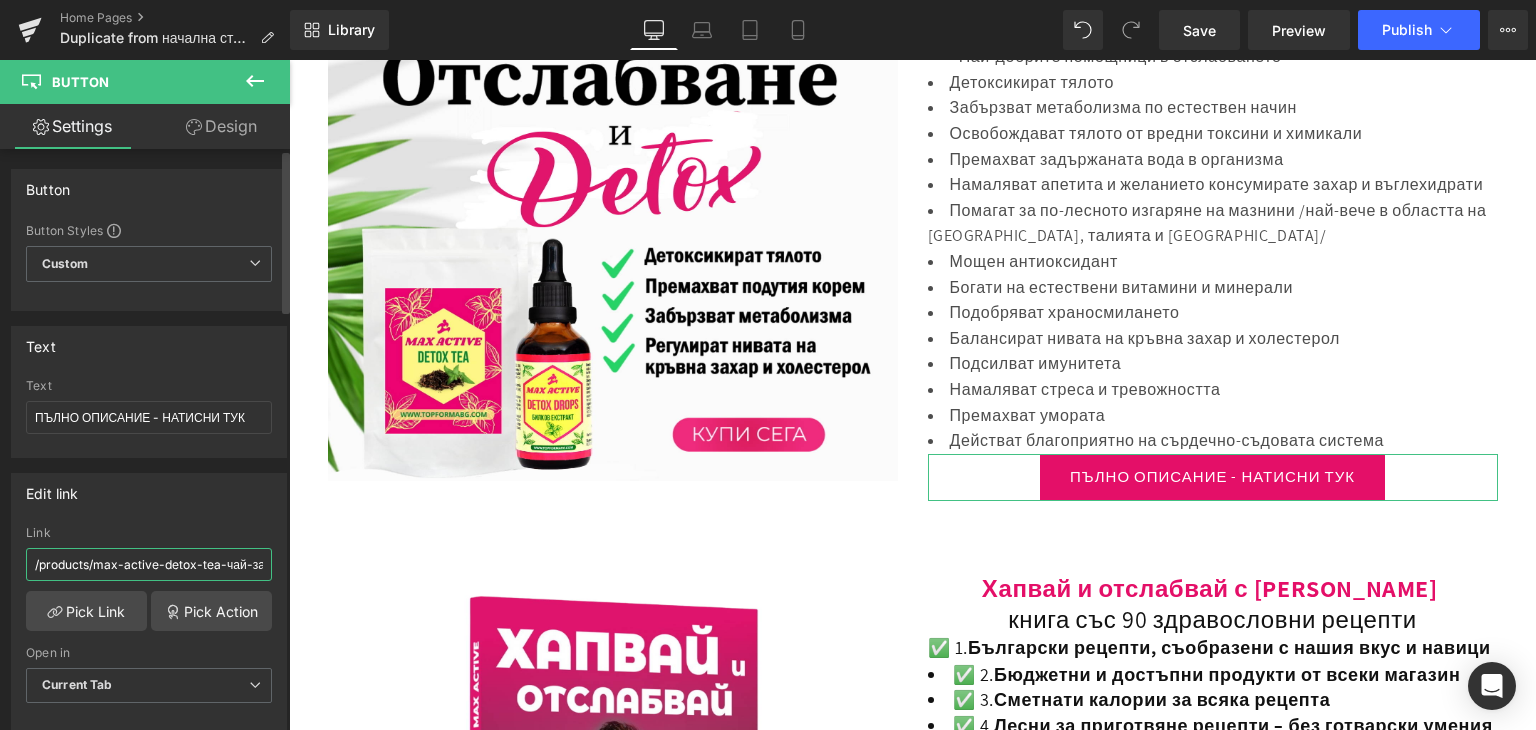 click on "/products/max-active-detox-tea-чай-за-отслабване-и-детокс" at bounding box center (149, 564) 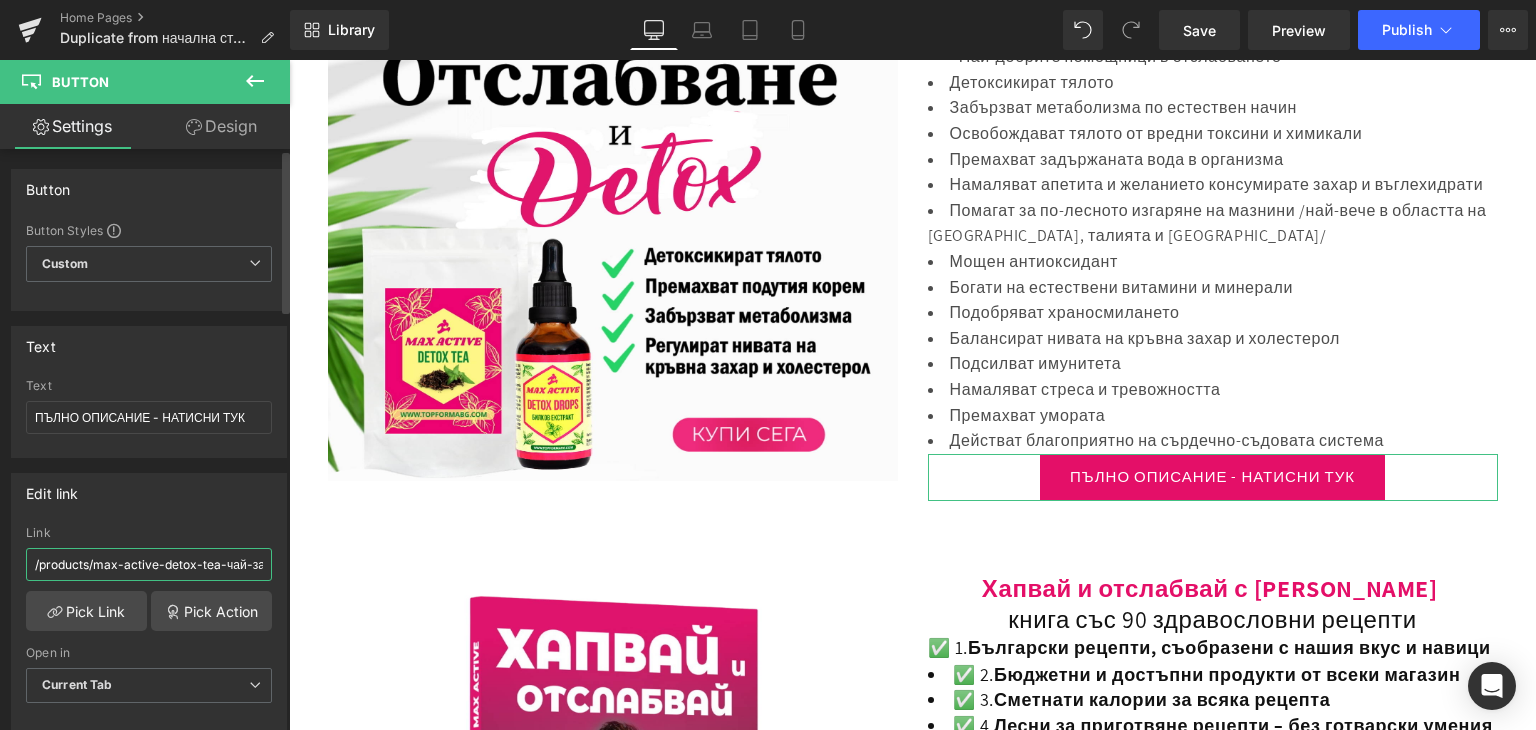 click on "/products/max-active-detox-tea-чай-за-отслабване-и-детокс" at bounding box center [149, 564] 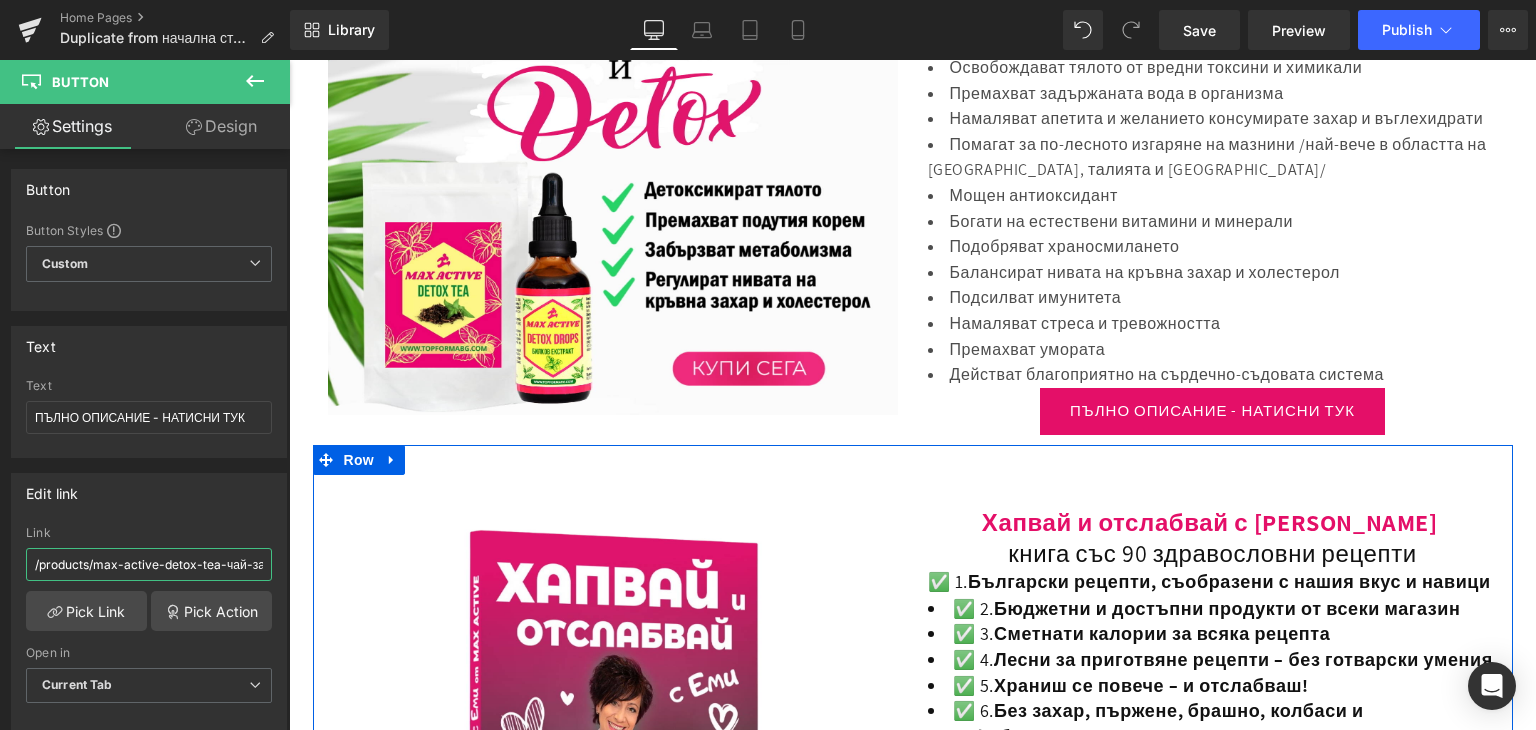 scroll, scrollTop: 2100, scrollLeft: 0, axis: vertical 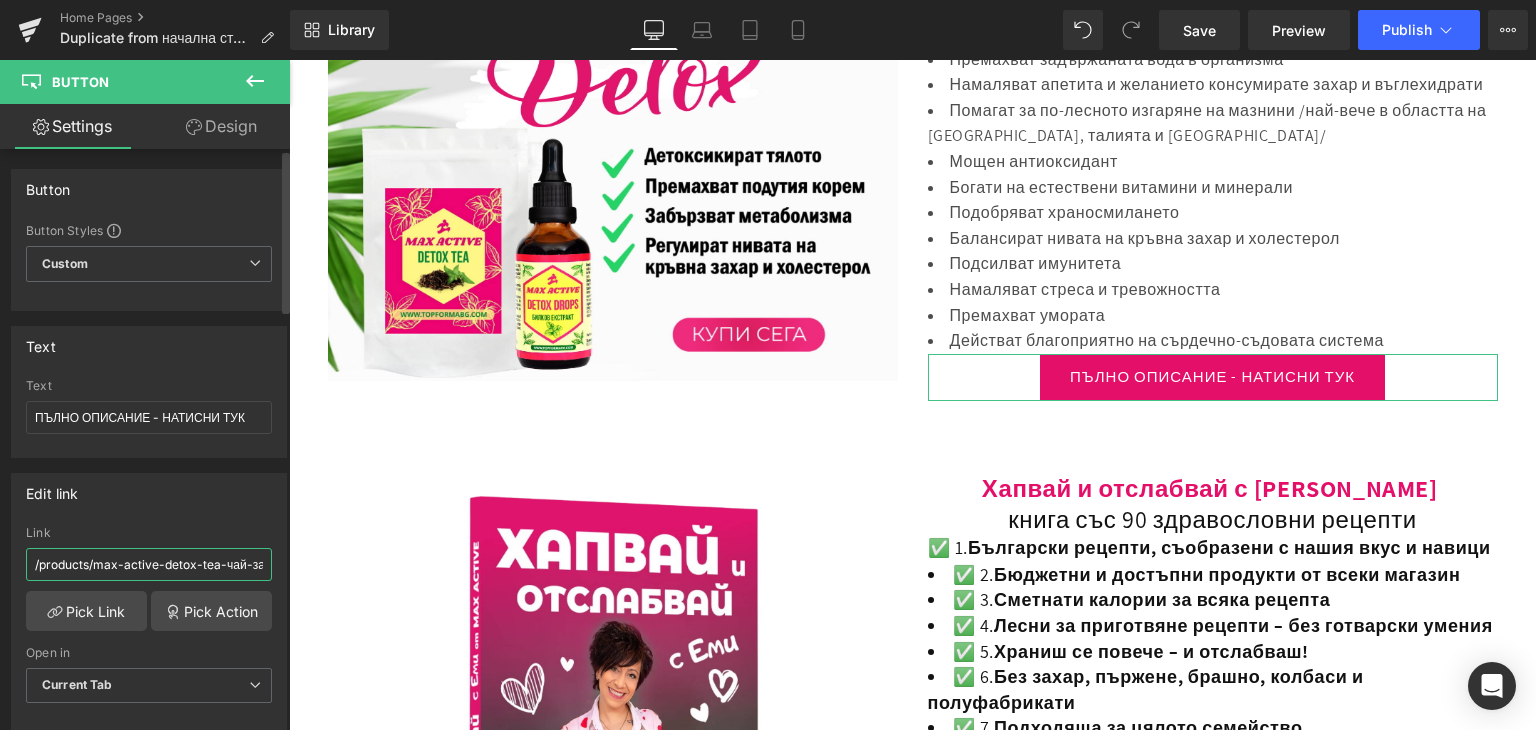 click on "/products/max-active-detox-tea-чай-за-отслабване-и-детокс" at bounding box center (149, 564) 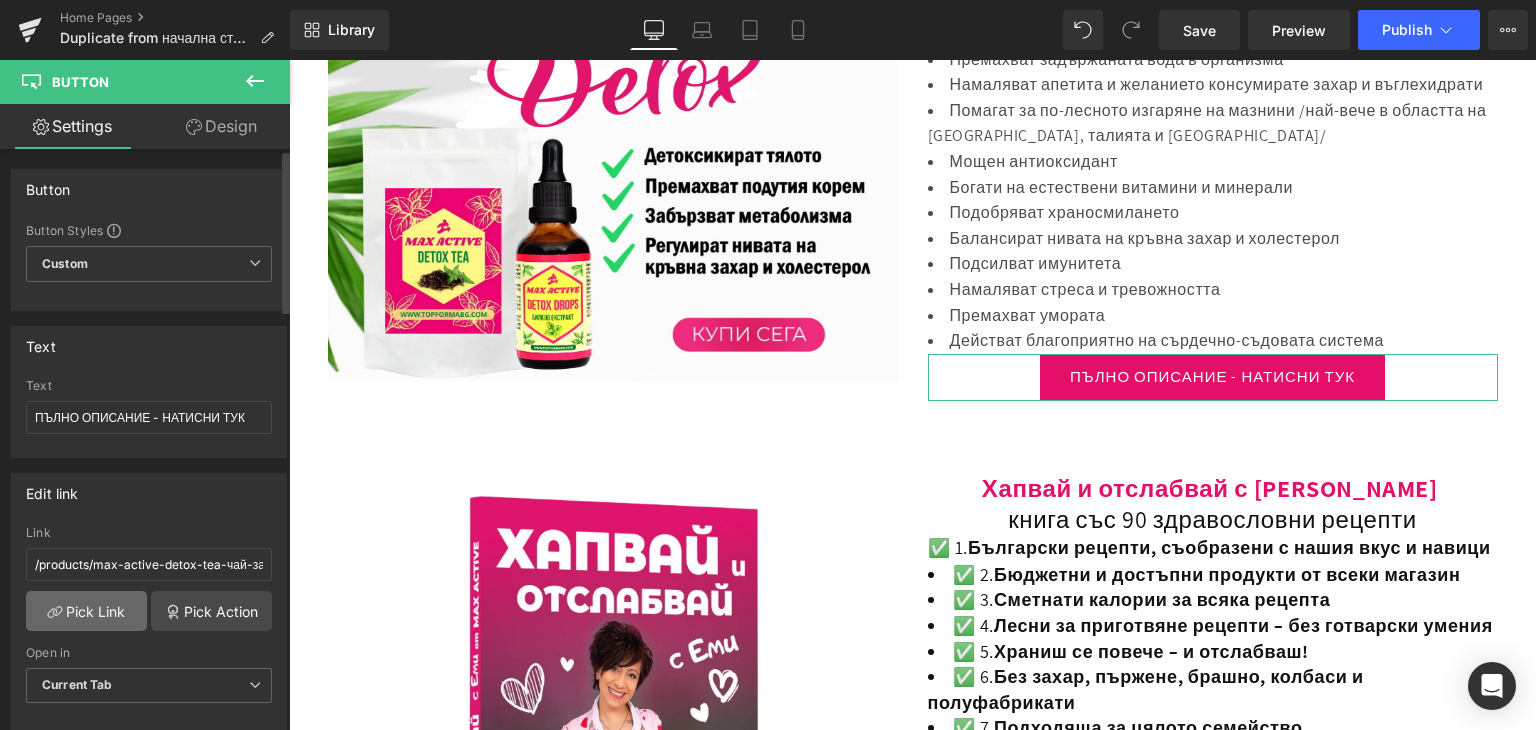 click on "Pick Link" at bounding box center [86, 611] 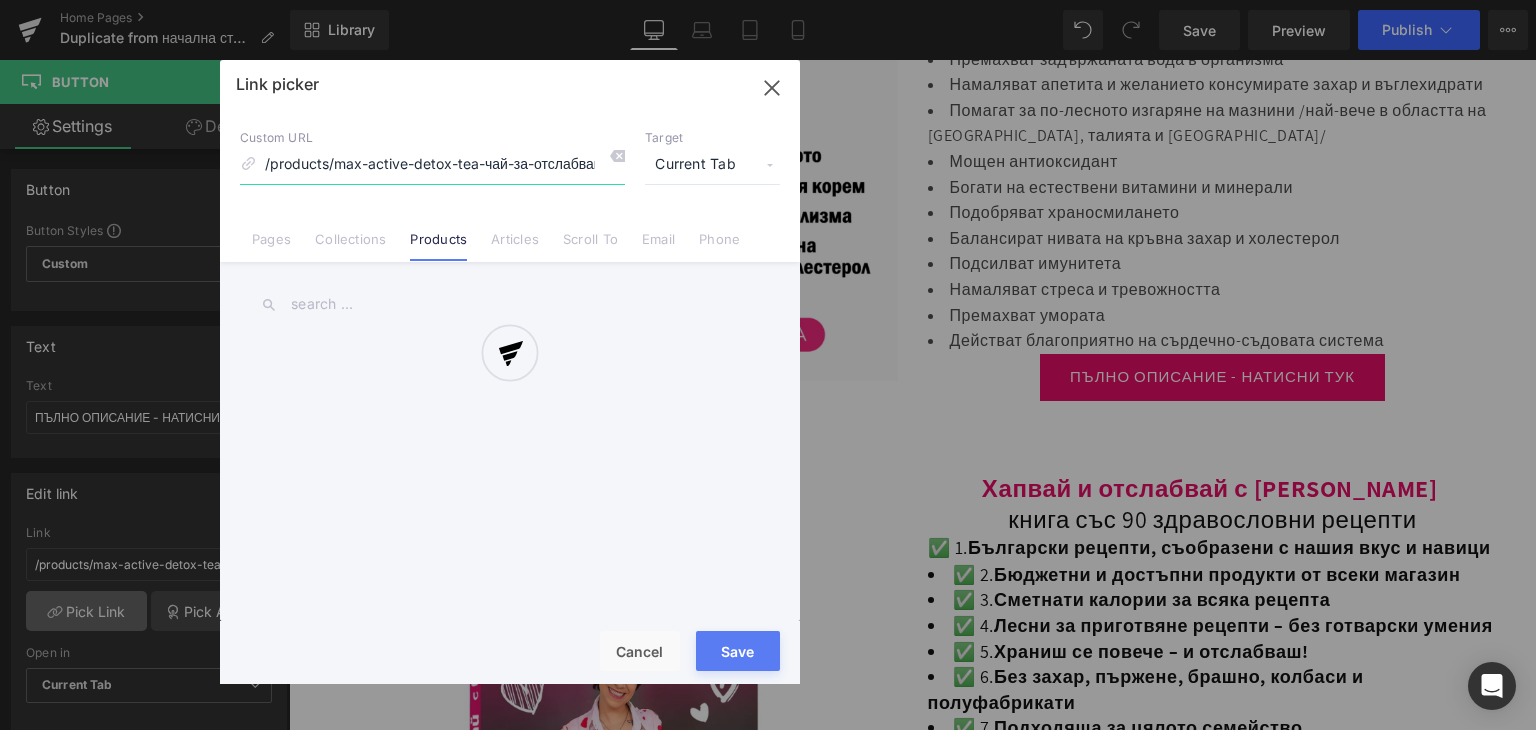 scroll, scrollTop: 0, scrollLeft: 68, axis: horizontal 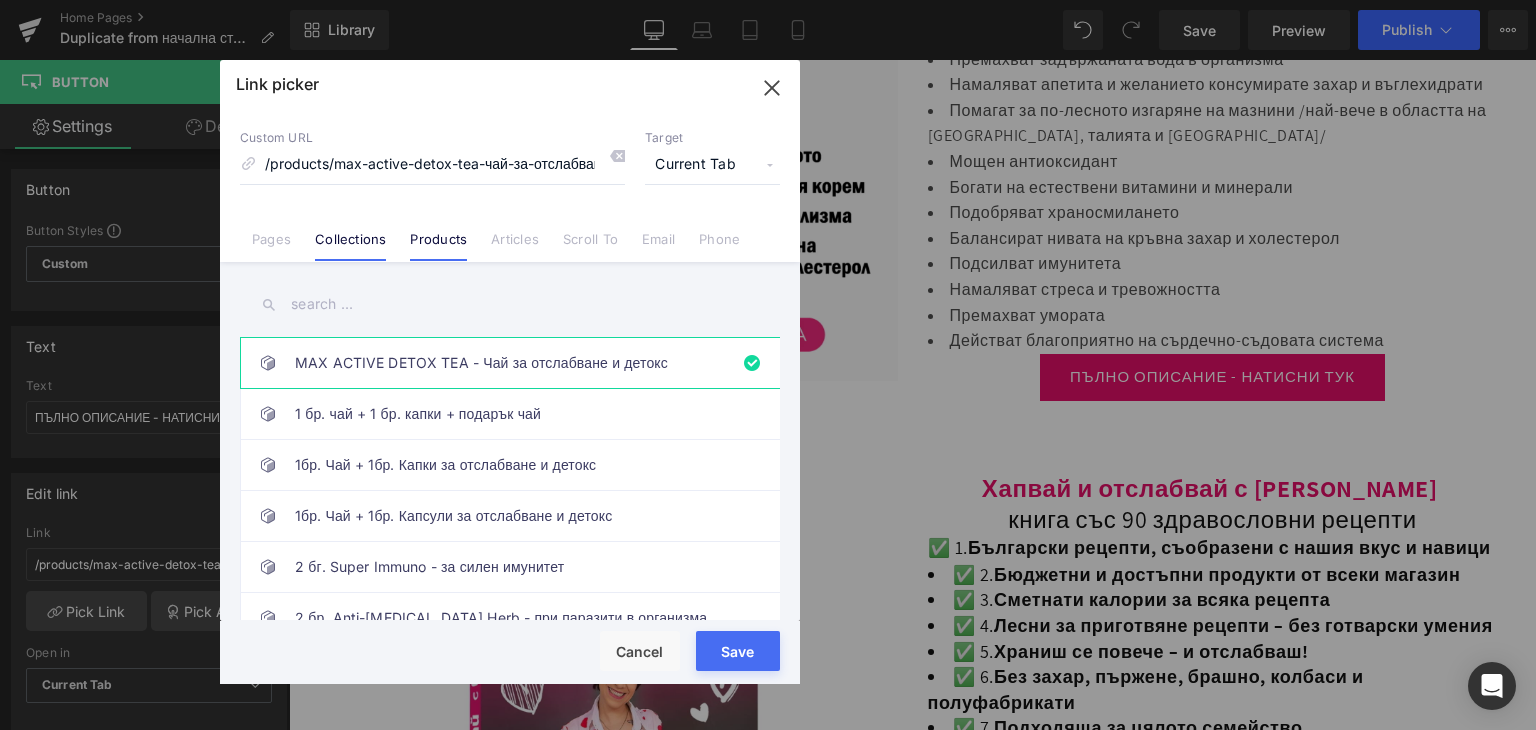 click on "Collections" at bounding box center (350, 246) 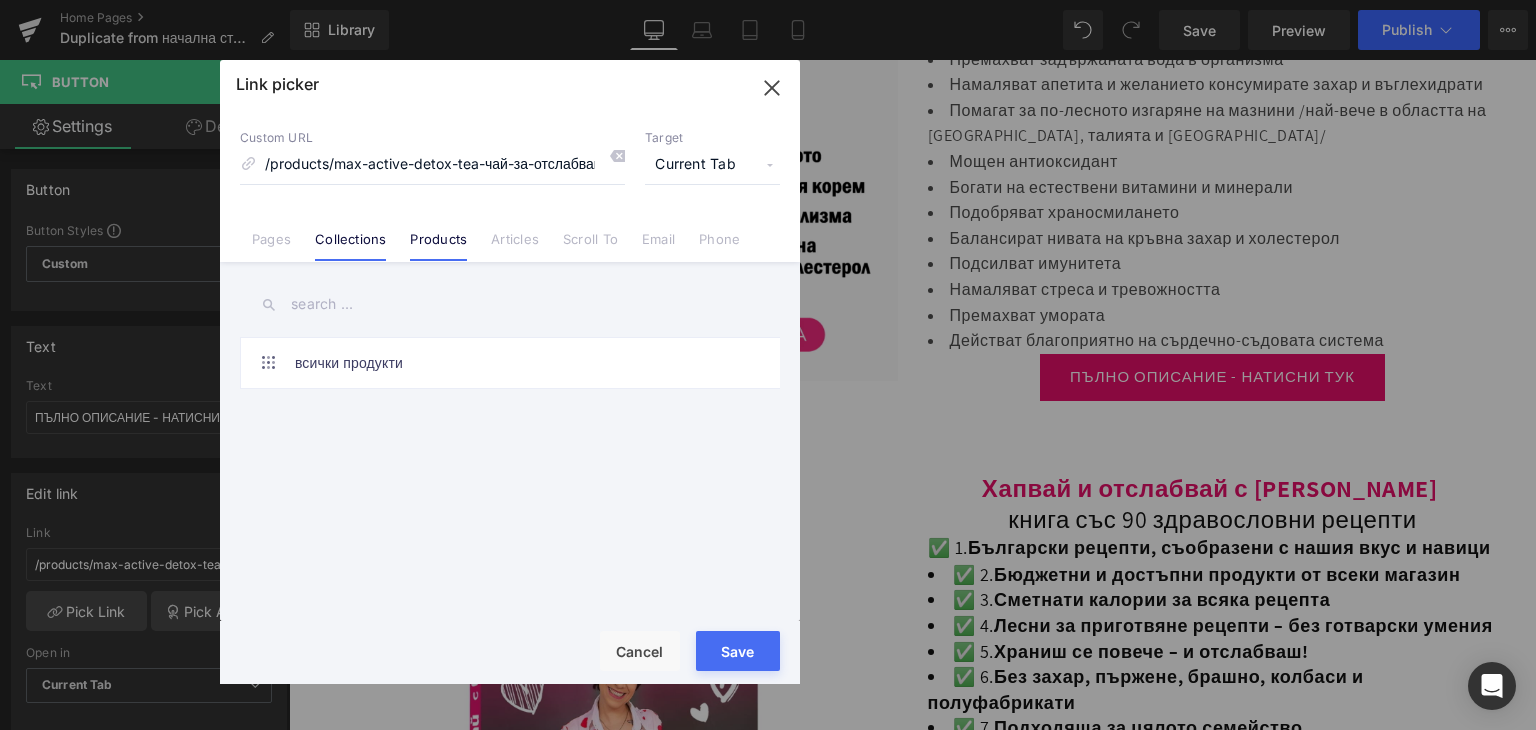 click on "Products" at bounding box center (438, 246) 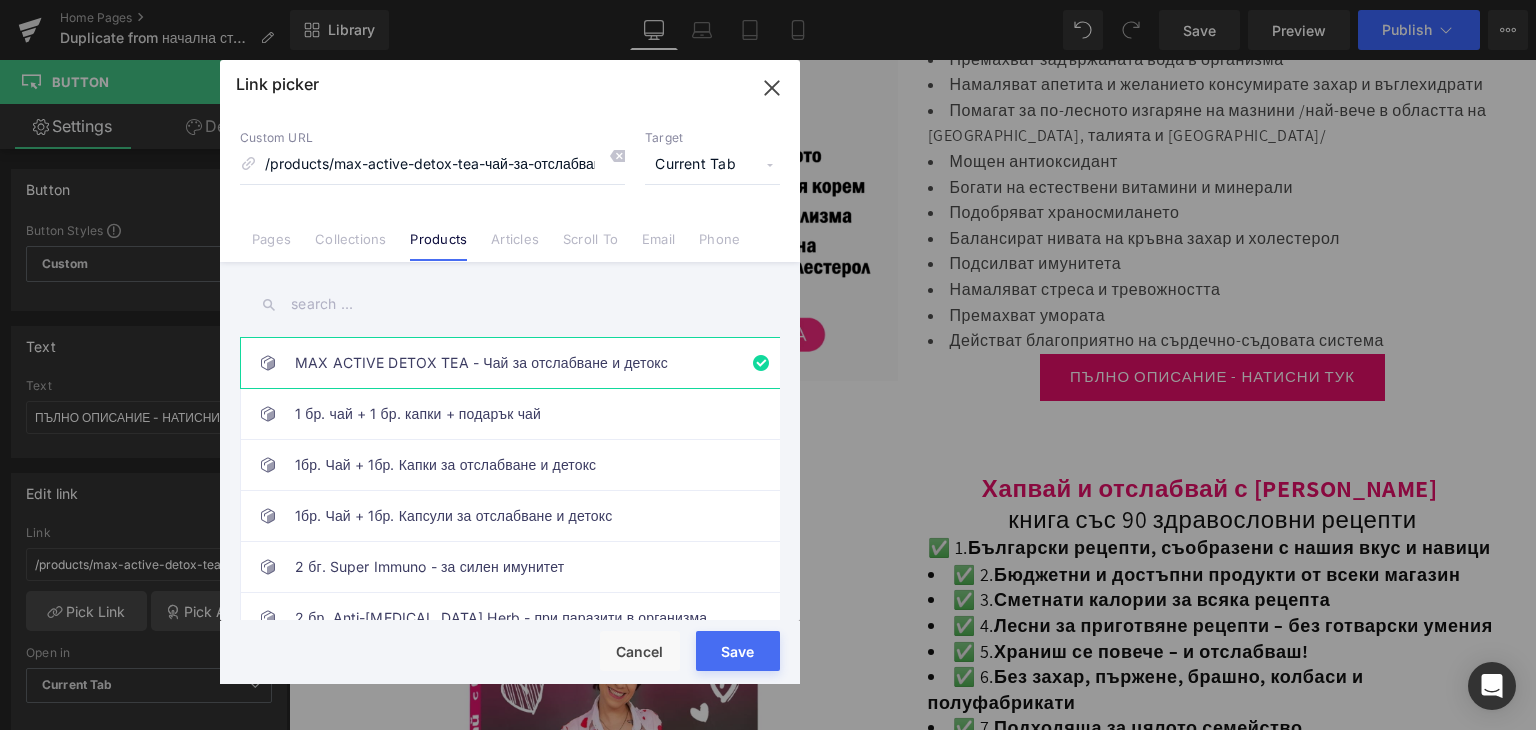 click 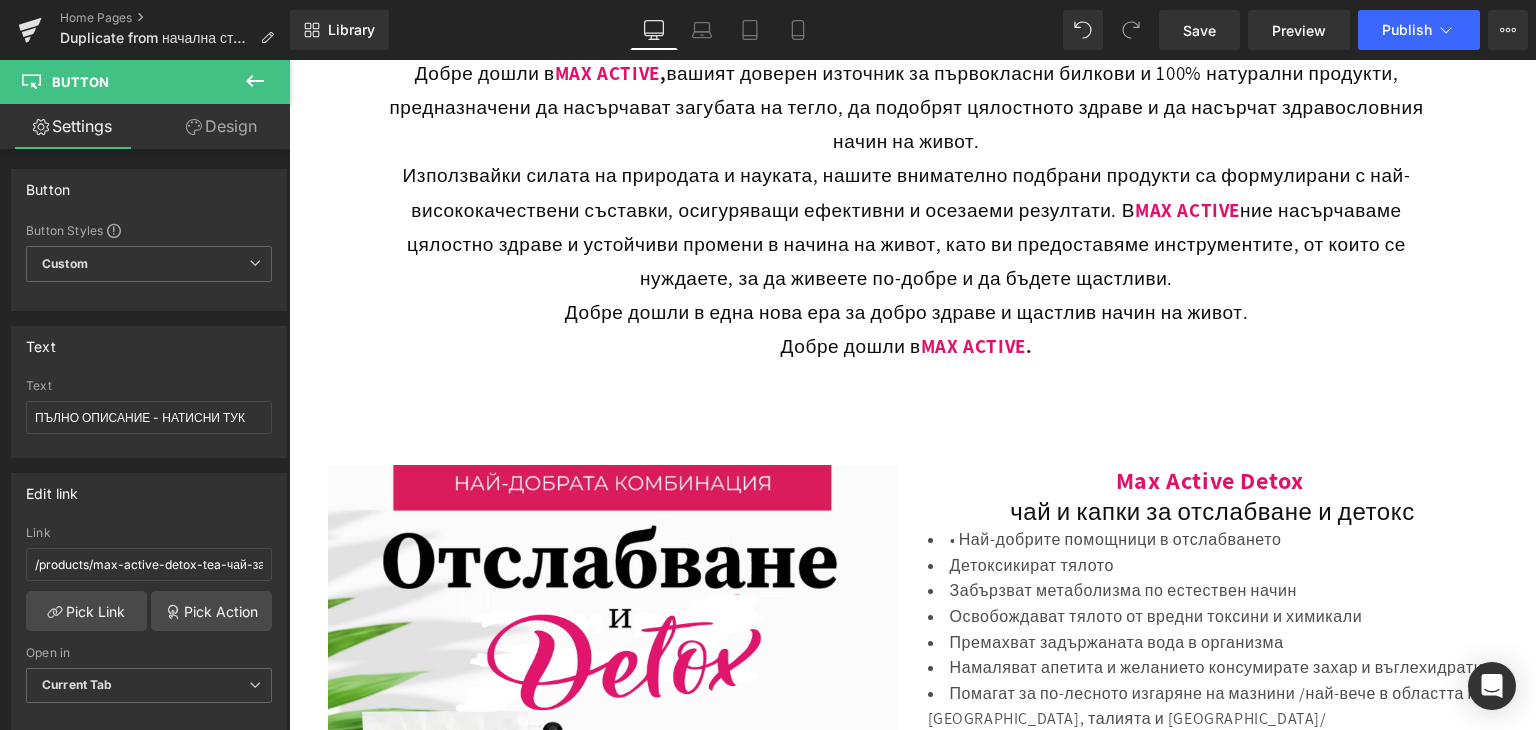 scroll, scrollTop: 1500, scrollLeft: 0, axis: vertical 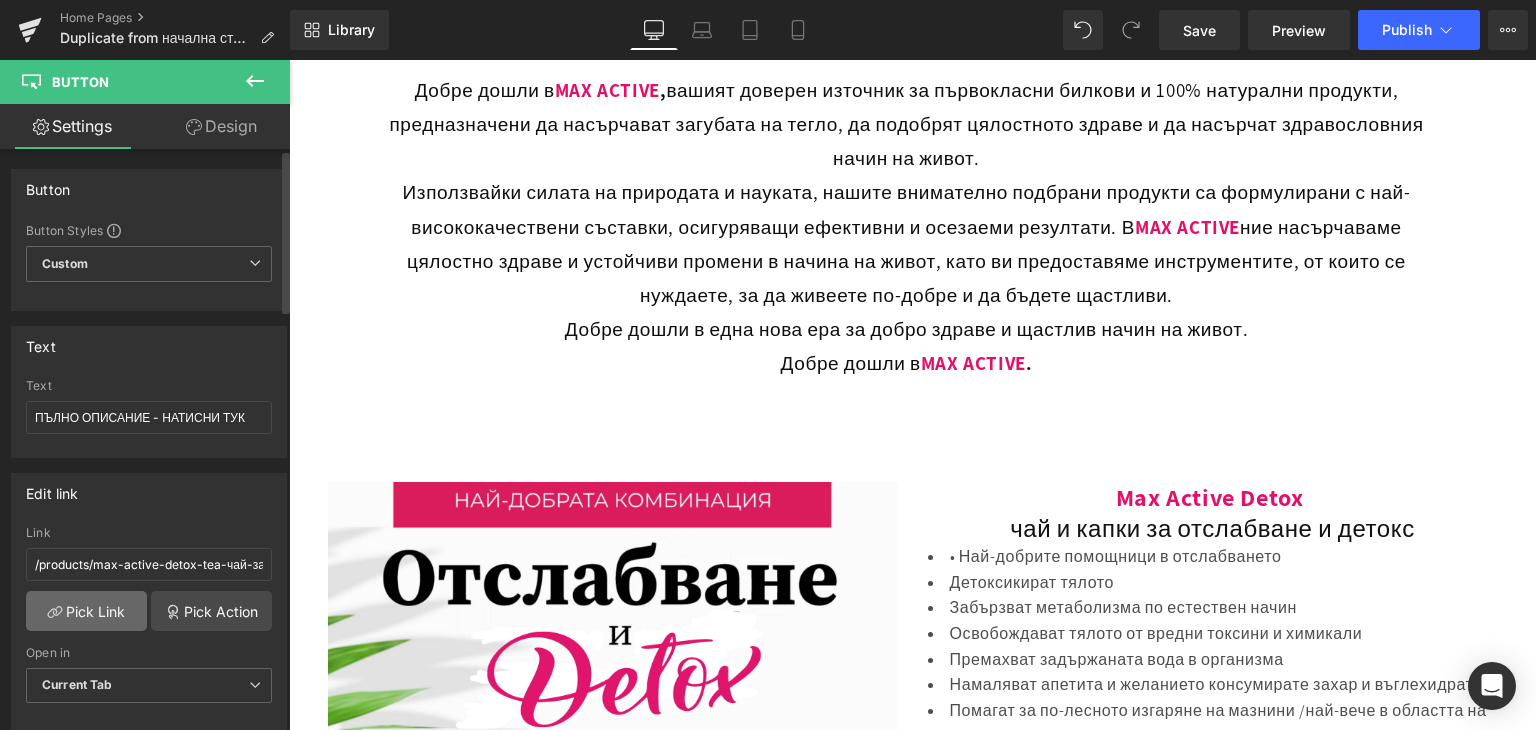 click on "Pick Link" at bounding box center [86, 611] 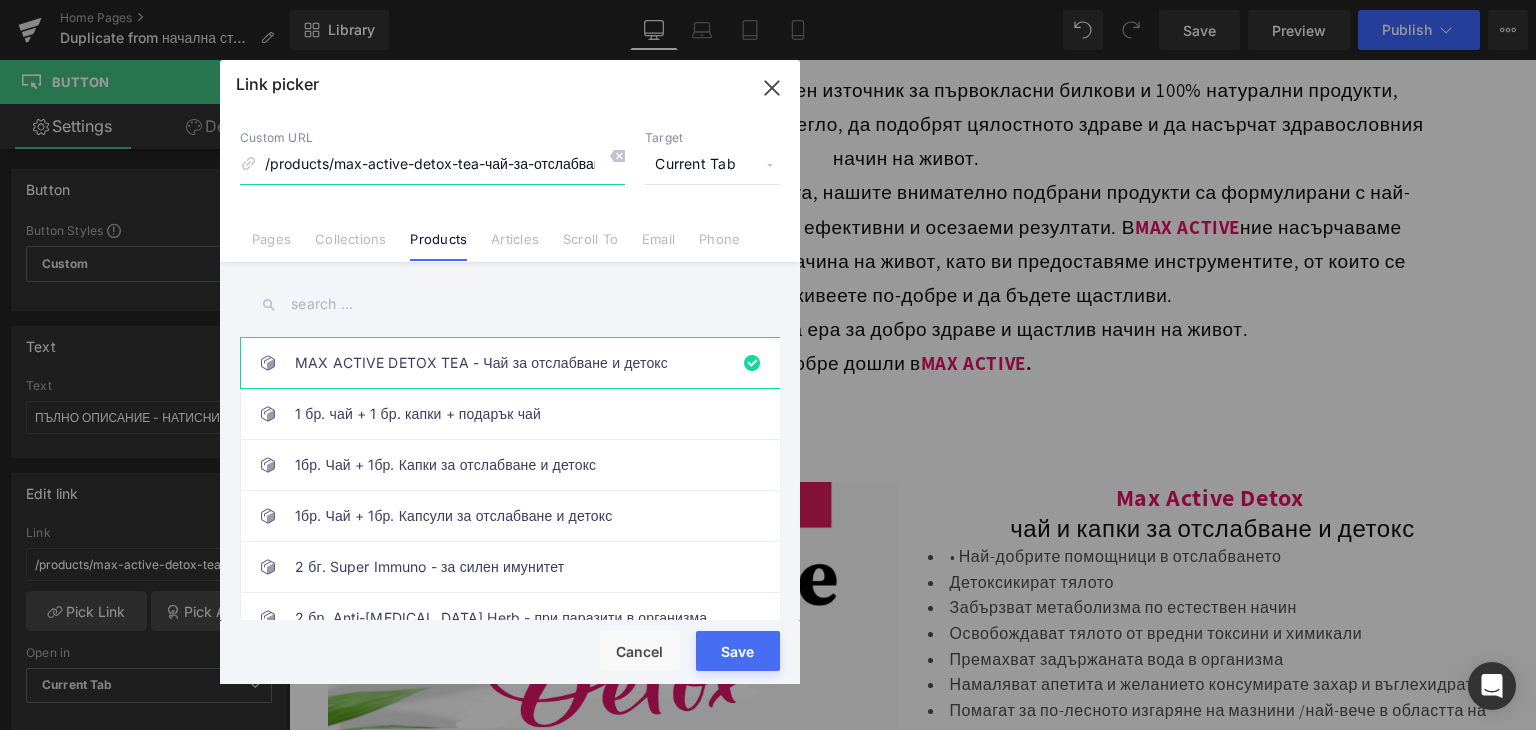 scroll, scrollTop: 0, scrollLeft: 68, axis: horizontal 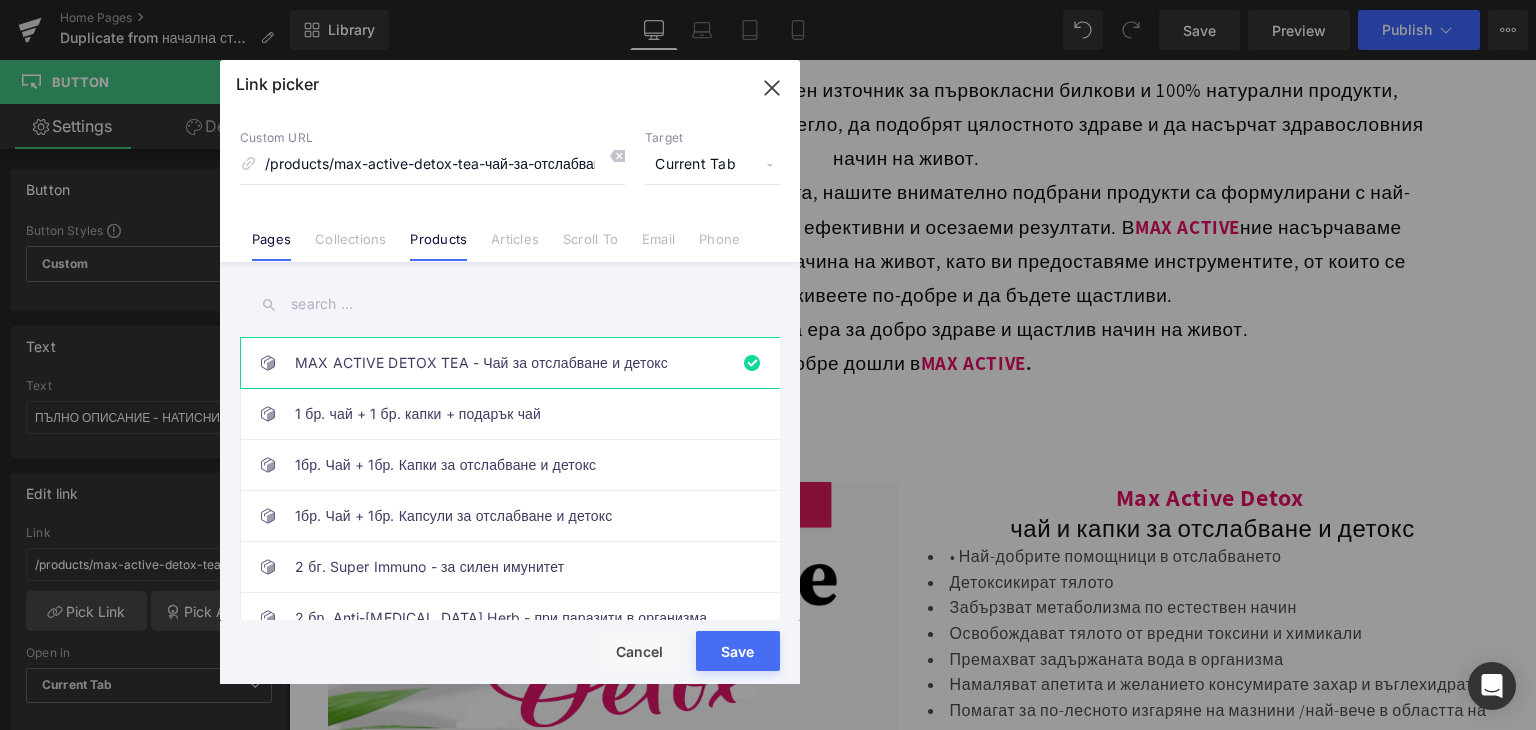 click on "Pages" at bounding box center (271, 246) 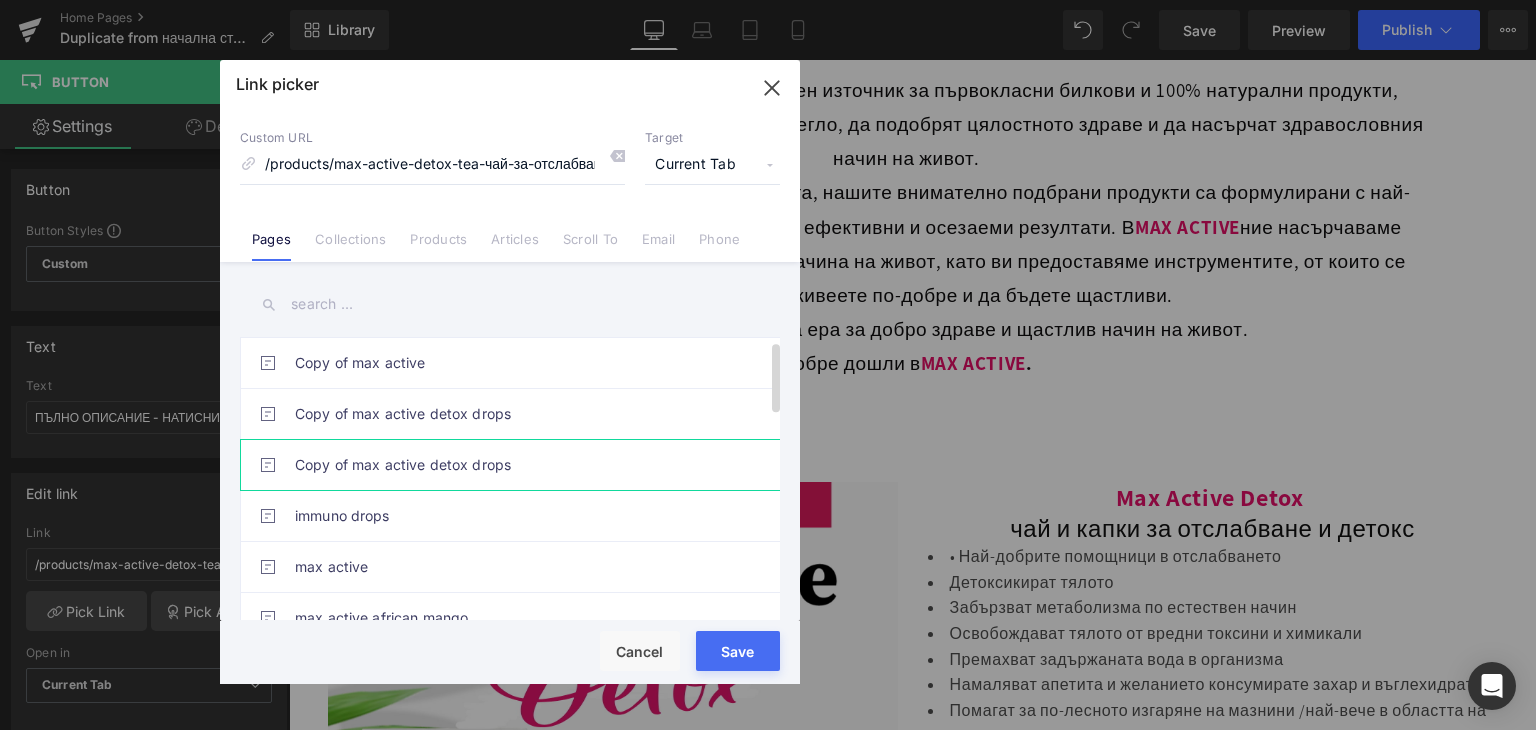 scroll, scrollTop: 100, scrollLeft: 0, axis: vertical 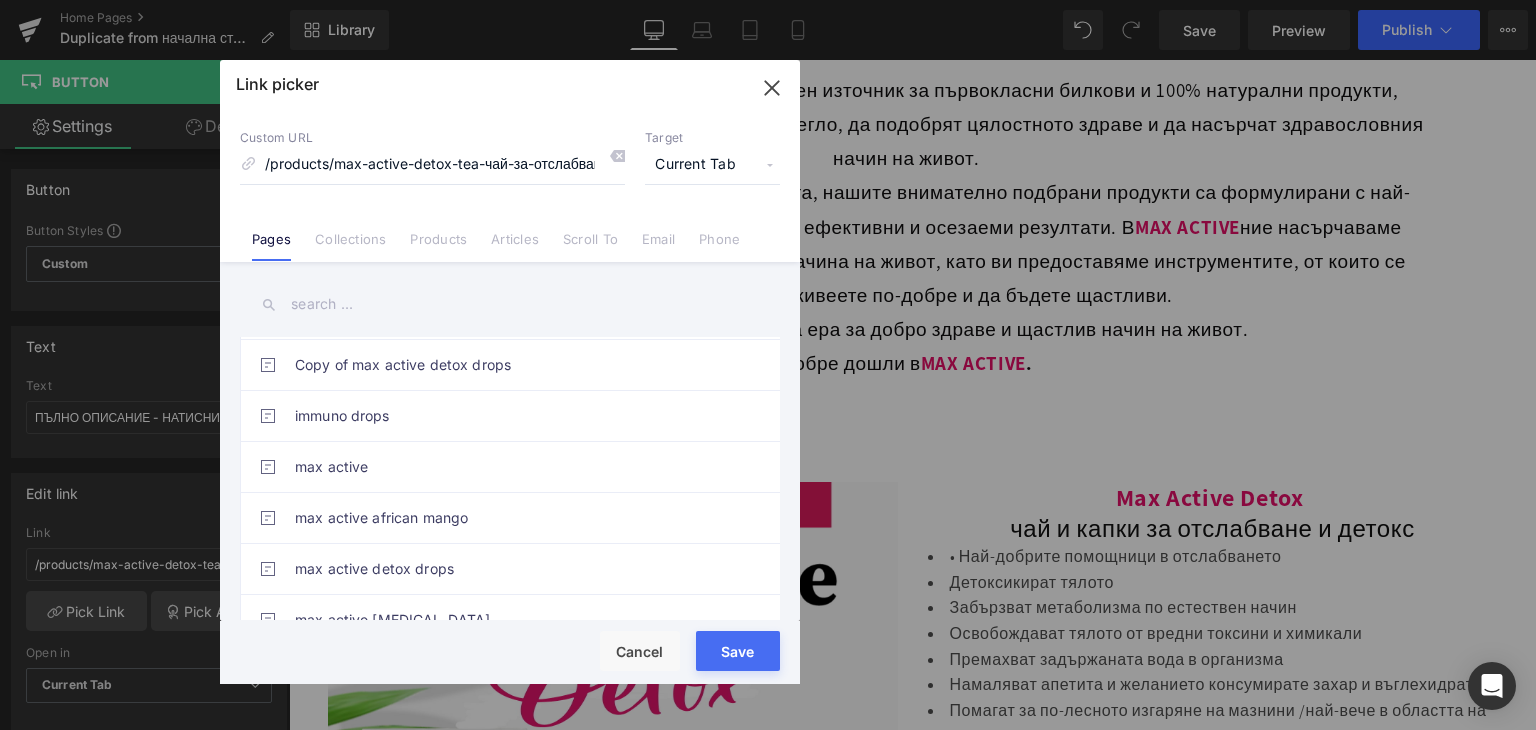 click at bounding box center (510, 304) 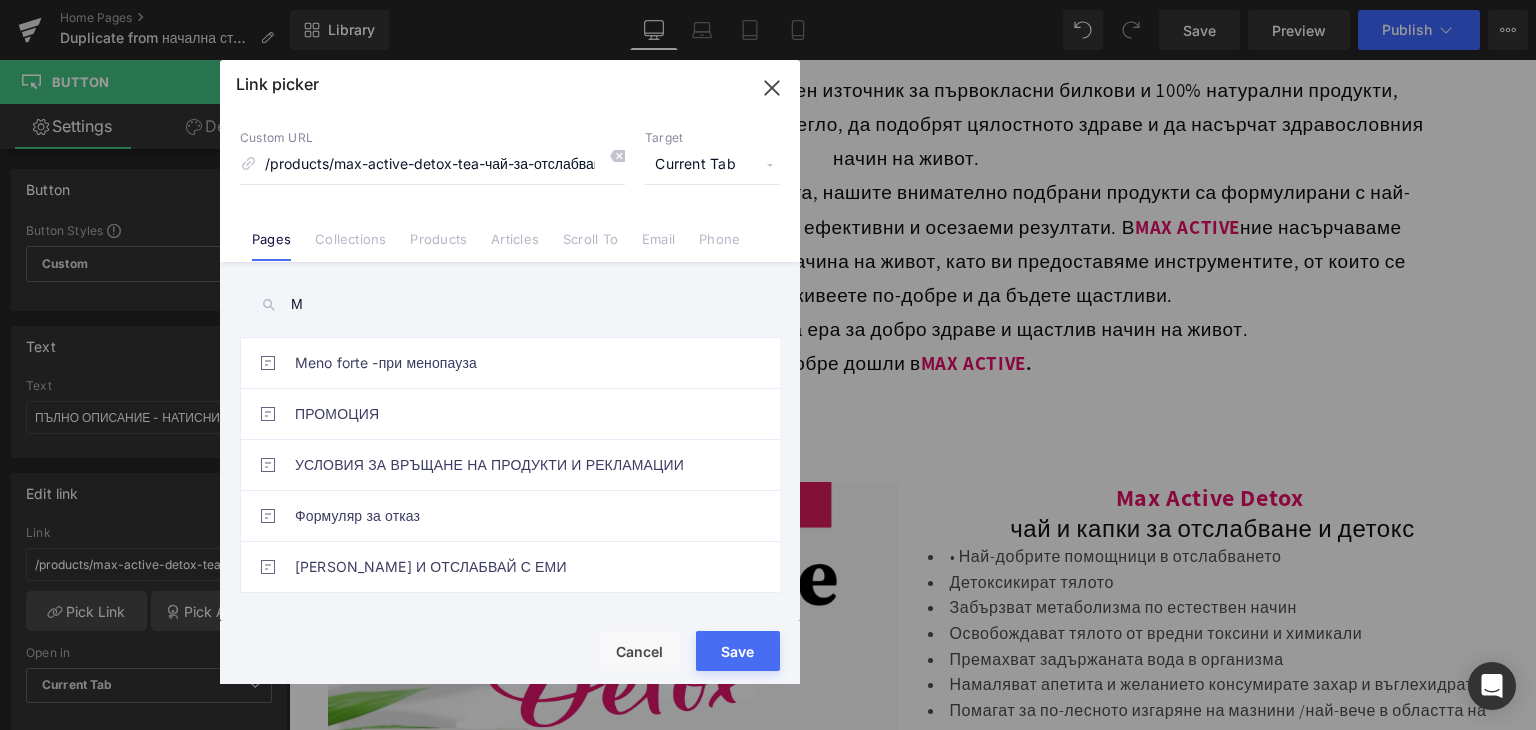 scroll, scrollTop: 0, scrollLeft: 0, axis: both 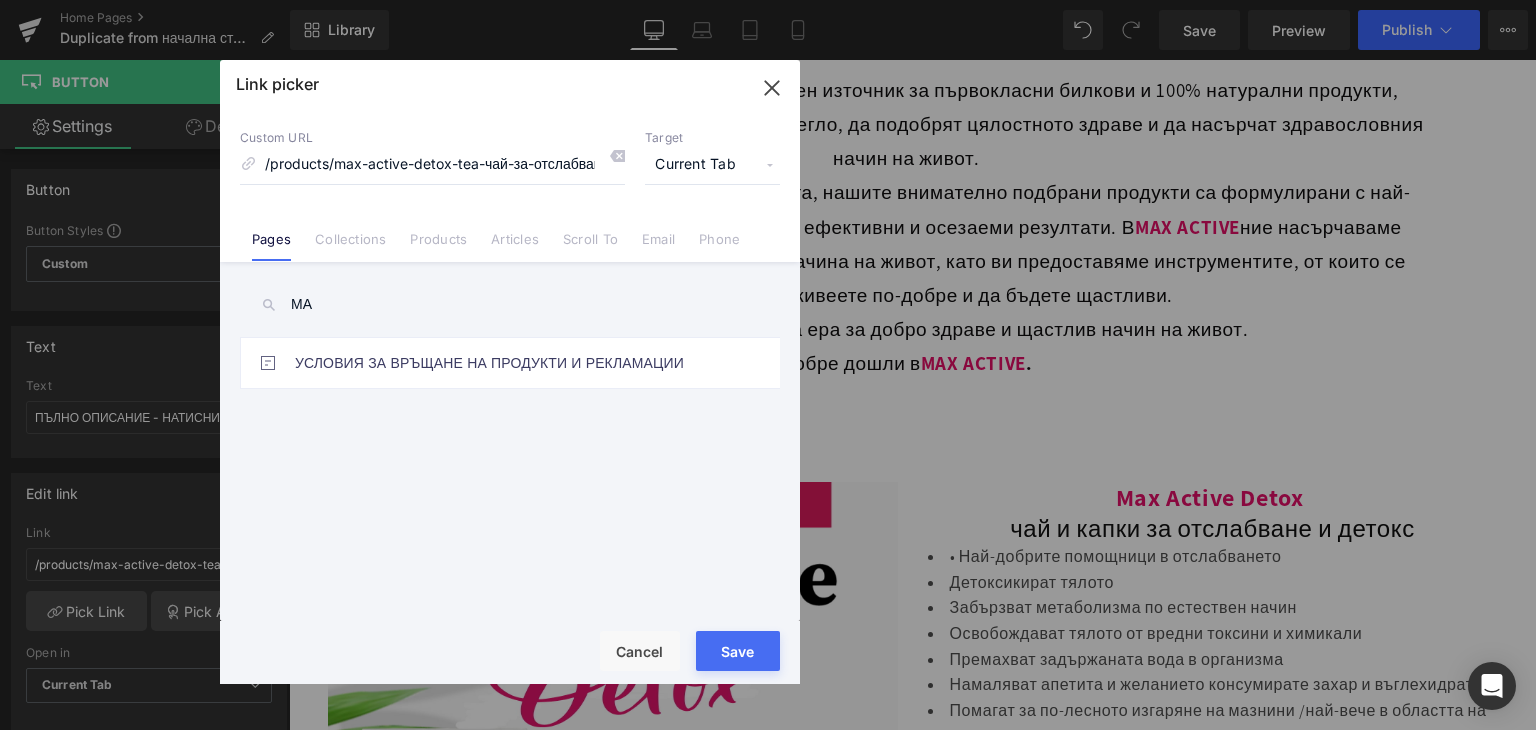 type on "М" 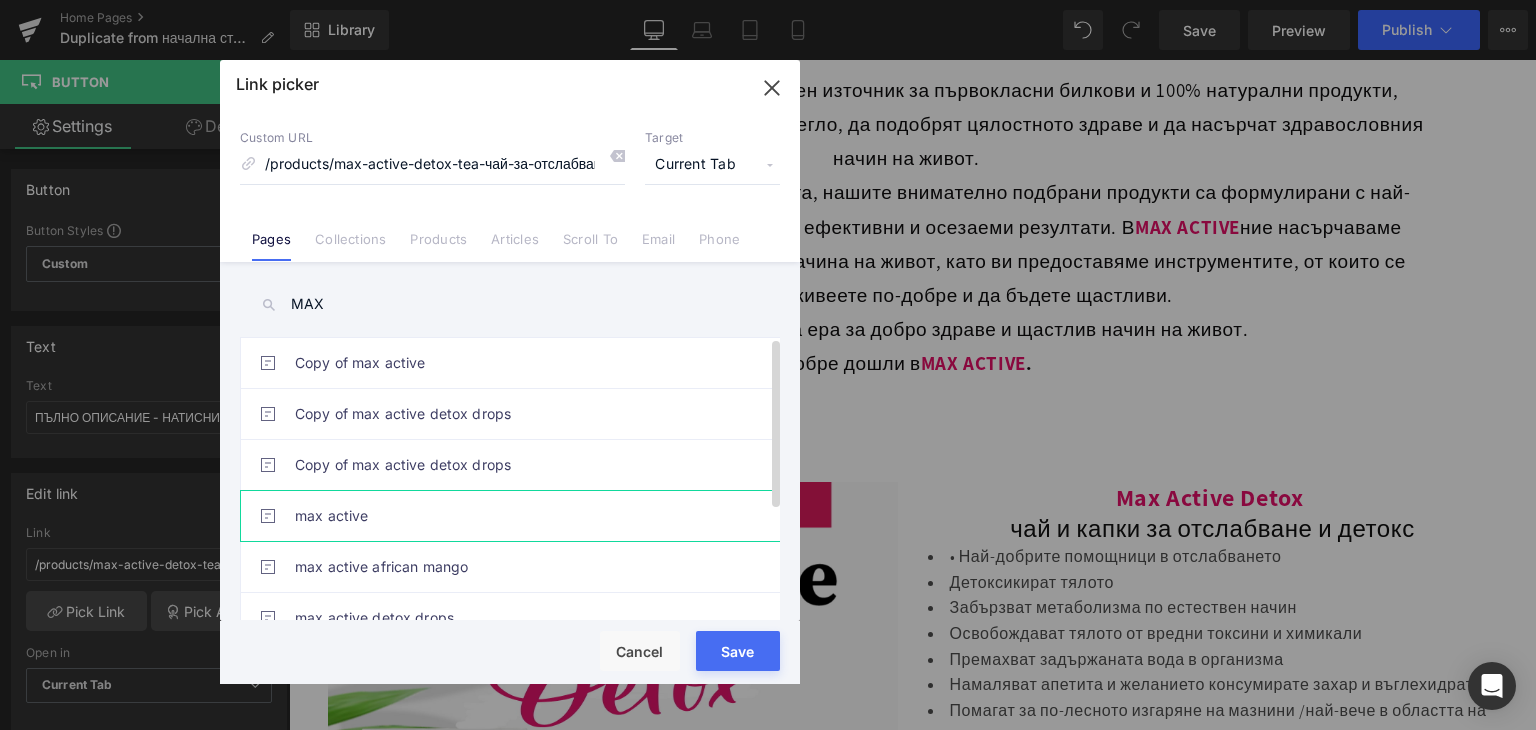 type on "MAX" 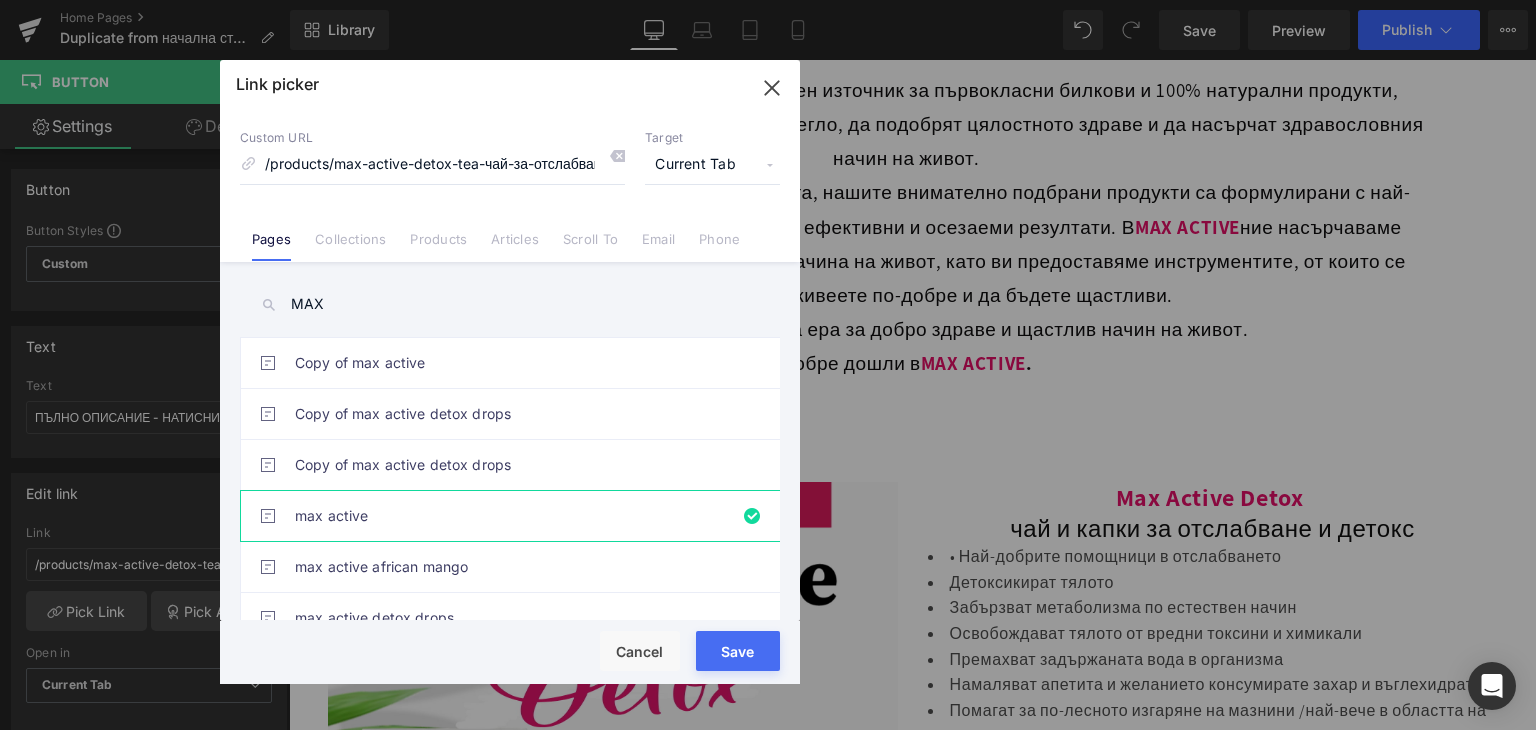 click on "Rendering Content" at bounding box center (768, 651) 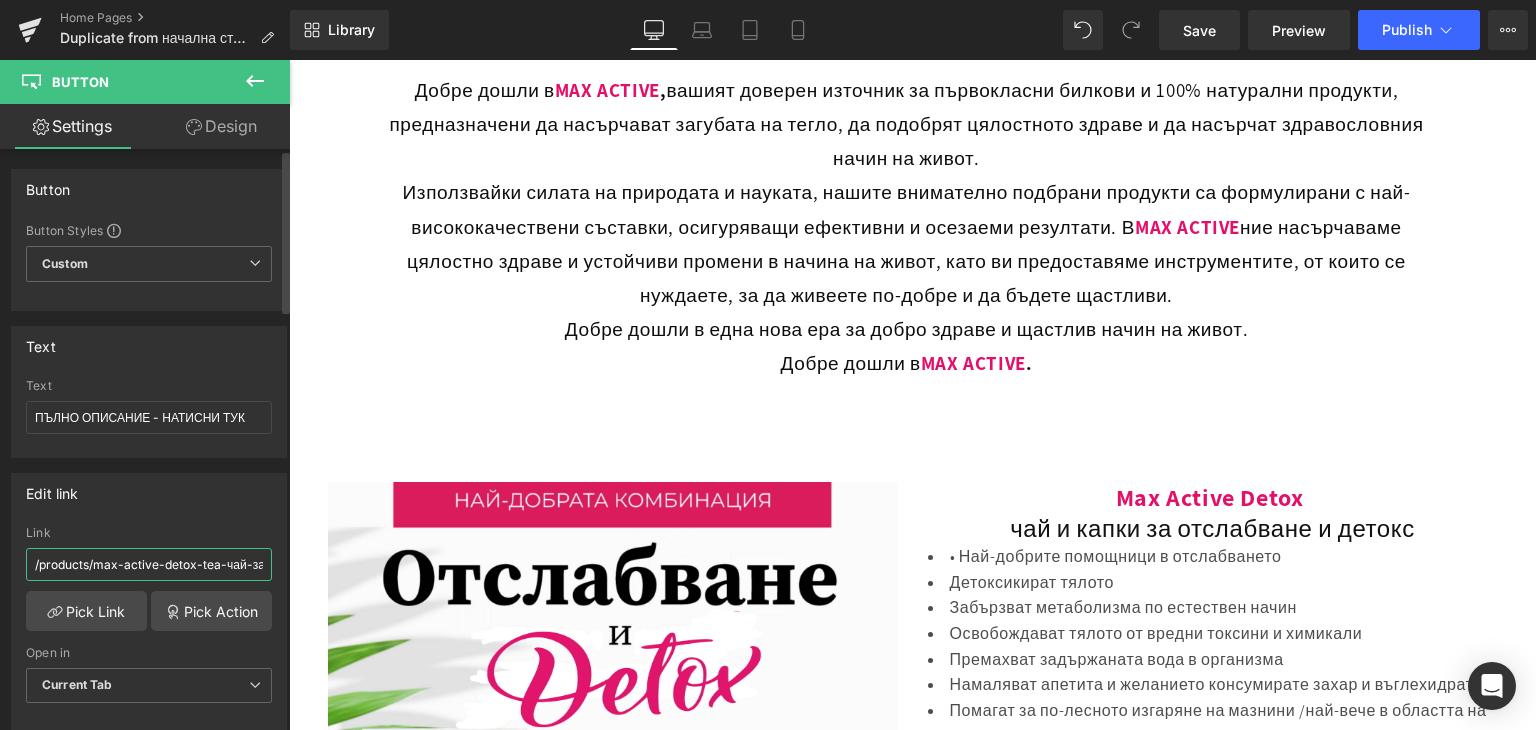 click on "/products/max-active-detox-tea-чай-за-отслабване-и-детокс" at bounding box center [149, 564] 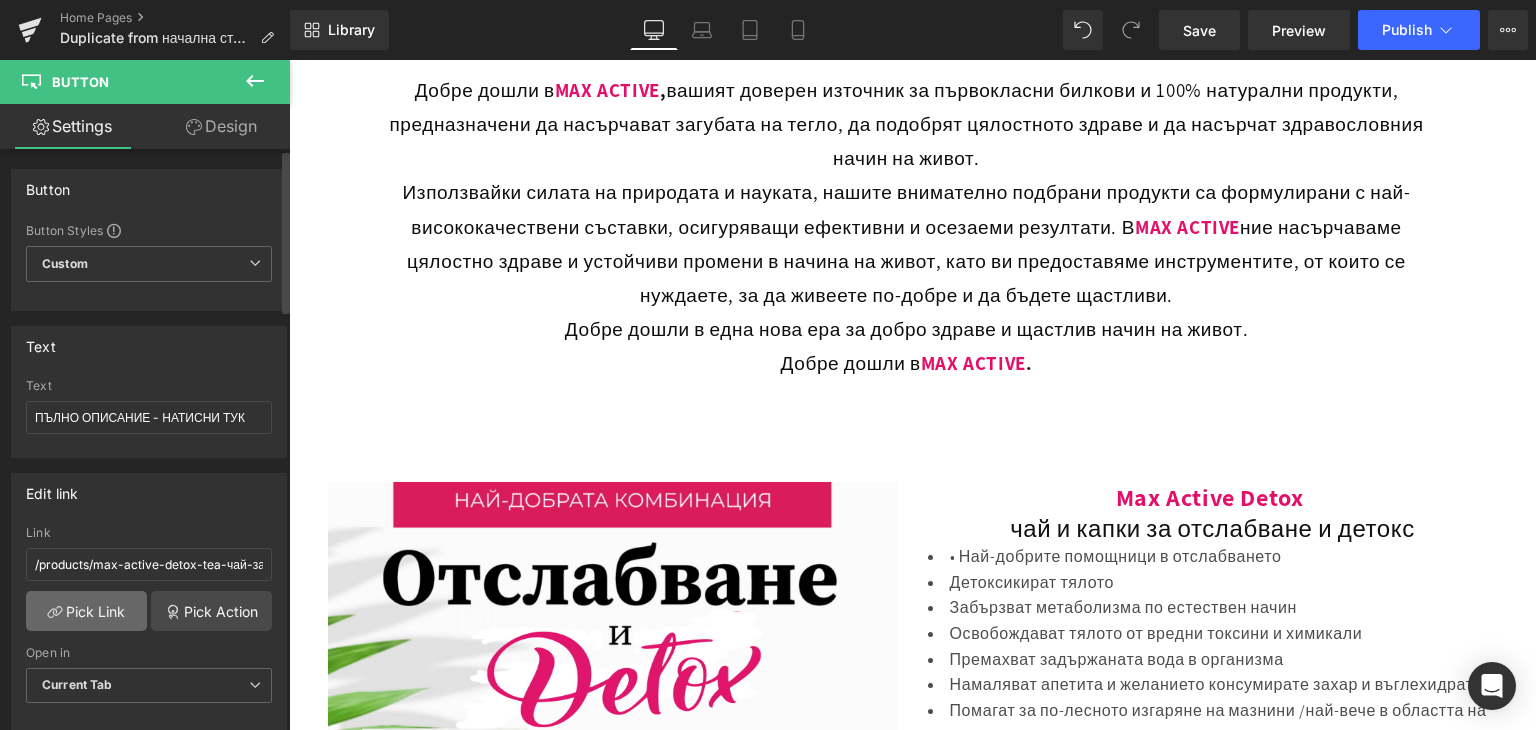 click on "Pick Link" at bounding box center (86, 611) 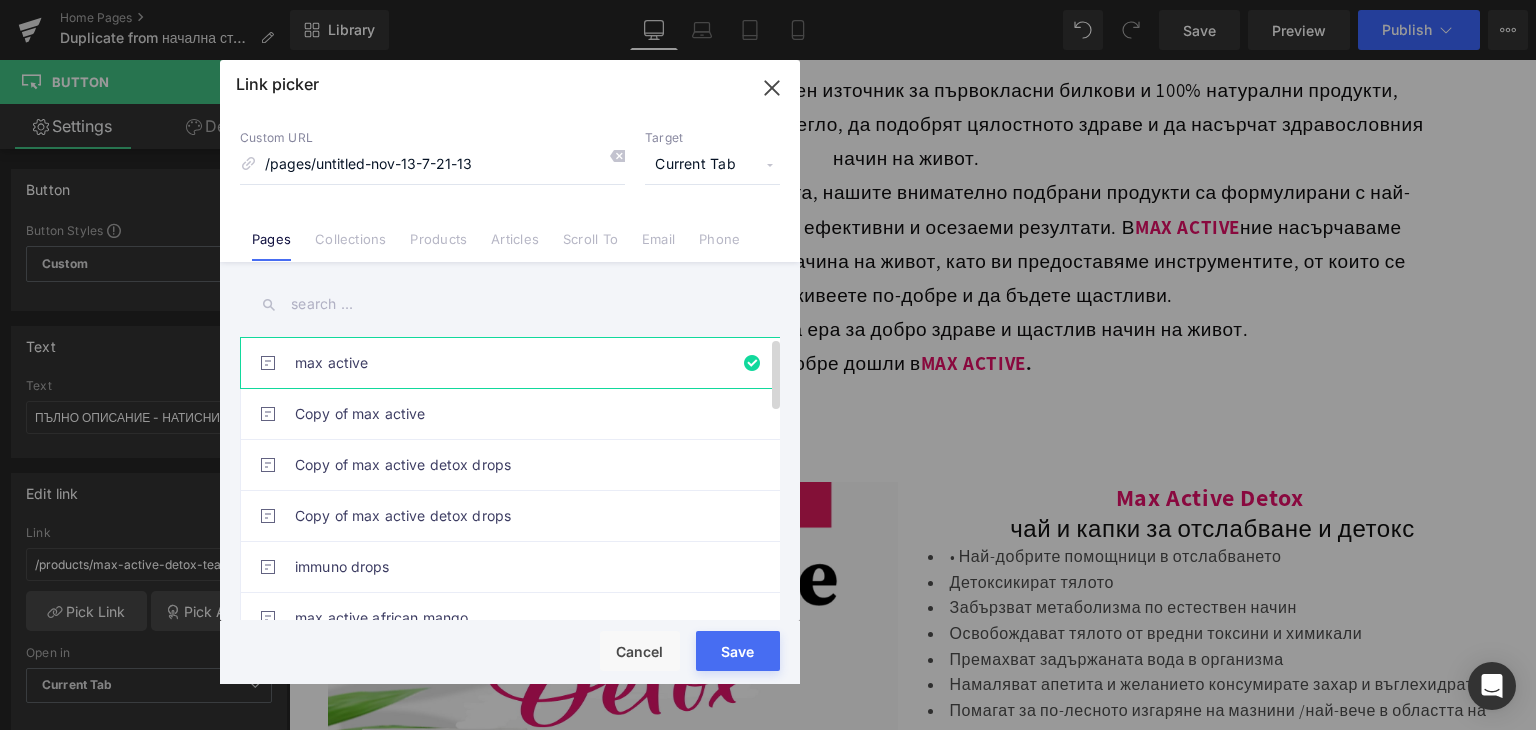 click on "max active" at bounding box center [515, 363] 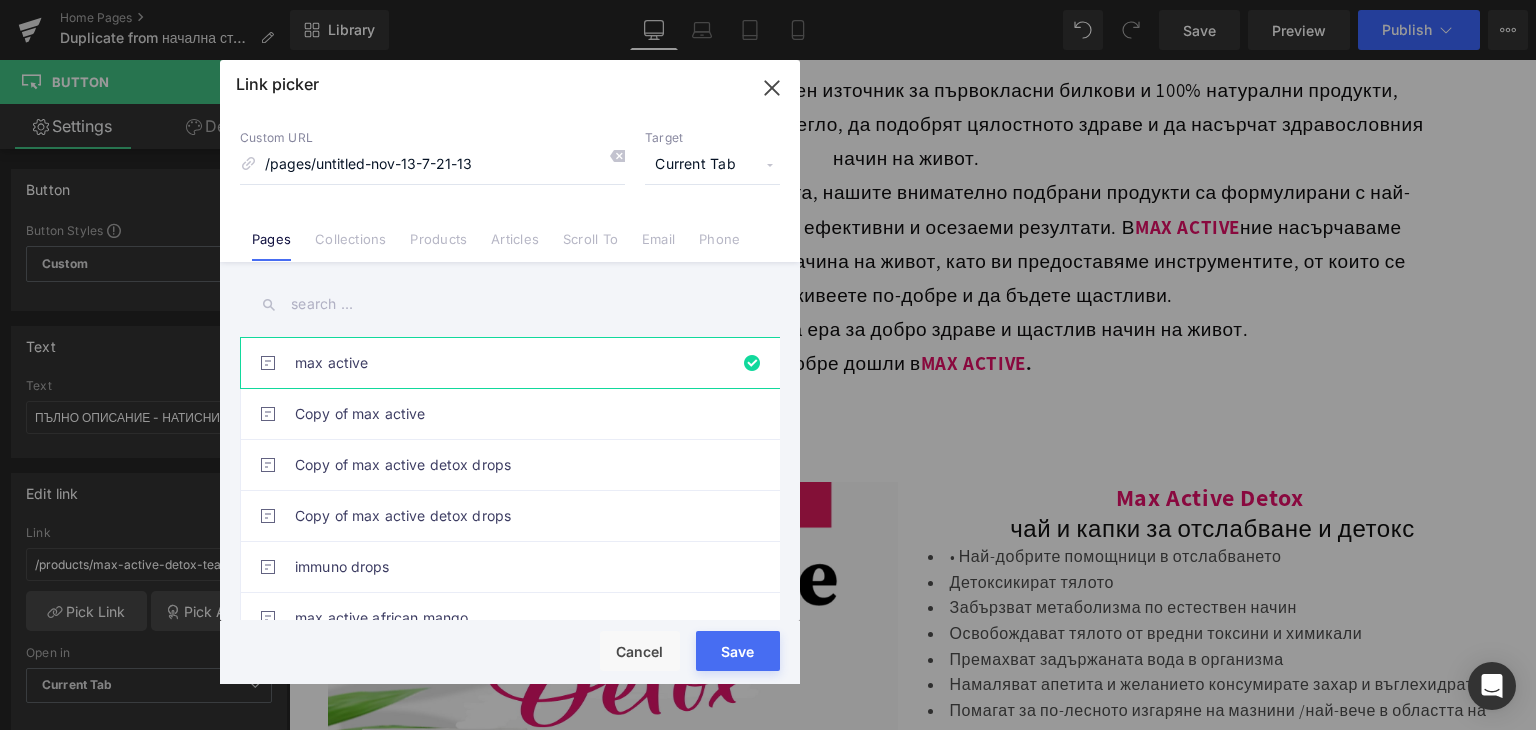 click on "Rendering Content" at bounding box center (768, 651) 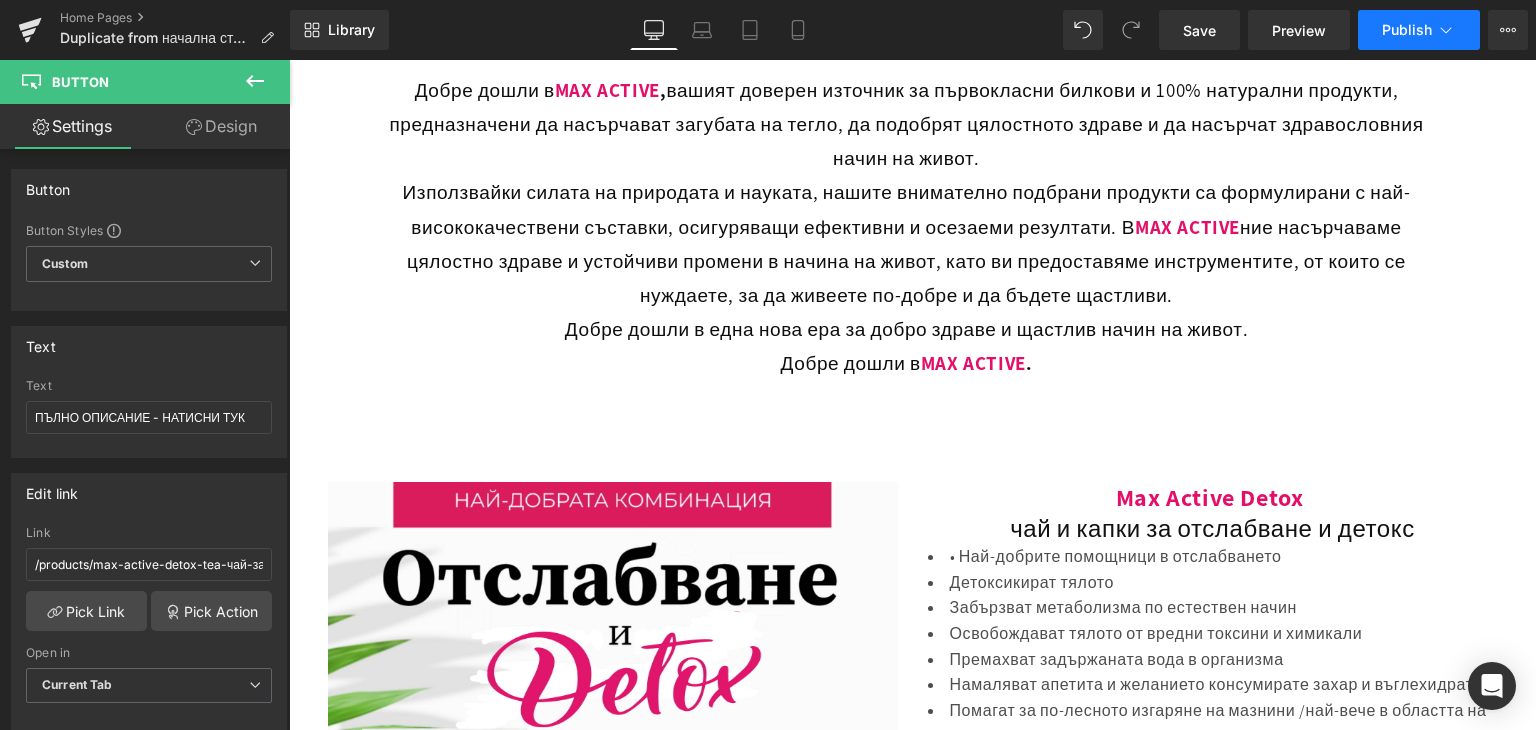 click on "Publish" at bounding box center [1407, 30] 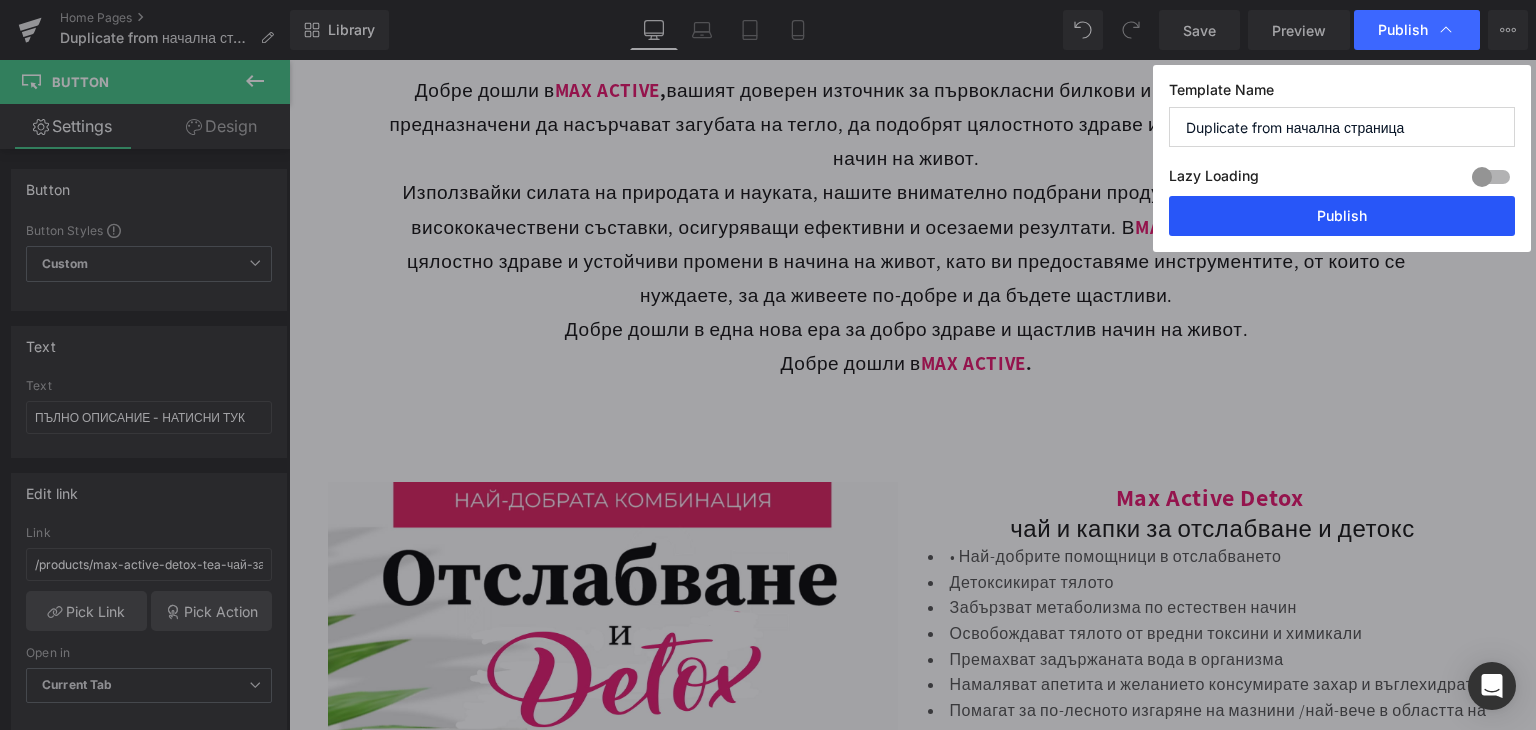 click on "Publish" at bounding box center [1342, 216] 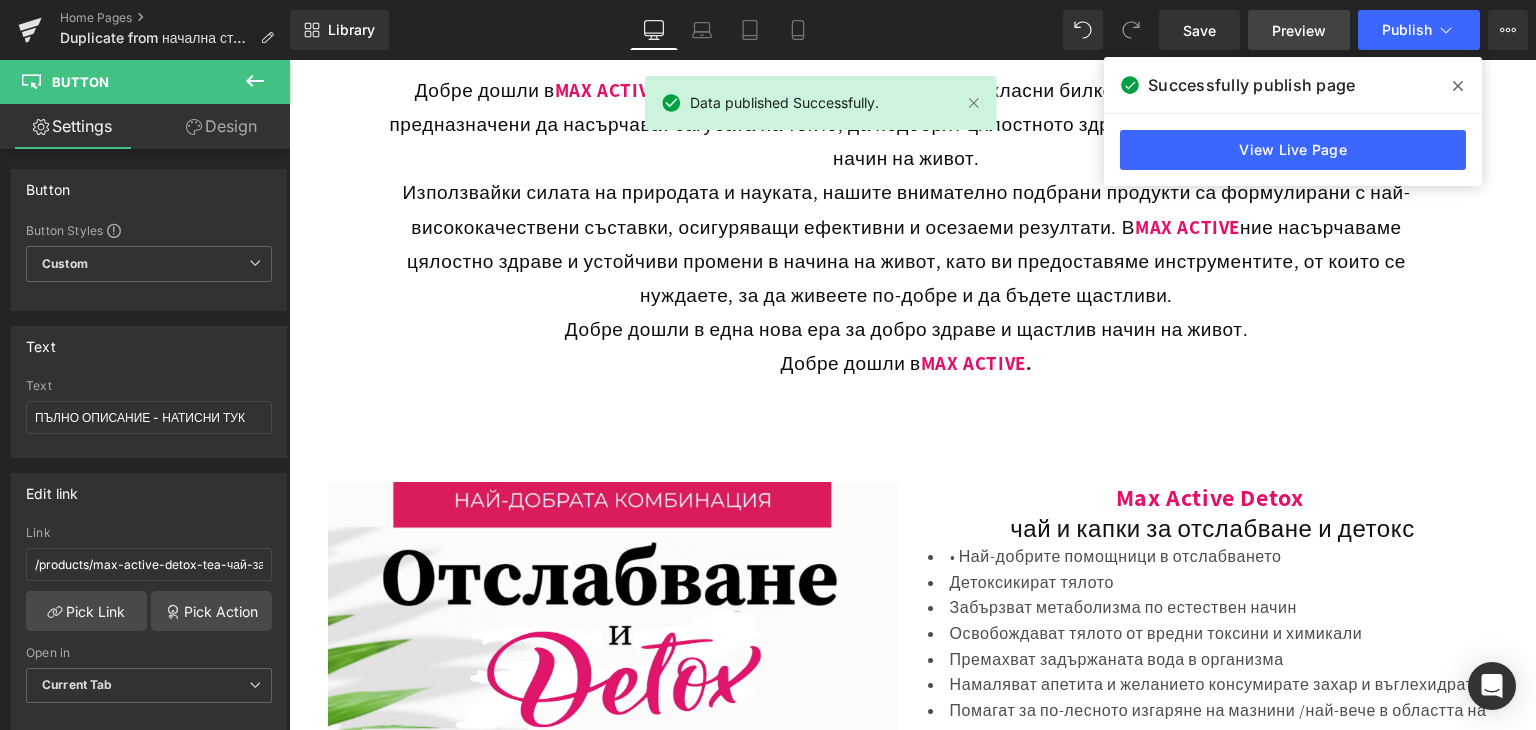 click on "Preview" at bounding box center (1299, 30) 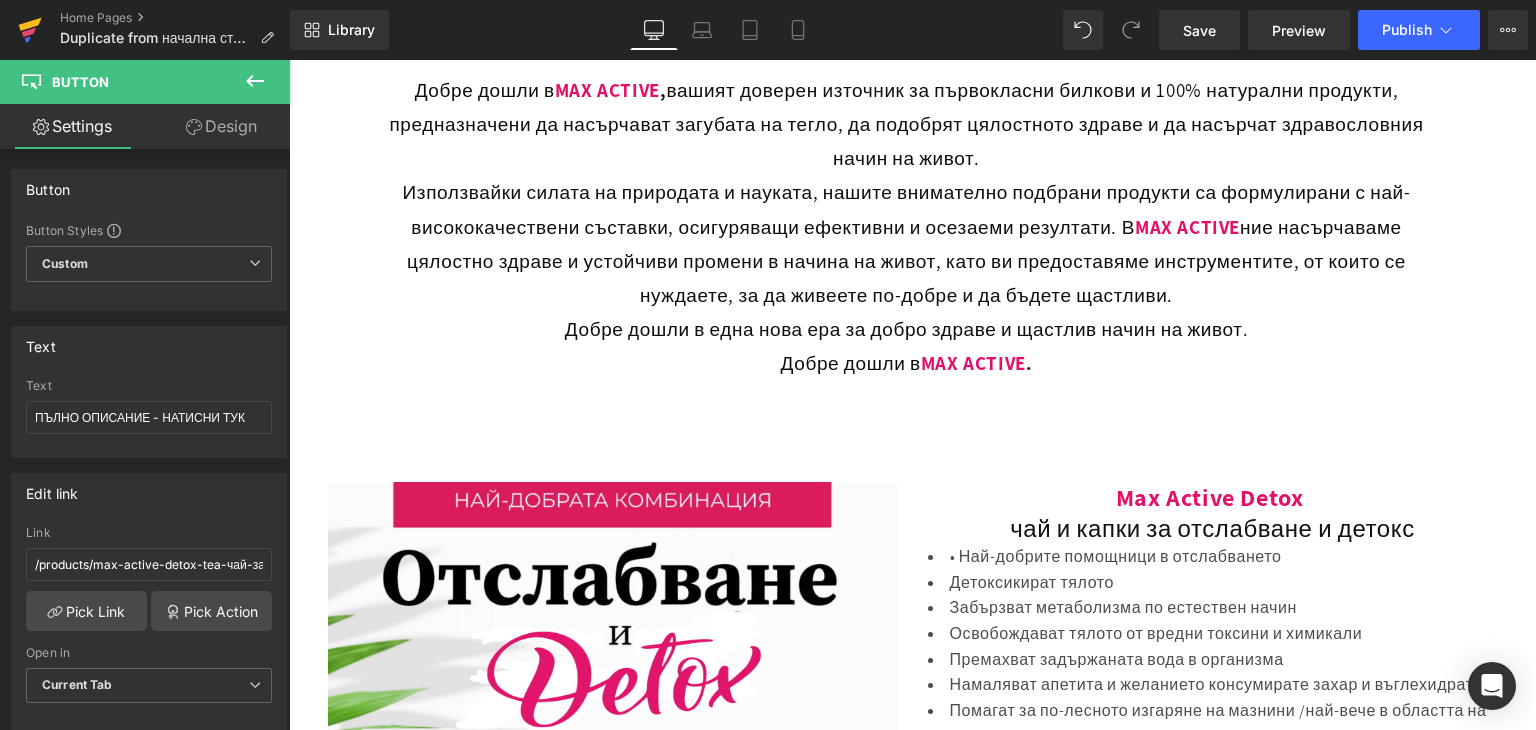 click at bounding box center (30, 30) 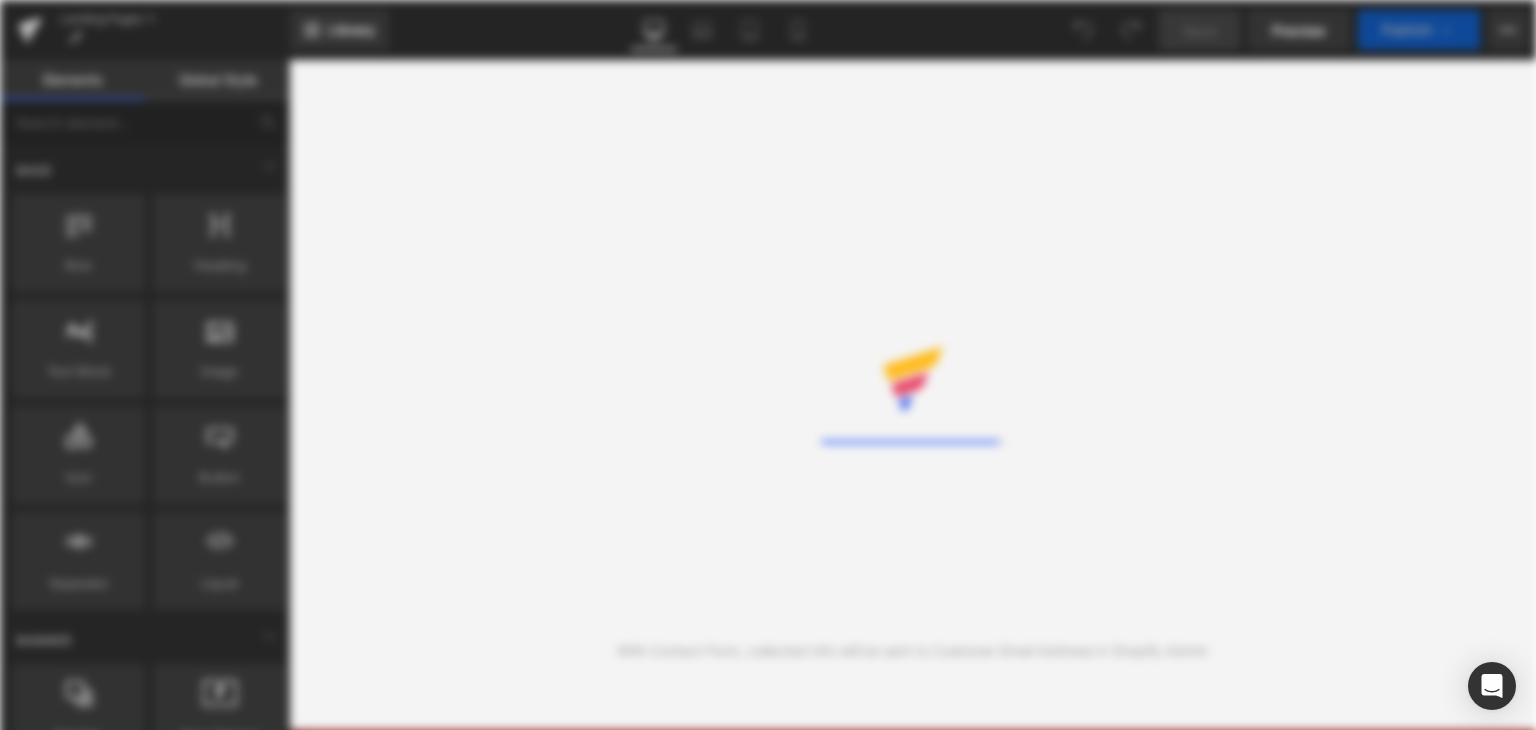 scroll, scrollTop: 0, scrollLeft: 0, axis: both 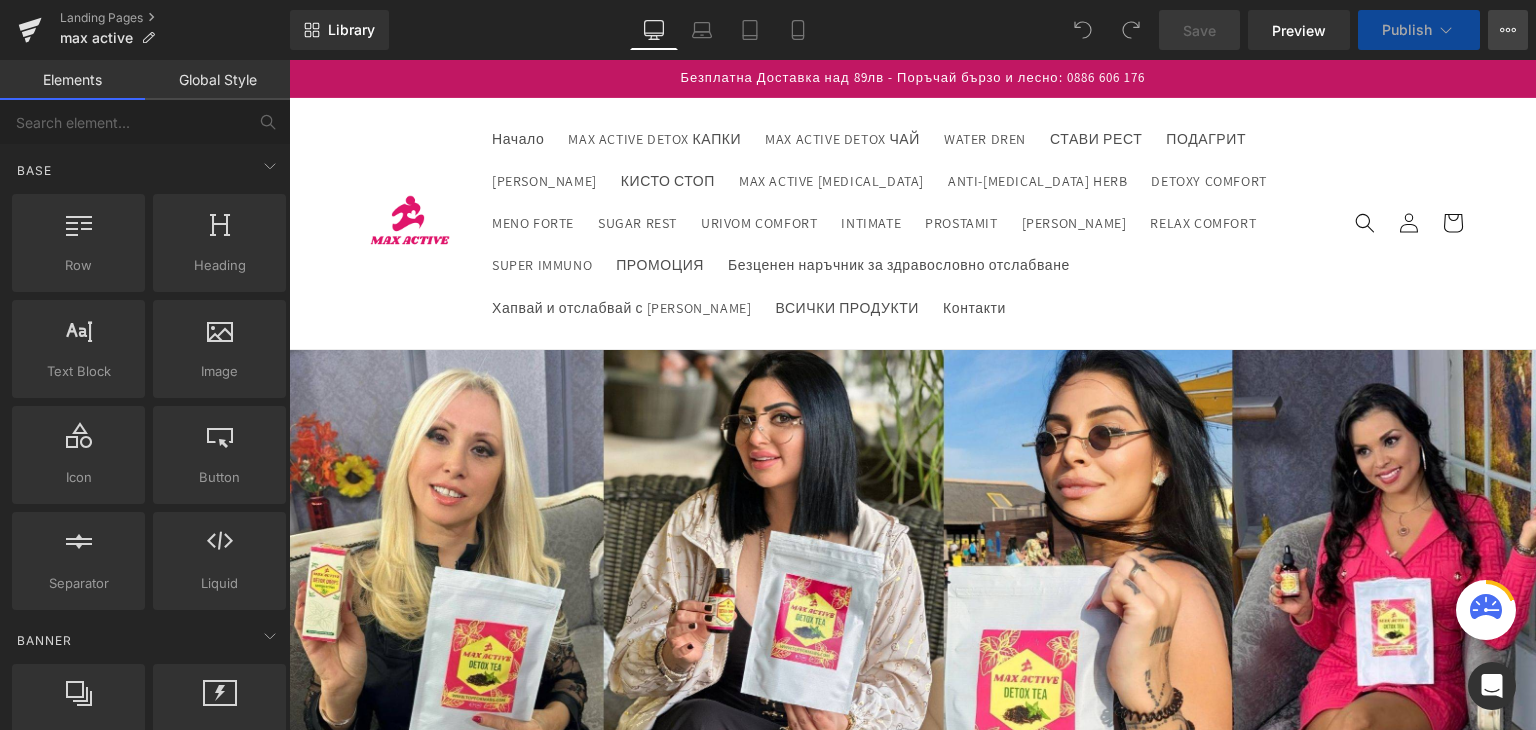 click 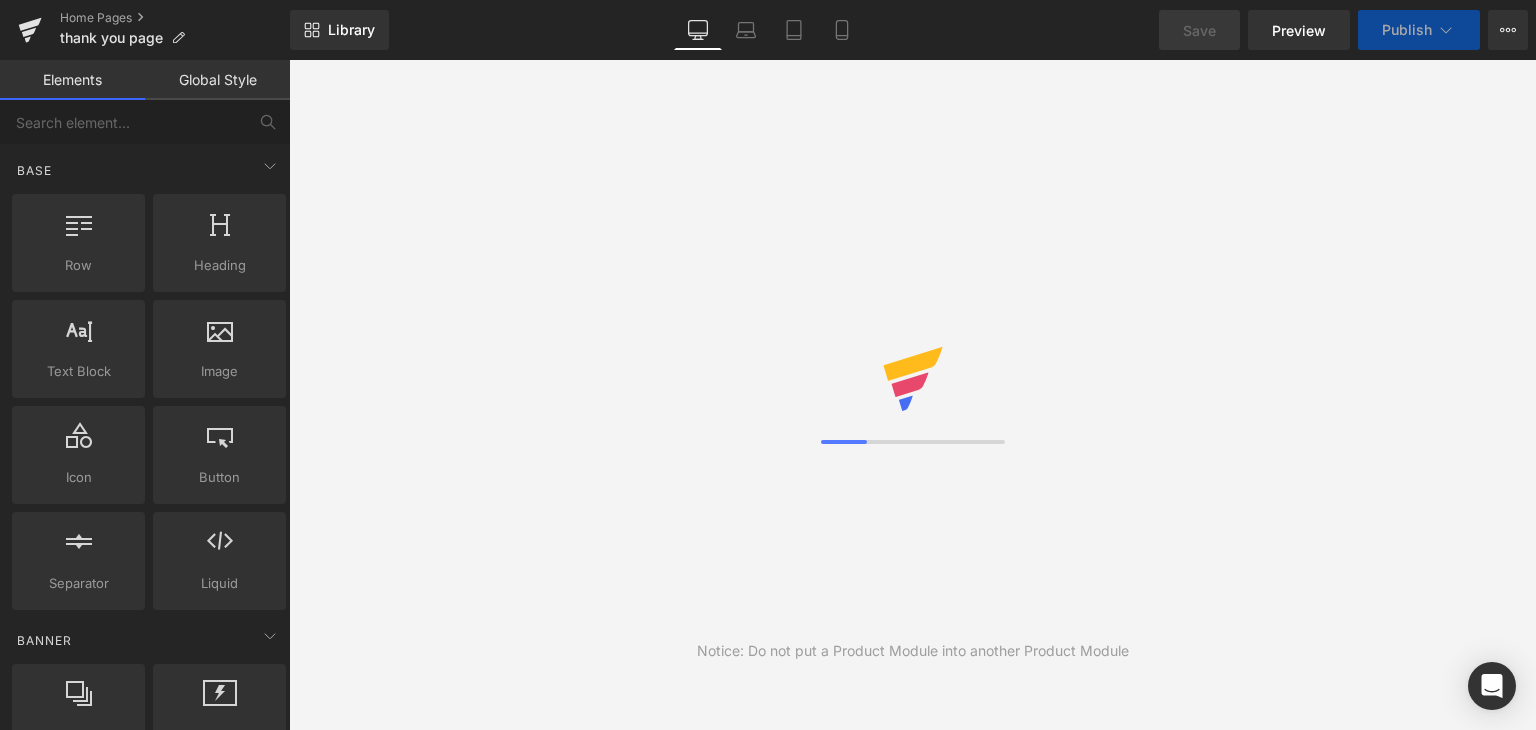 scroll, scrollTop: 0, scrollLeft: 0, axis: both 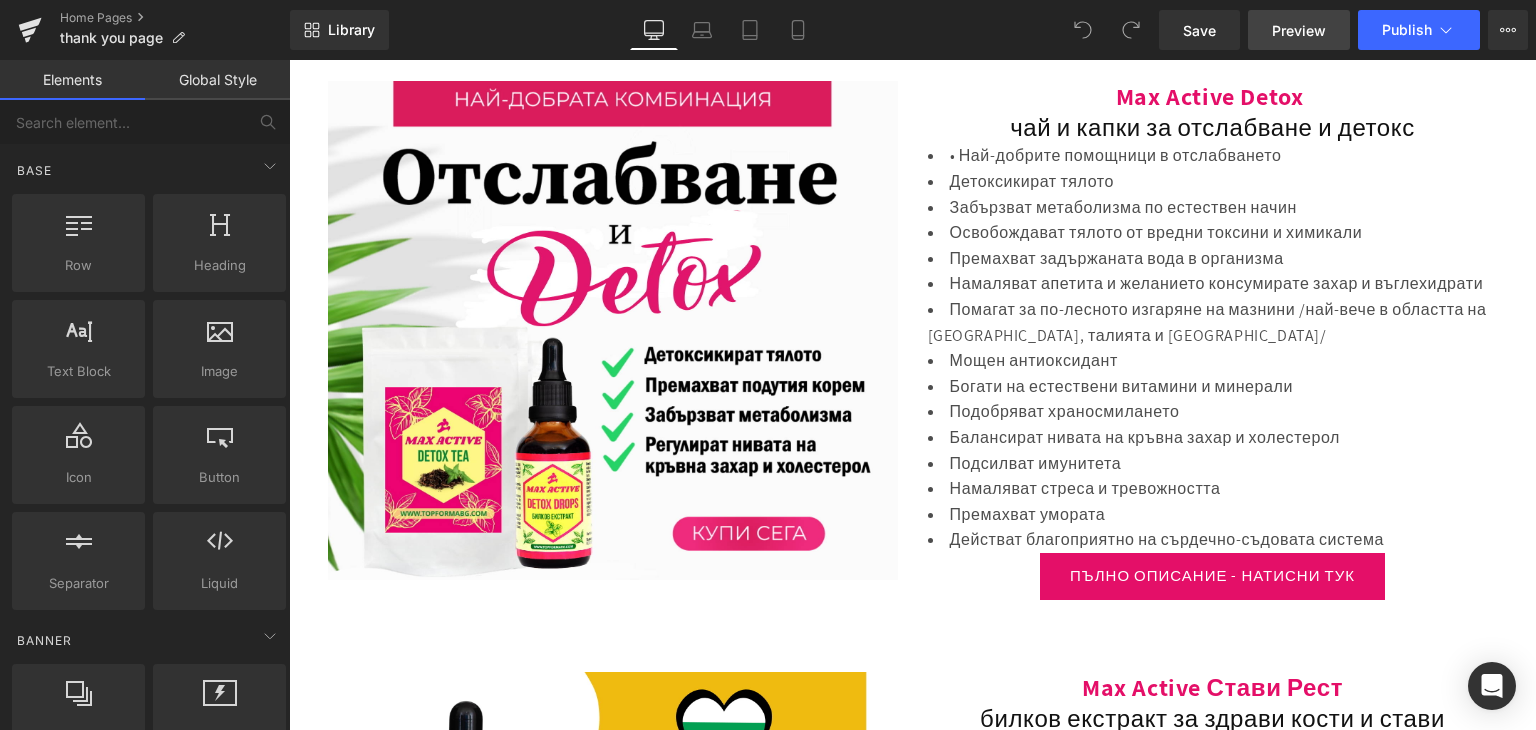 click on "Preview" at bounding box center (1299, 30) 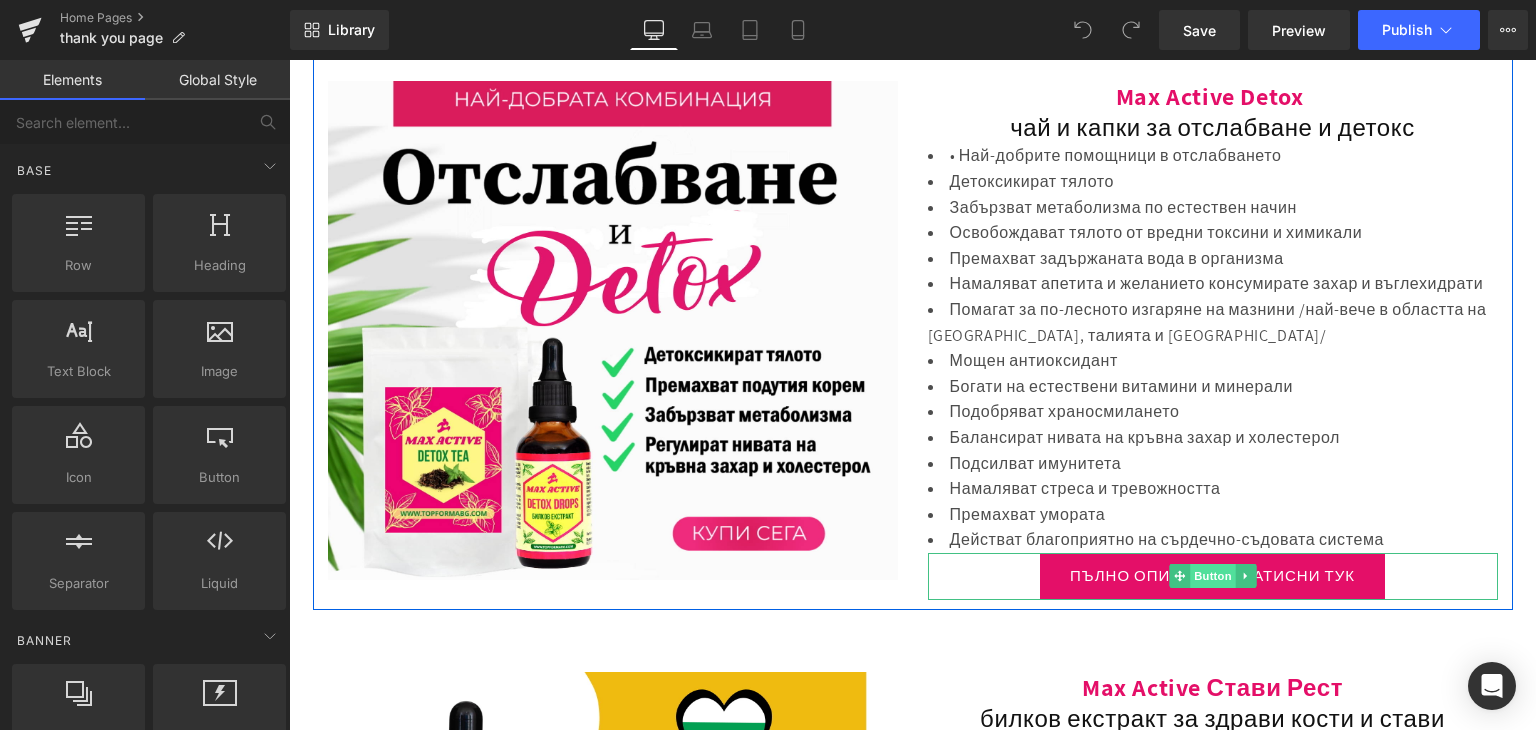 click on "Button" at bounding box center [1213, 576] 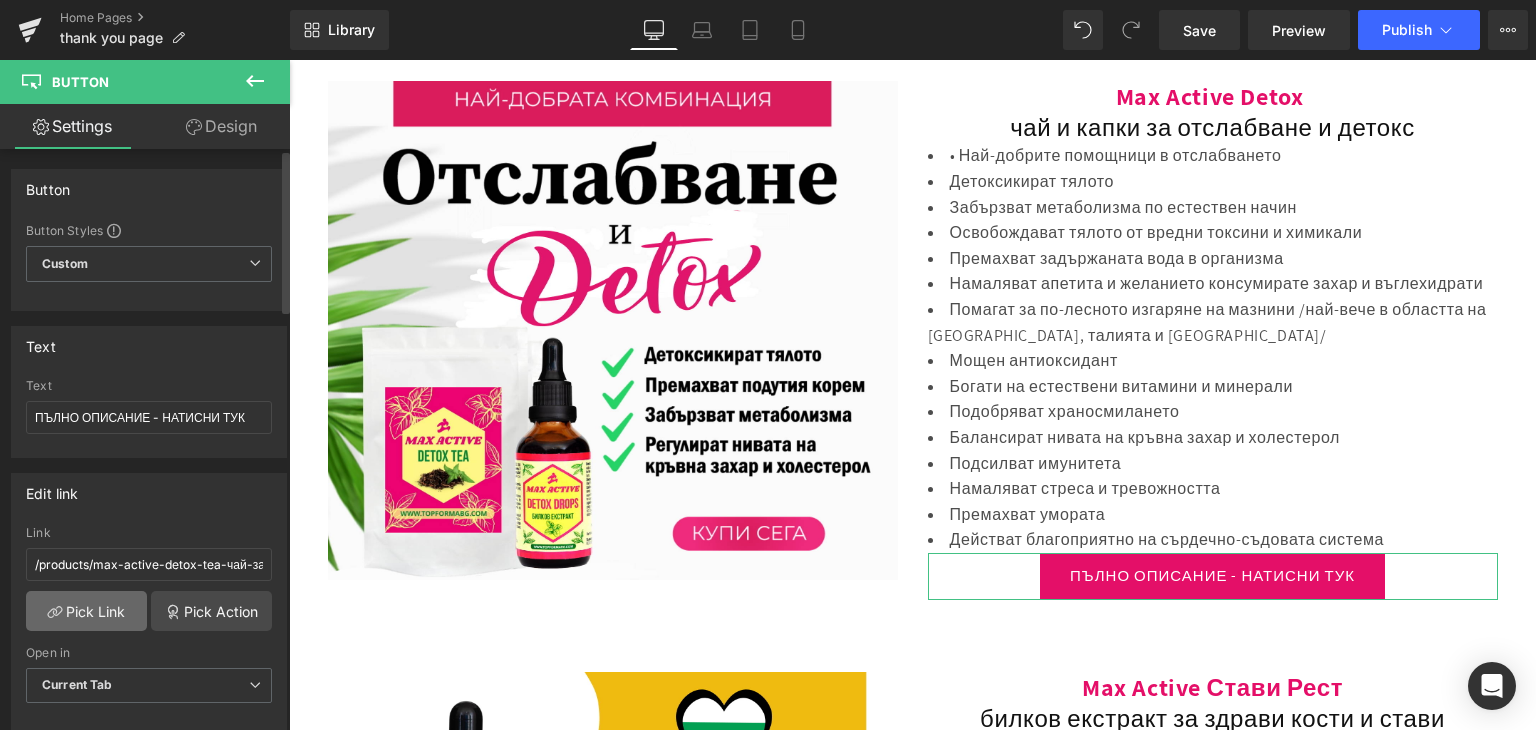 click on "Pick Link" at bounding box center (86, 611) 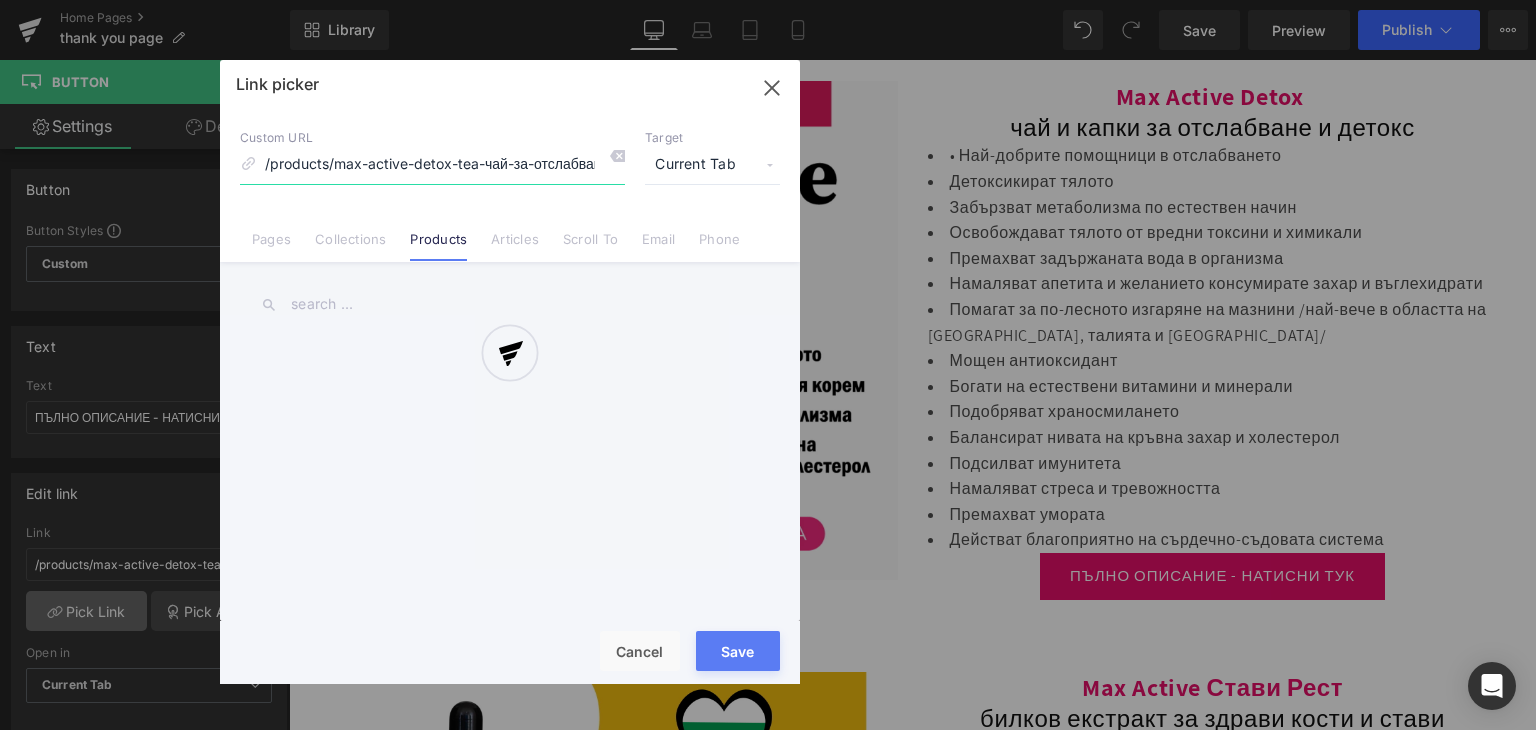 scroll, scrollTop: 0, scrollLeft: 68, axis: horizontal 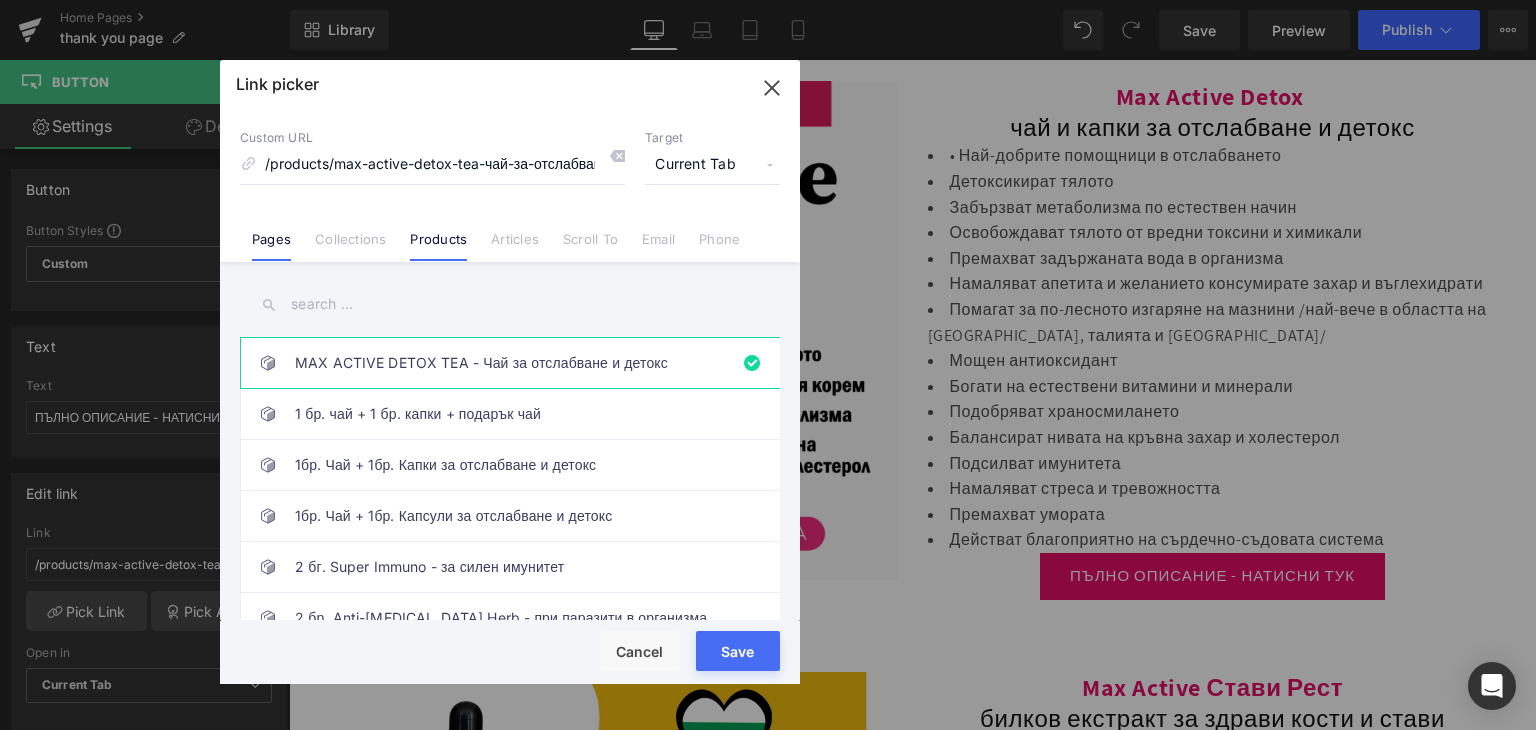 click on "Pages" at bounding box center [271, 231] 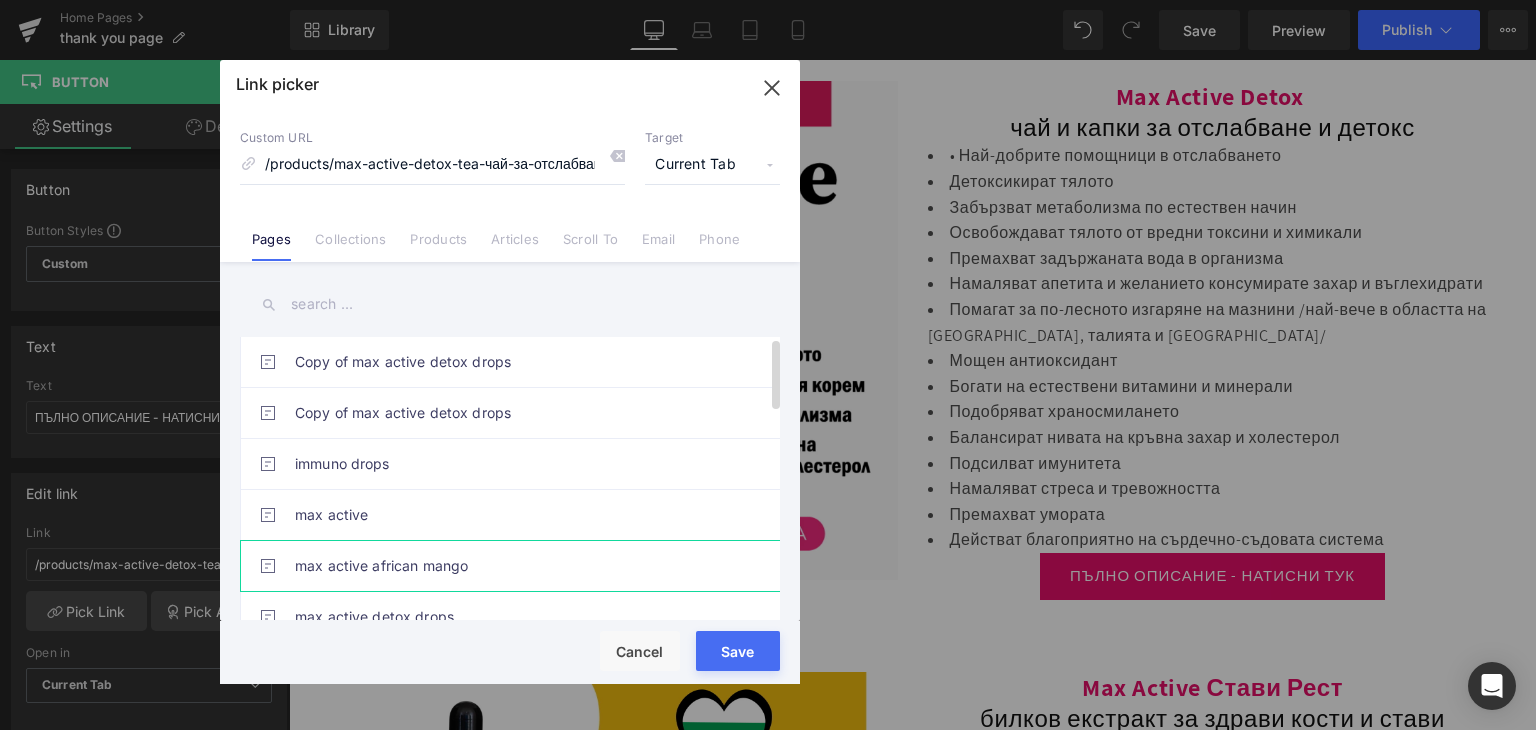 scroll, scrollTop: 100, scrollLeft: 0, axis: vertical 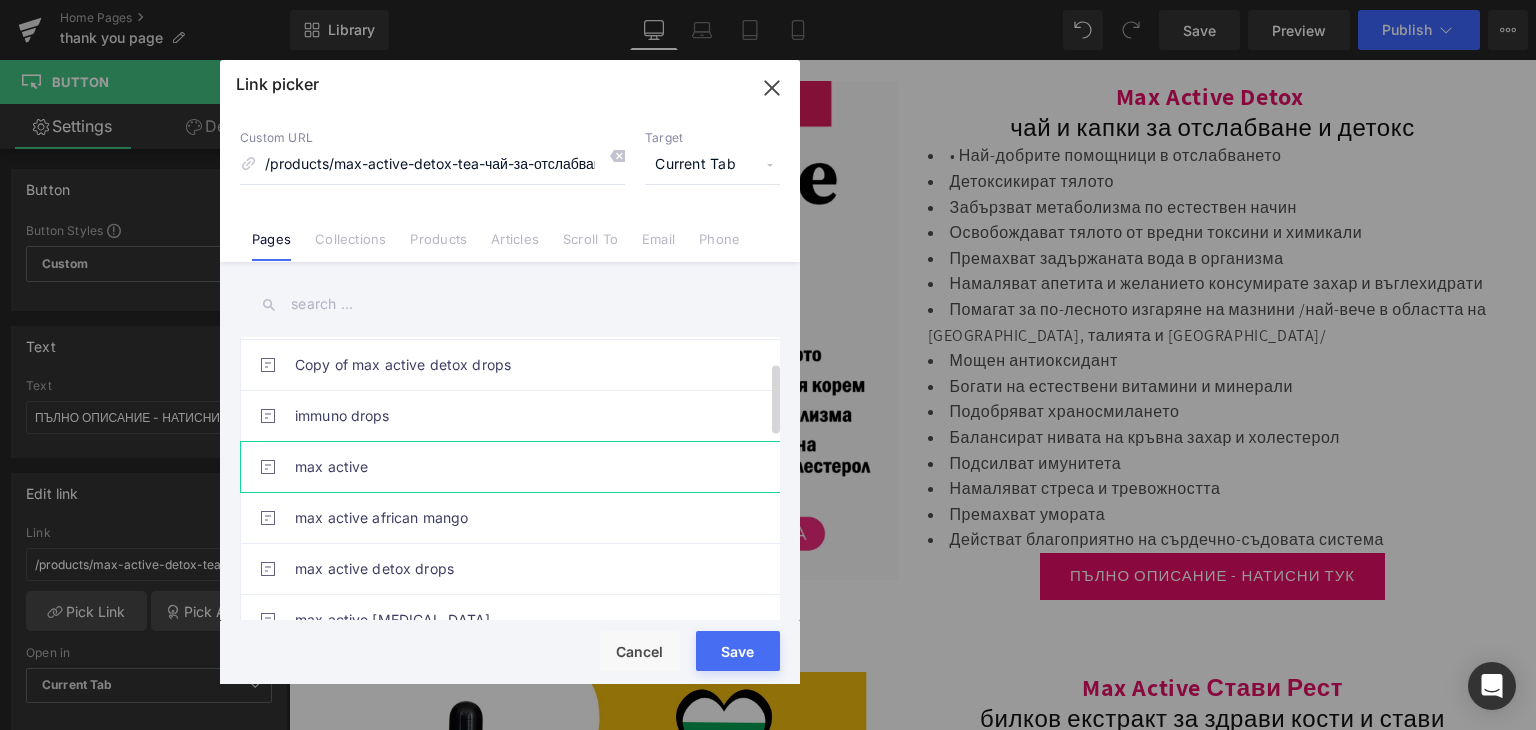 click on "max active" at bounding box center (515, 467) 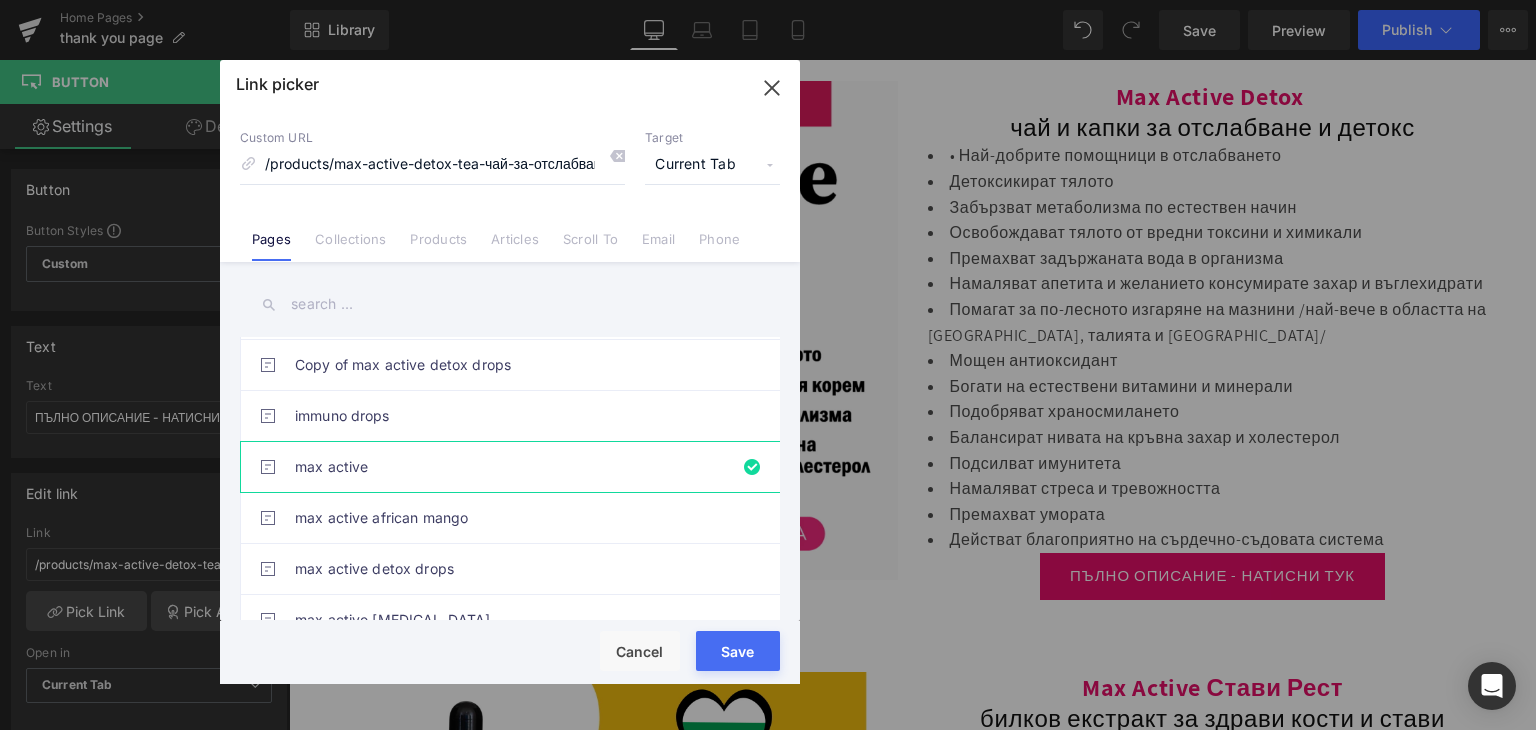 drag, startPoint x: 776, startPoint y: 659, endPoint x: 765, endPoint y: 652, distance: 13.038404 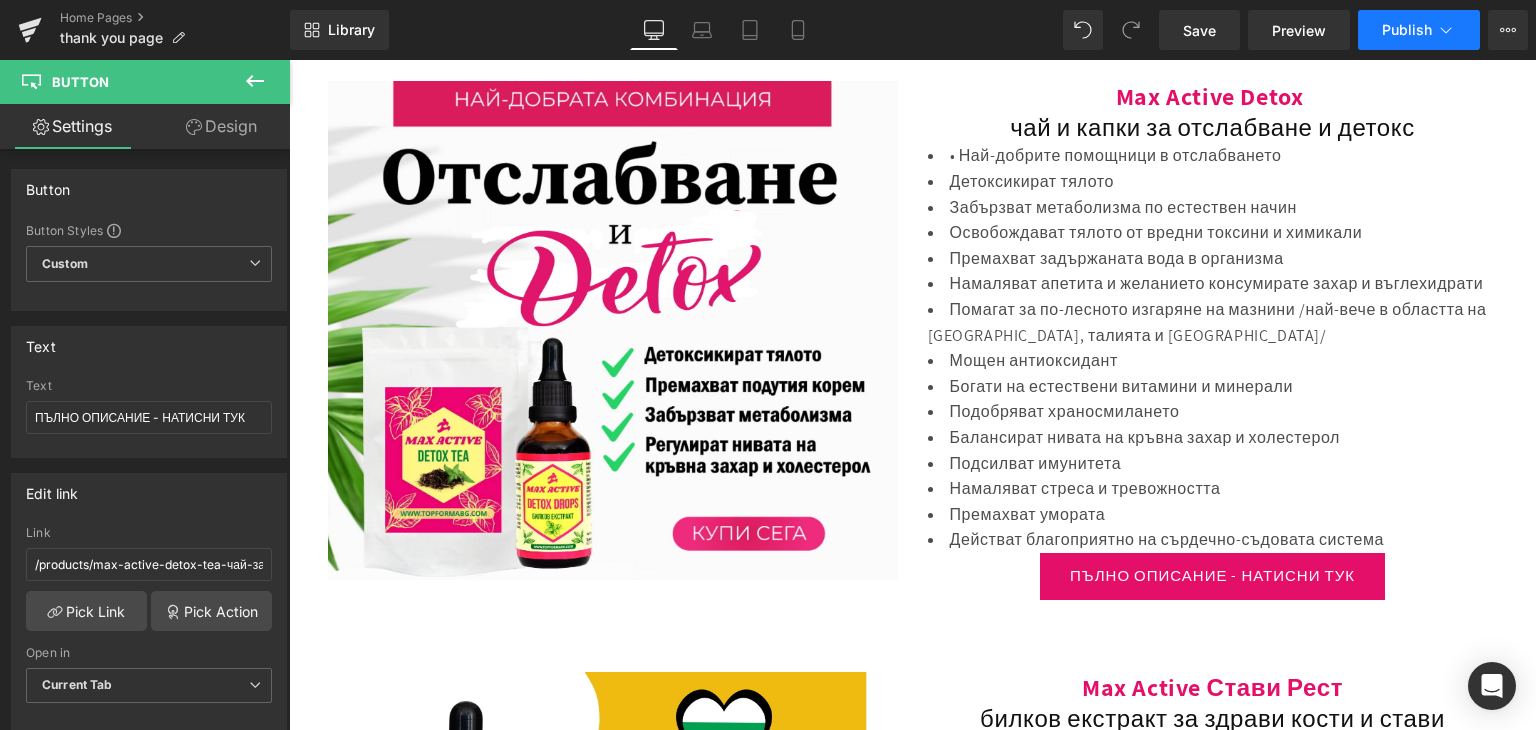 click on "Publish" at bounding box center [1407, 30] 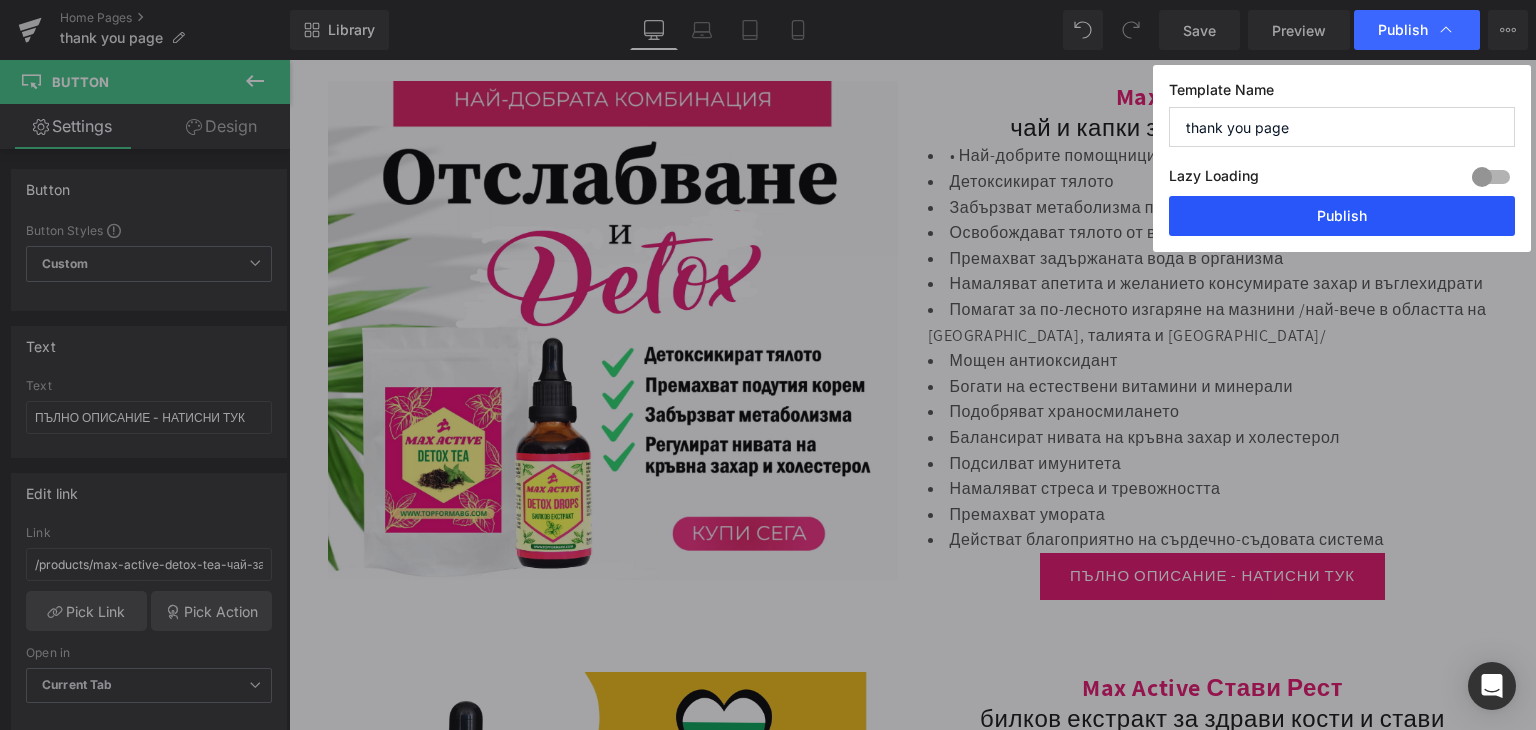 click on "Publish" at bounding box center (1342, 216) 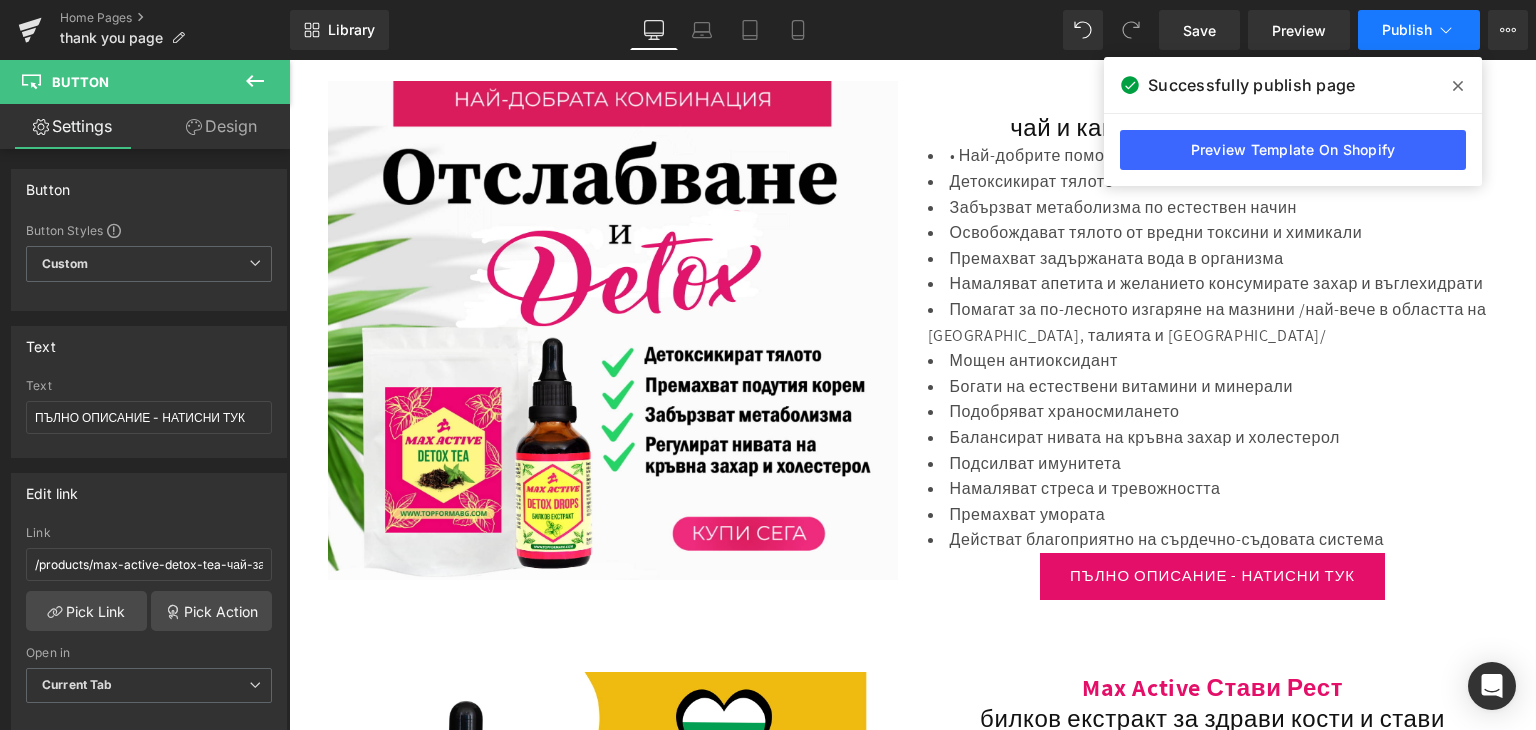 click on "Publish" at bounding box center (1407, 30) 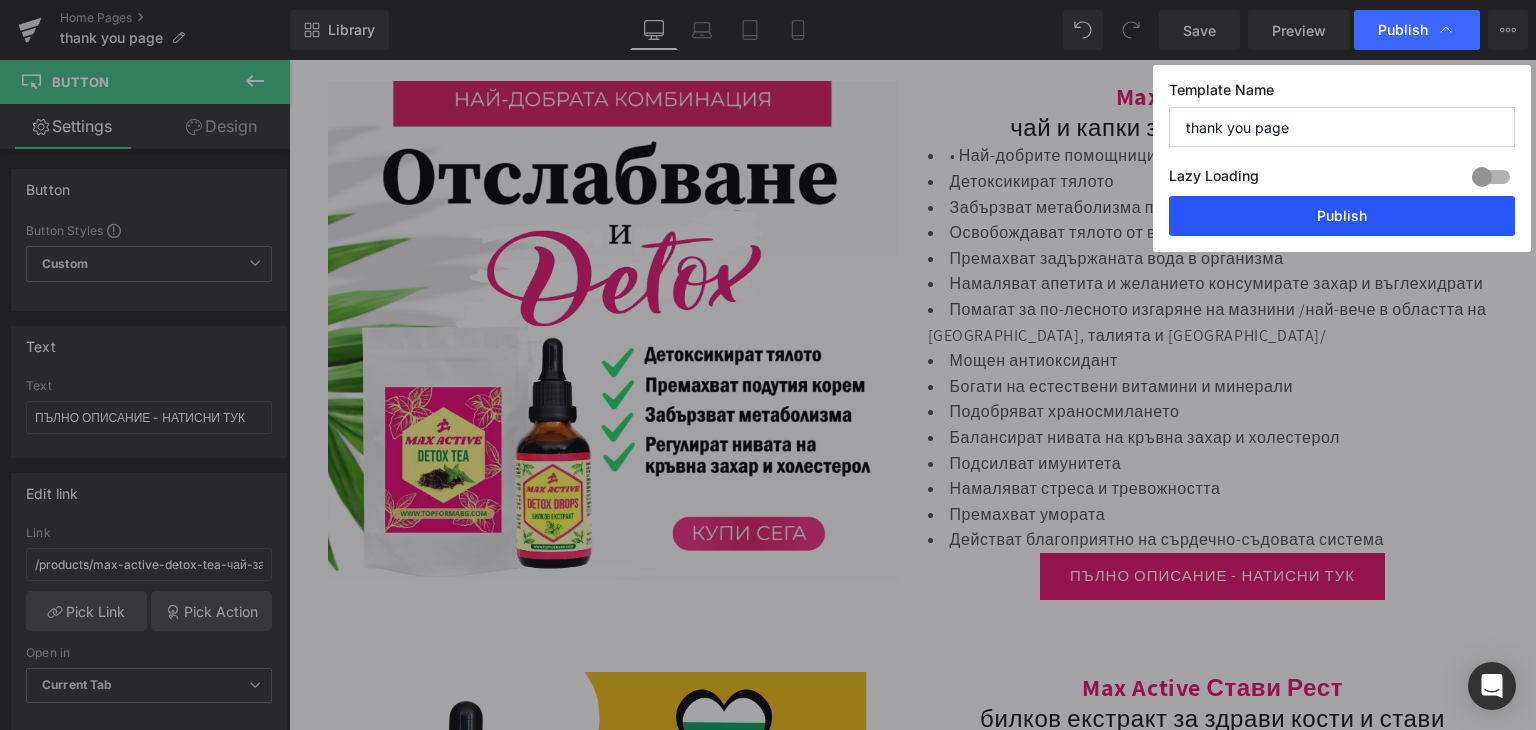 drag, startPoint x: 1335, startPoint y: 208, endPoint x: 1046, endPoint y: 141, distance: 296.6648 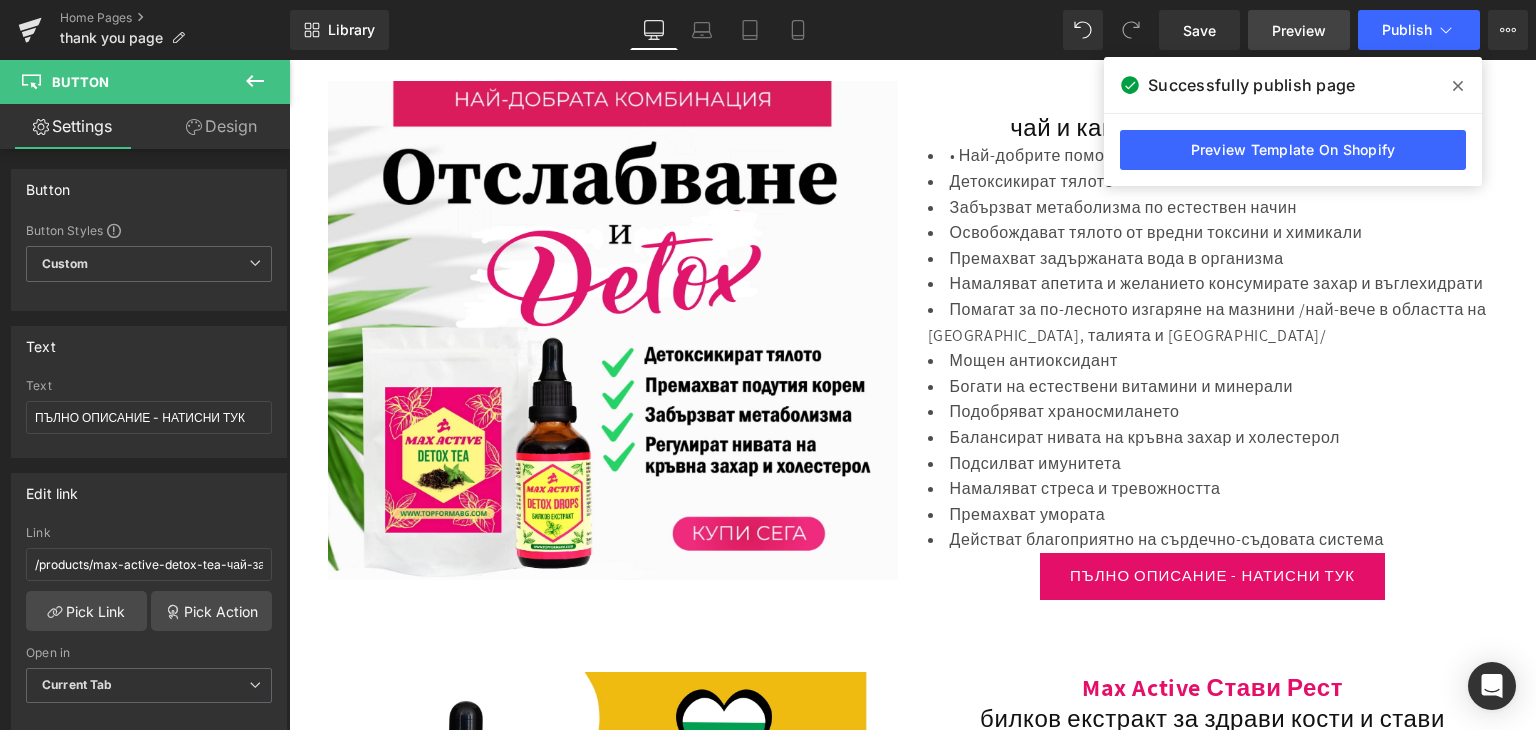 click on "Preview" at bounding box center [1299, 30] 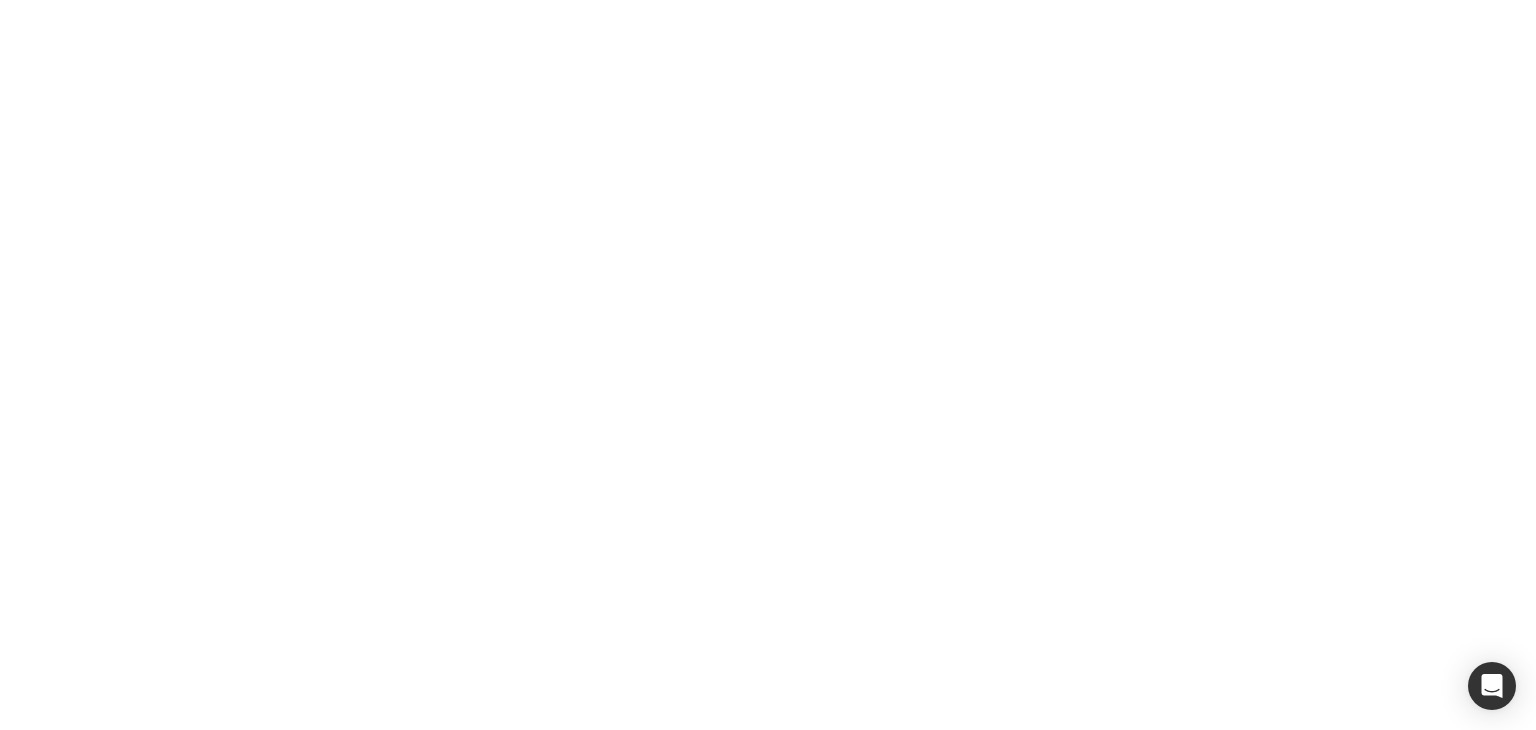 scroll, scrollTop: 0, scrollLeft: 0, axis: both 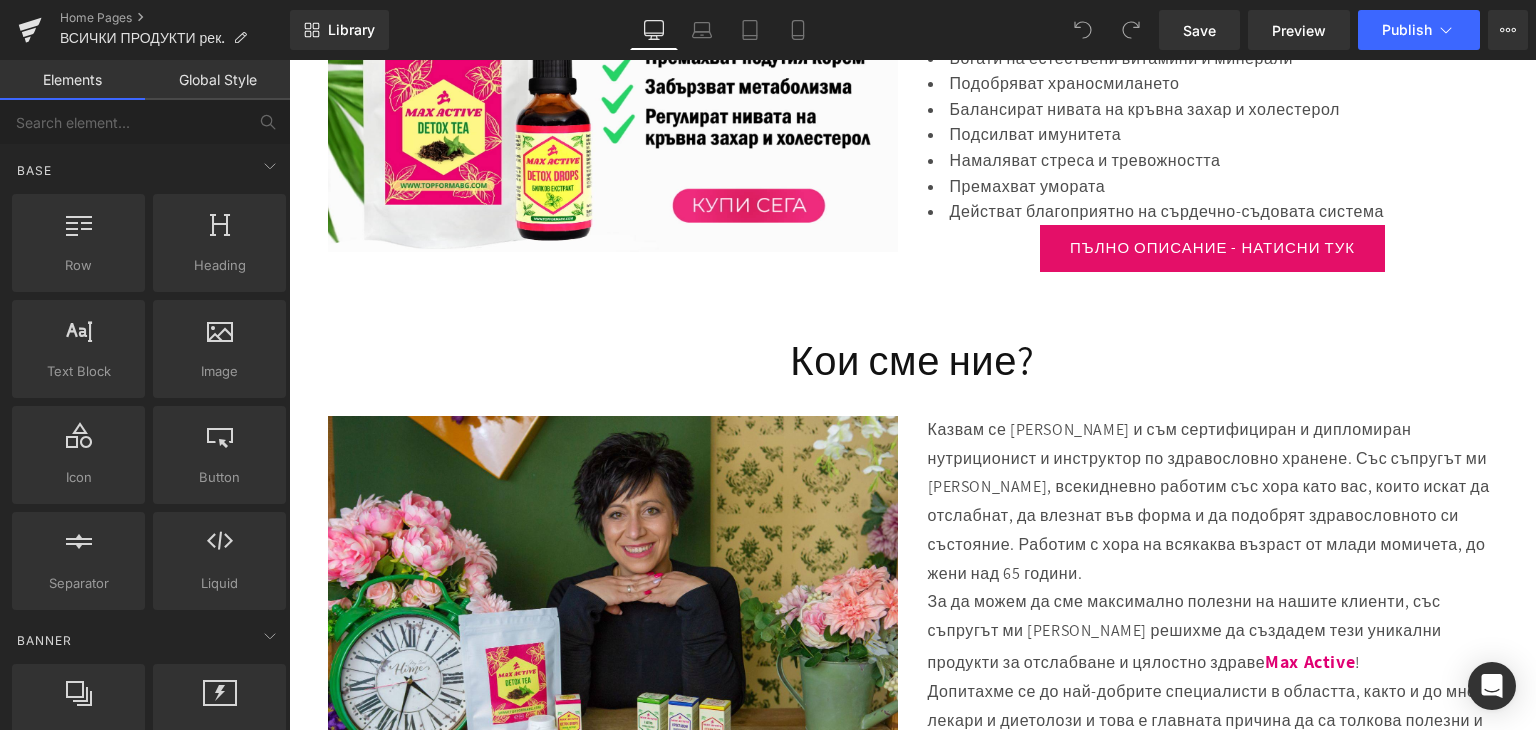 click on "ПЪЛНО ОПИСАНИЕ - НАТИСНИ ТУК Button" at bounding box center (1213, 248) 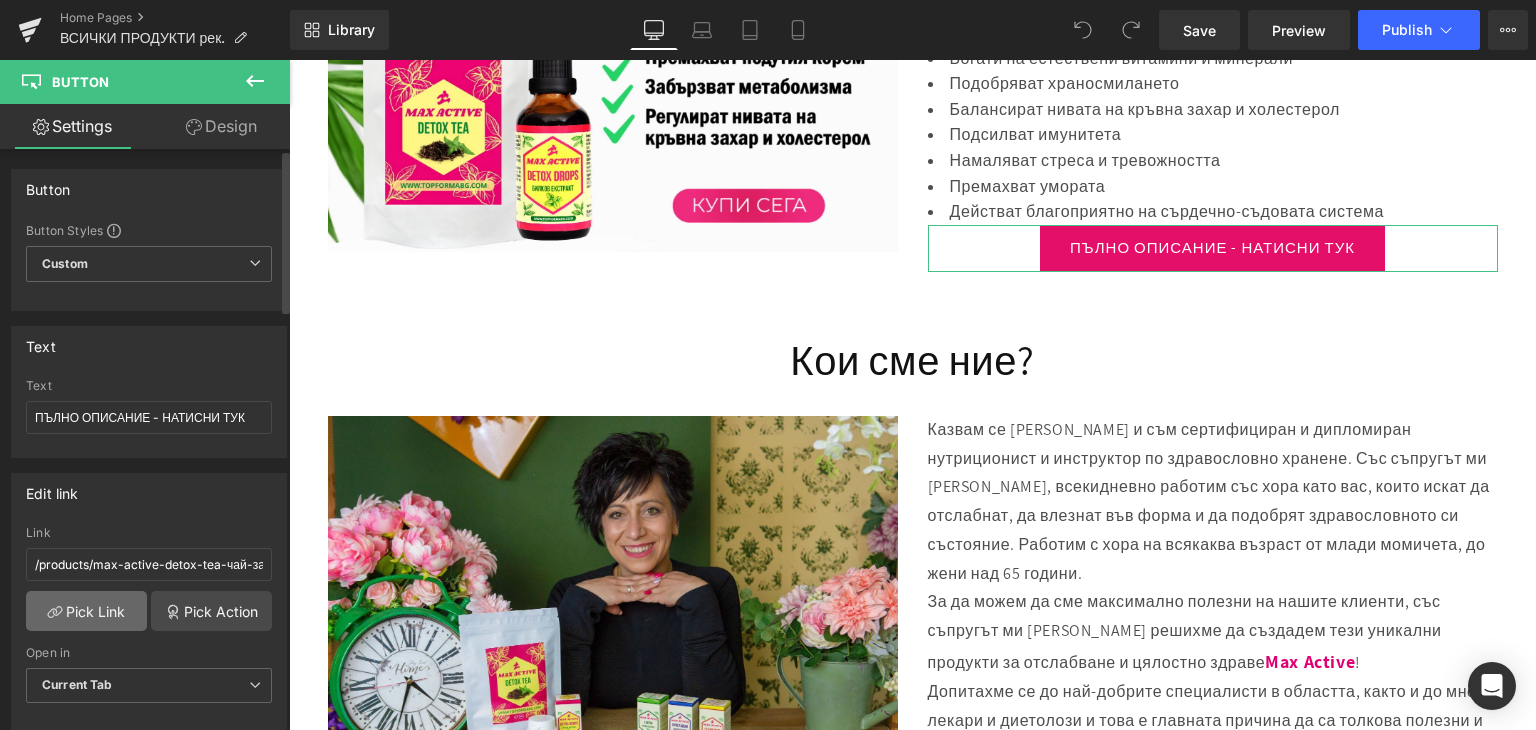 click on "Pick Link" at bounding box center (86, 611) 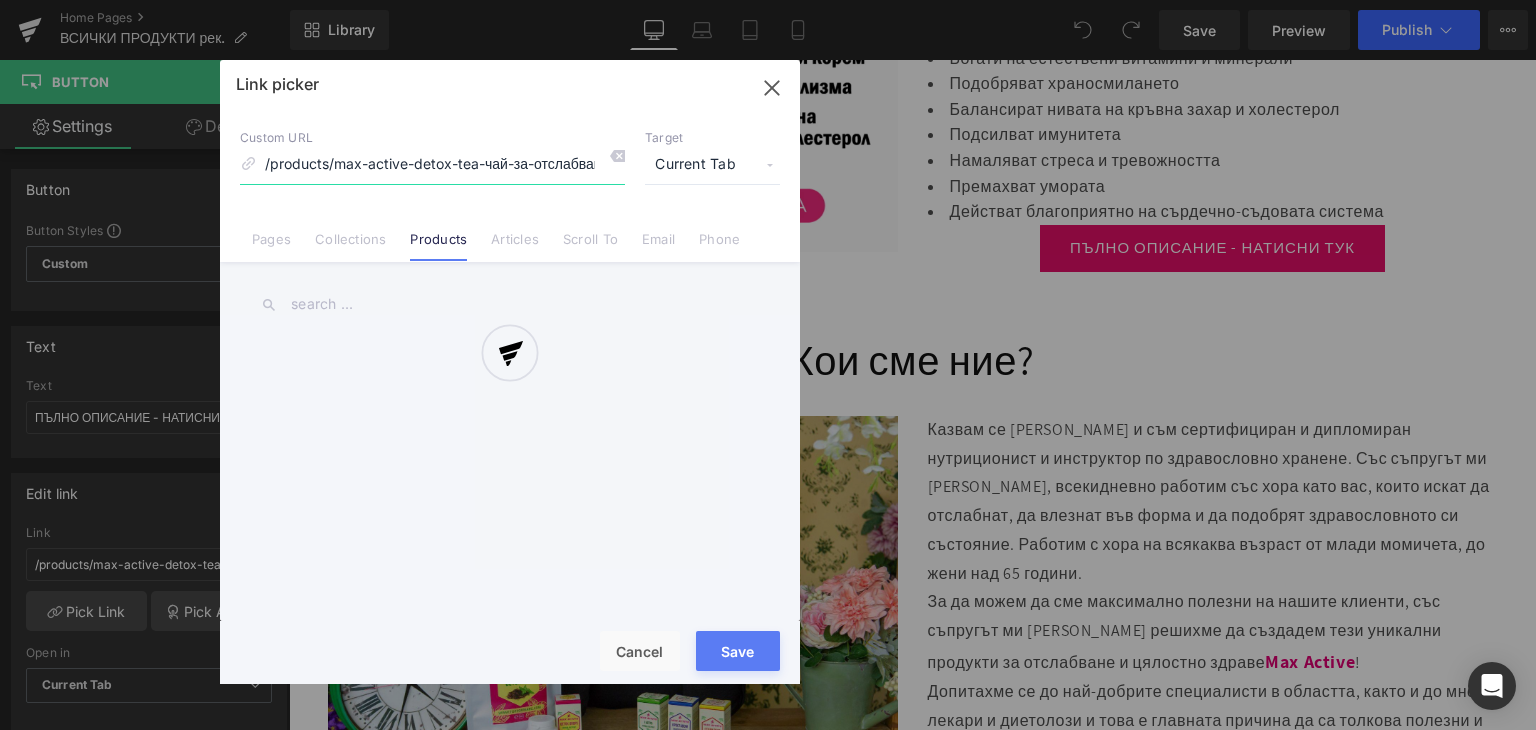 scroll, scrollTop: 0, scrollLeft: 68, axis: horizontal 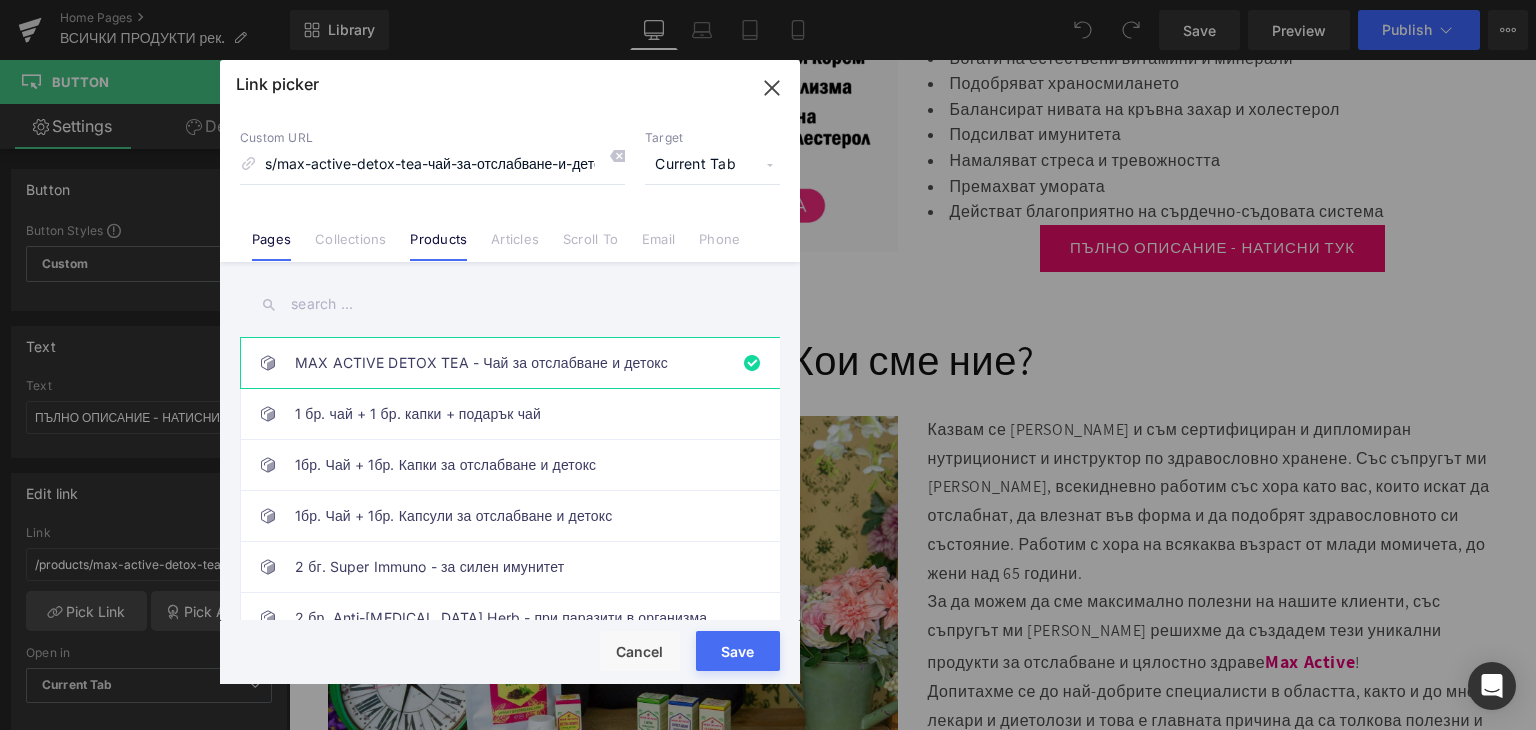 click on "Pages" at bounding box center (271, 231) 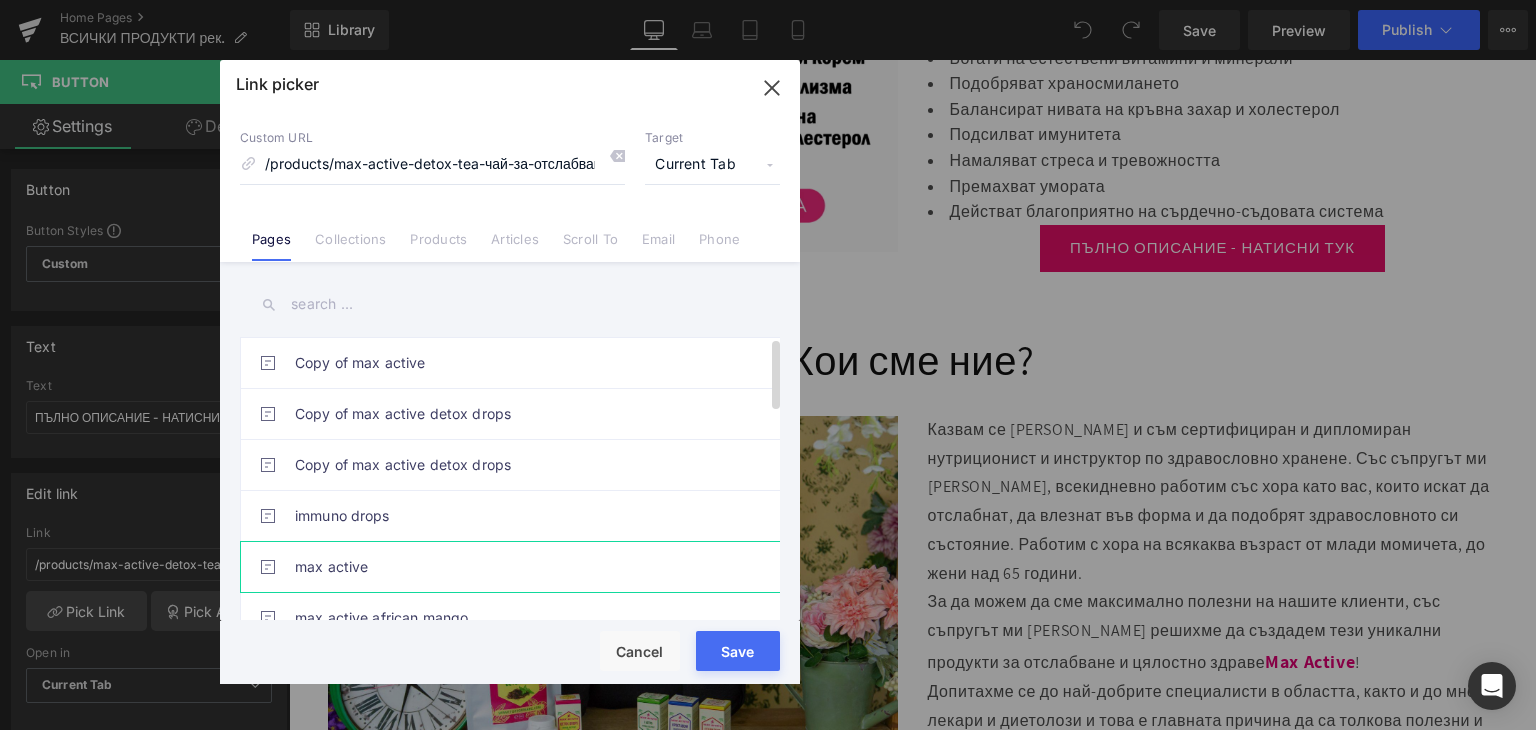 click on "max active" at bounding box center [515, 567] 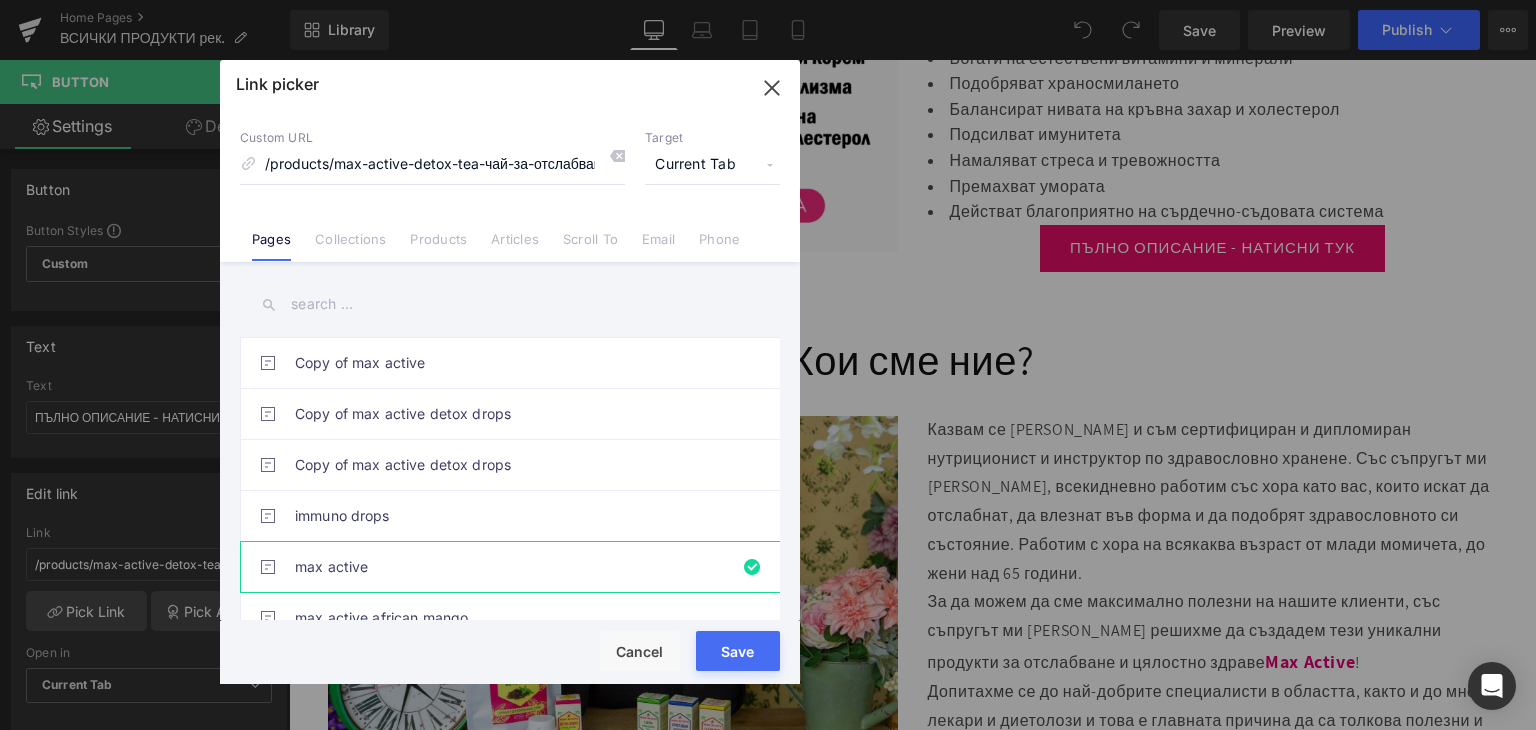 click on "Rendering Content" at bounding box center [768, 651] 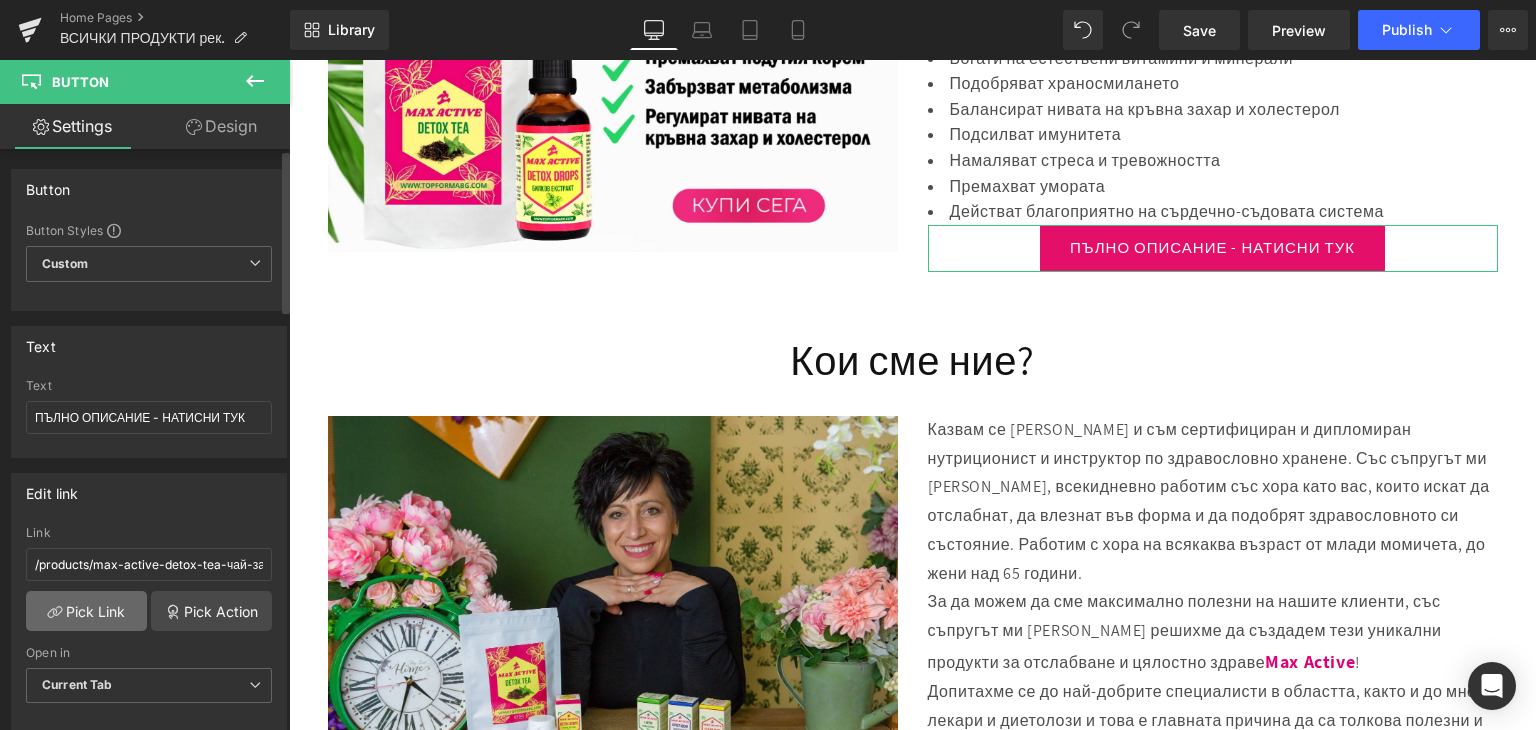 click on "Pick Link" at bounding box center (86, 611) 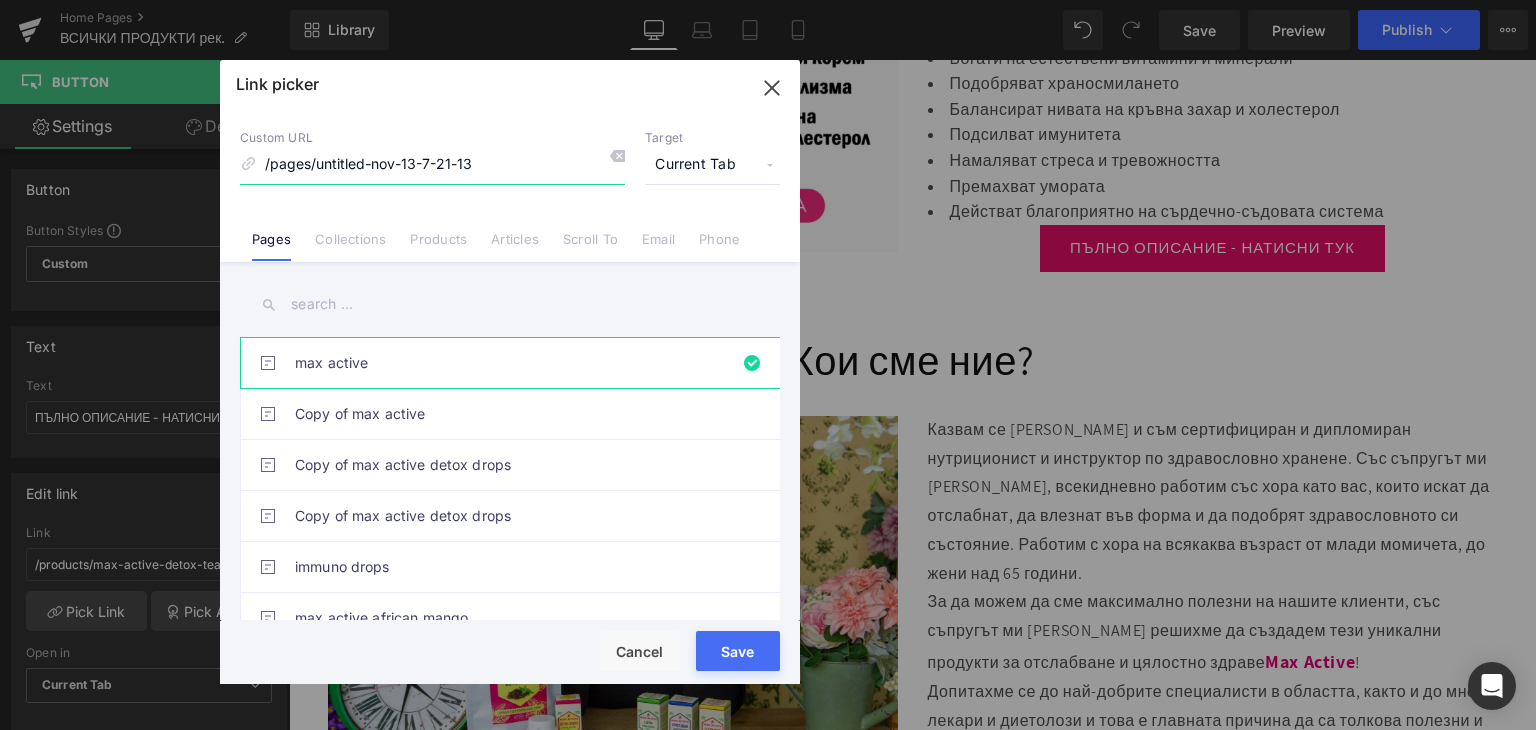 click 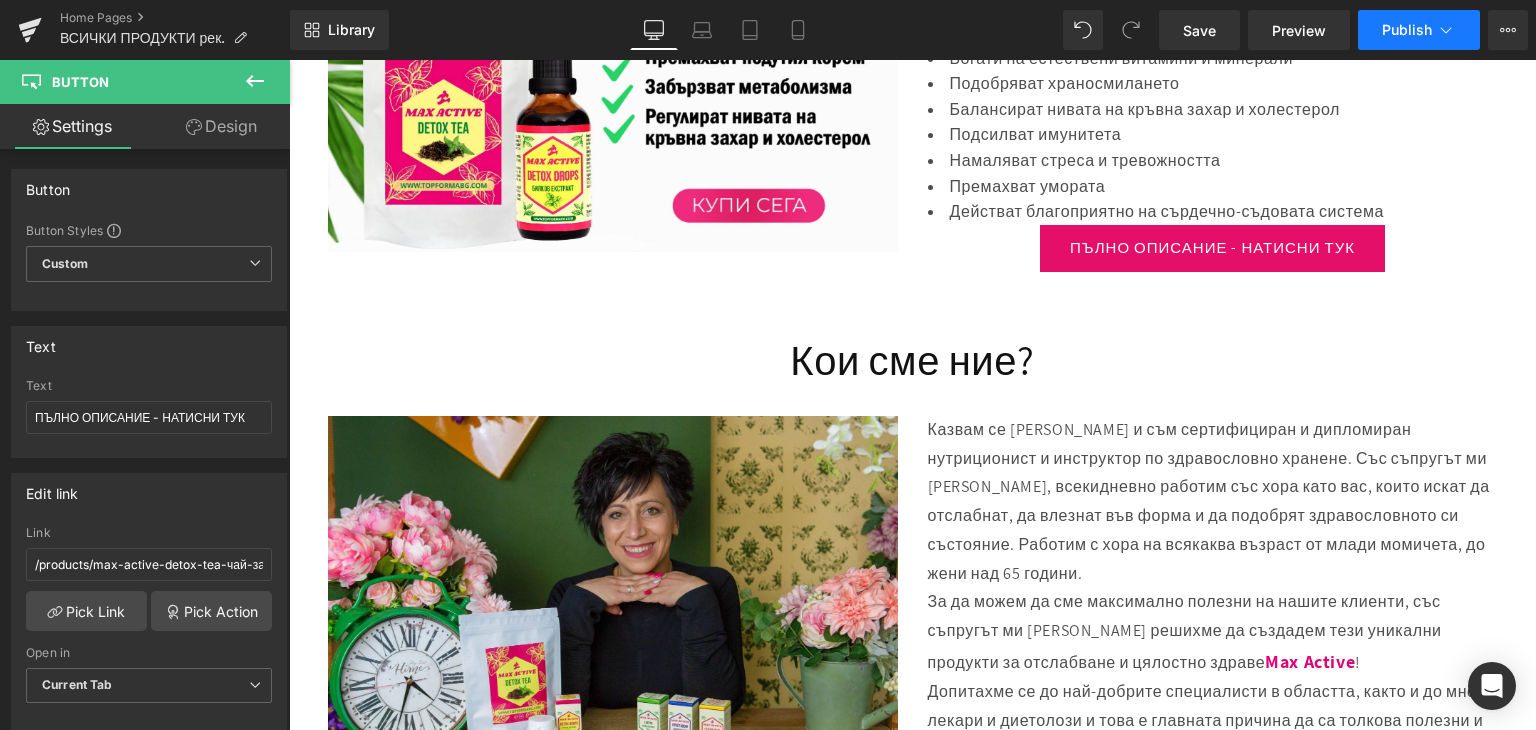 click on "Publish" at bounding box center [1407, 30] 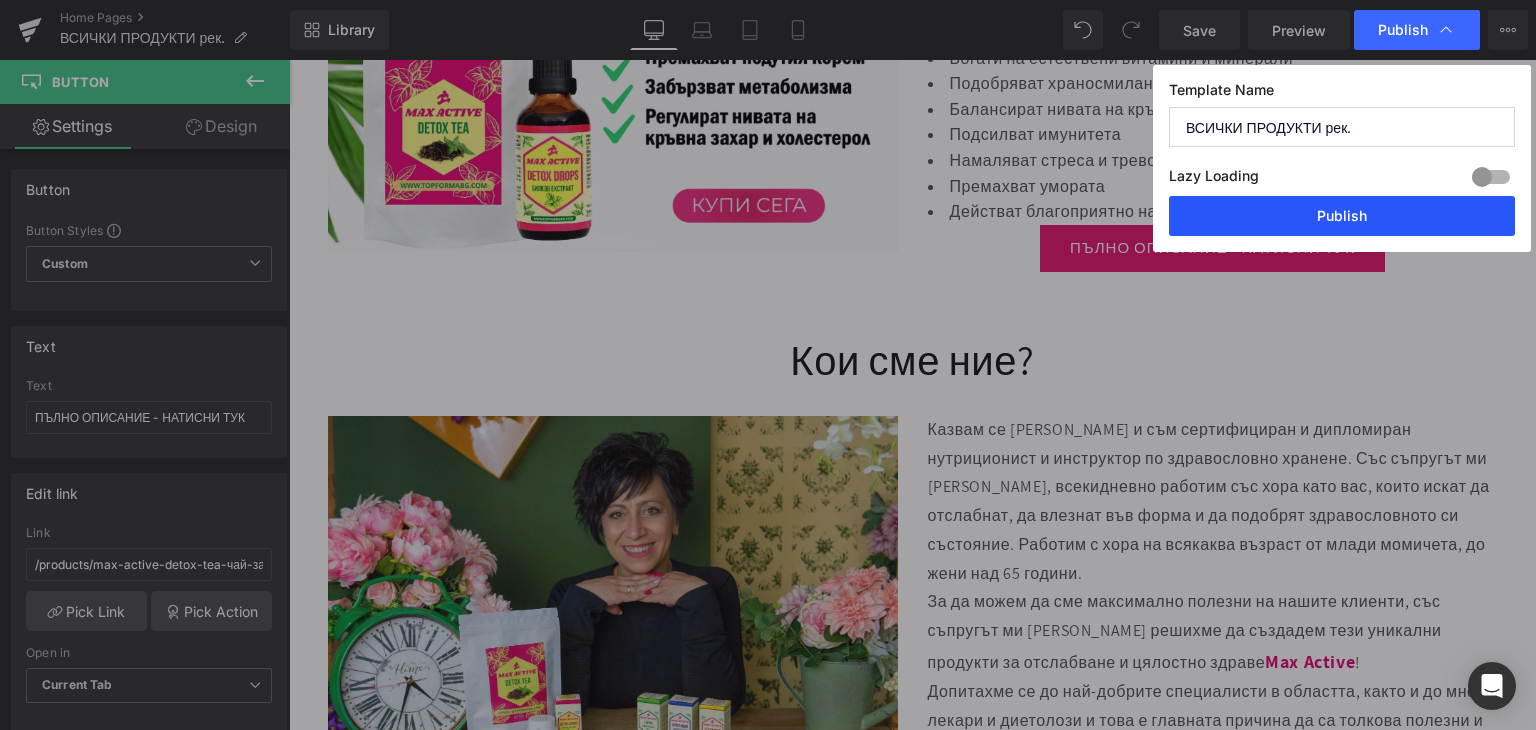 drag, startPoint x: 1312, startPoint y: 216, endPoint x: 1023, endPoint y: 153, distance: 295.78708 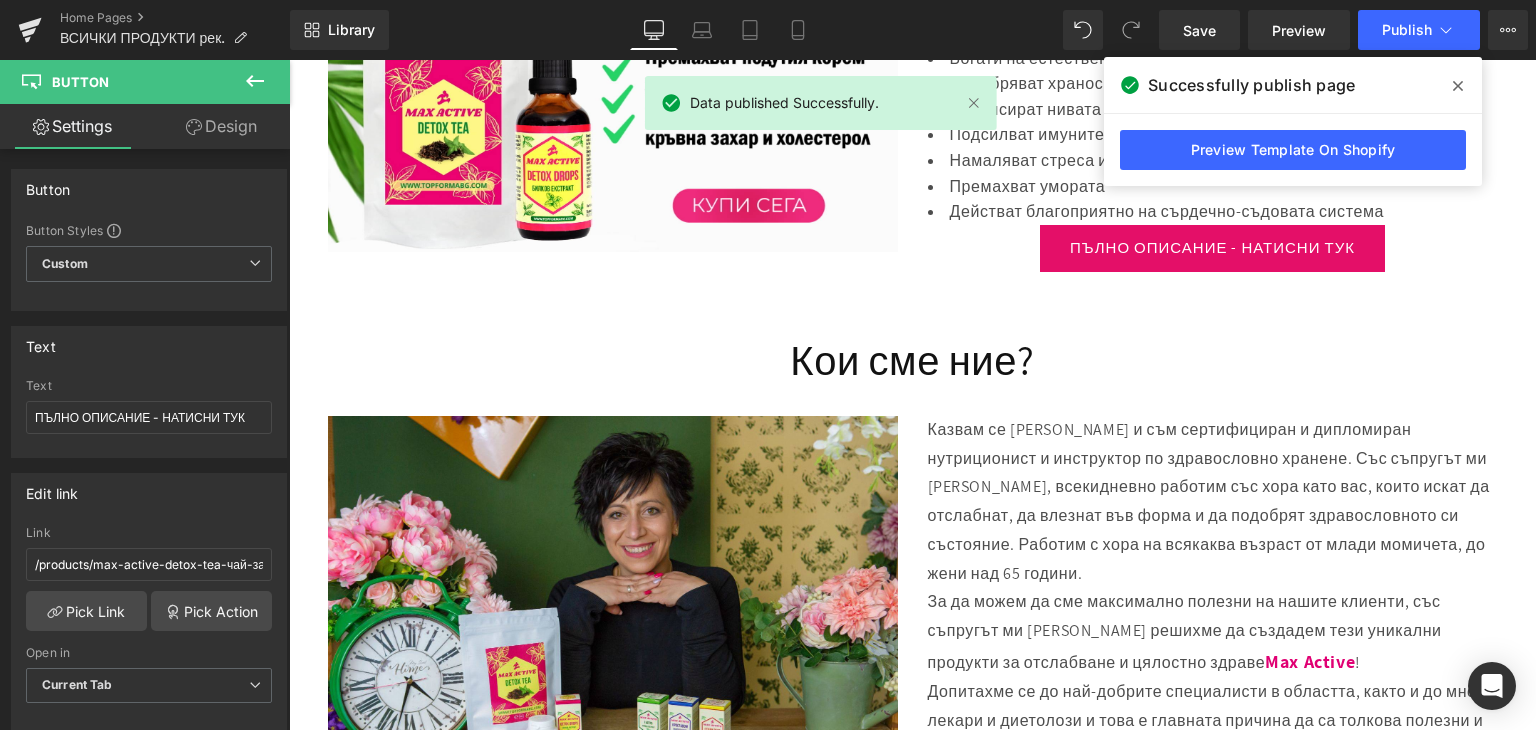 click on "Library Desktop Desktop Laptop Tablet Mobile Save Preview Publish Scheduled View Live Page View with current Template Save Template to Library Schedule Publish  Optimize  Publish Settings Shortcuts  Your page can’t be published   You've reached the maximum number of published pages on your plan  (0/0).  You need to upgrade your plan or unpublish all your pages to get 1 publish slot.   Unpublish pages   Upgrade plan" at bounding box center [913, 30] 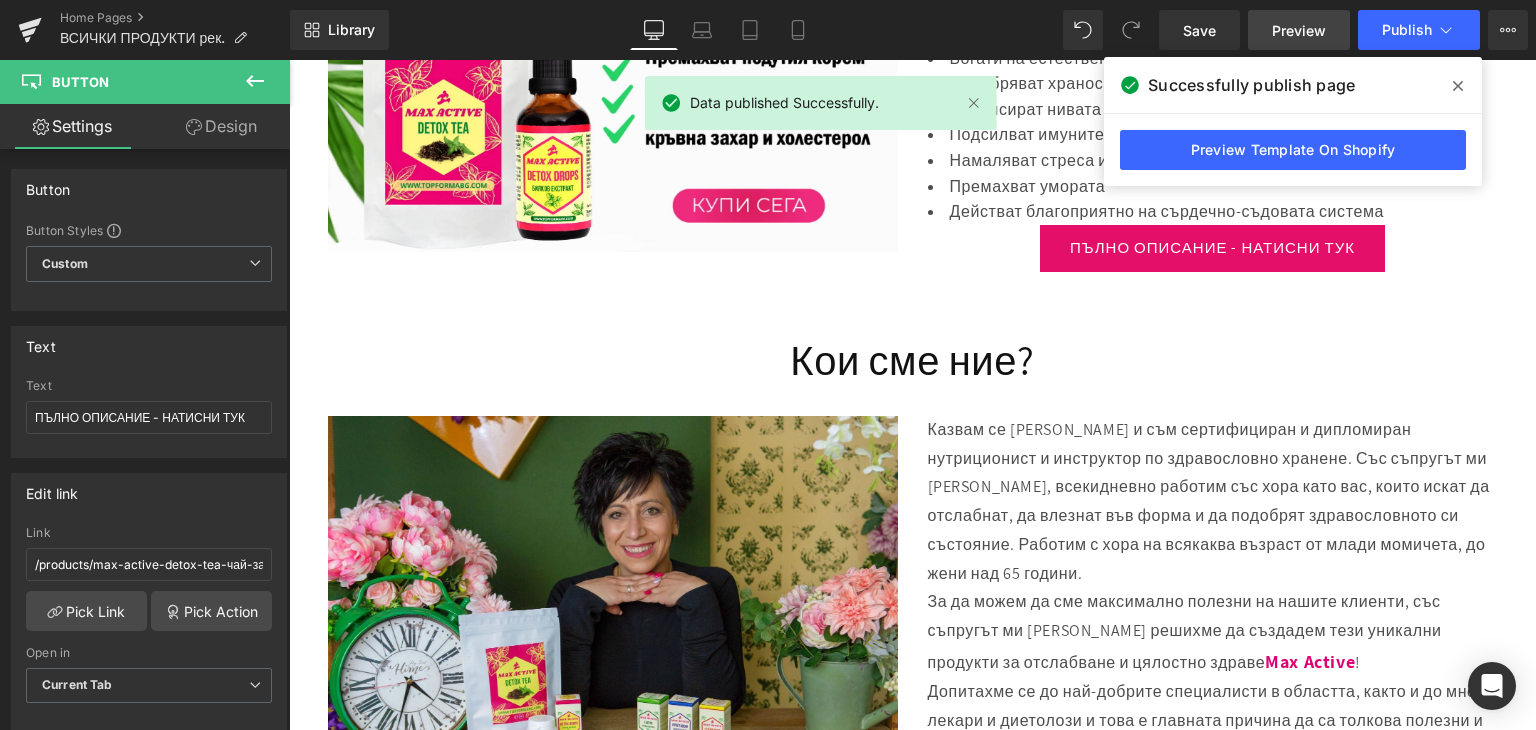 click on "Preview" at bounding box center [1299, 30] 